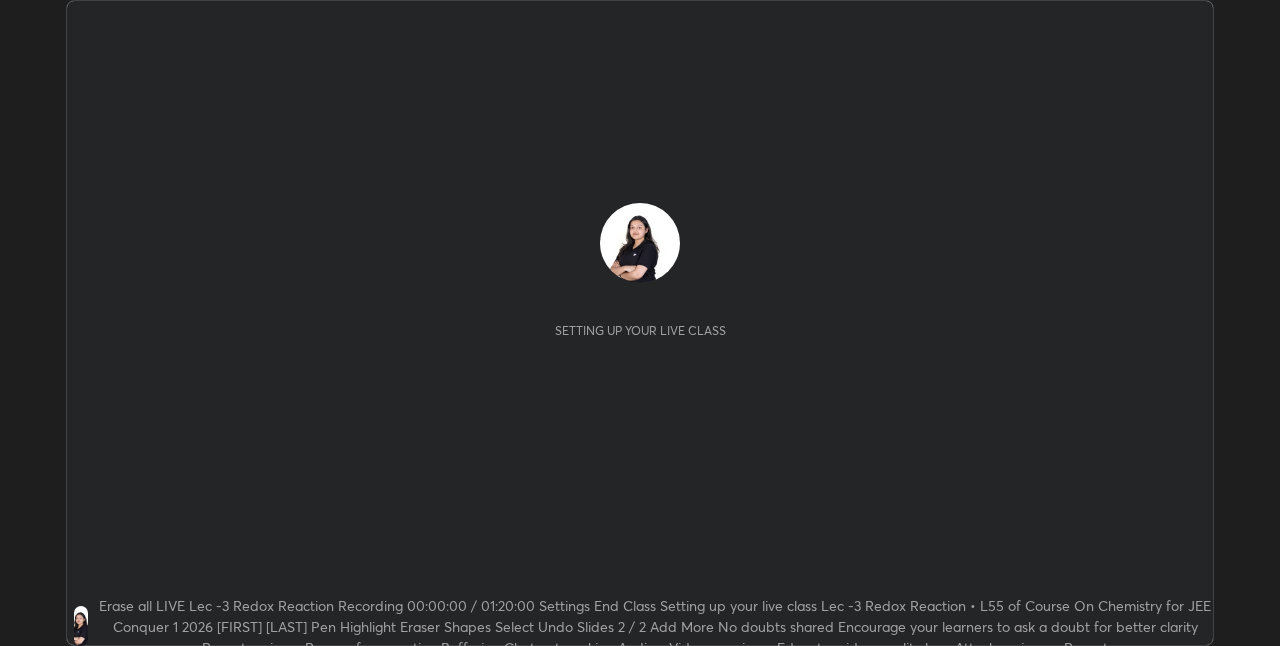 scroll, scrollTop: 0, scrollLeft: 0, axis: both 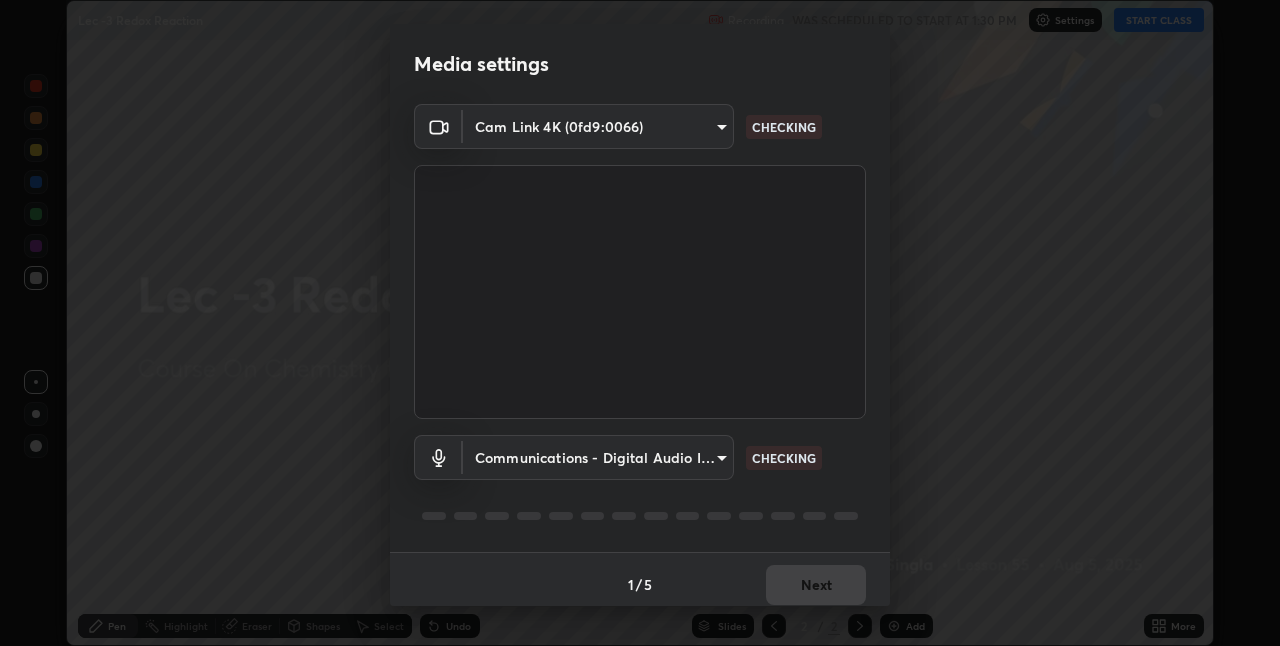 type on "4325113f5150d2eb00f74217ab665fa957d37049b6e54c8d92697f499d53718f" 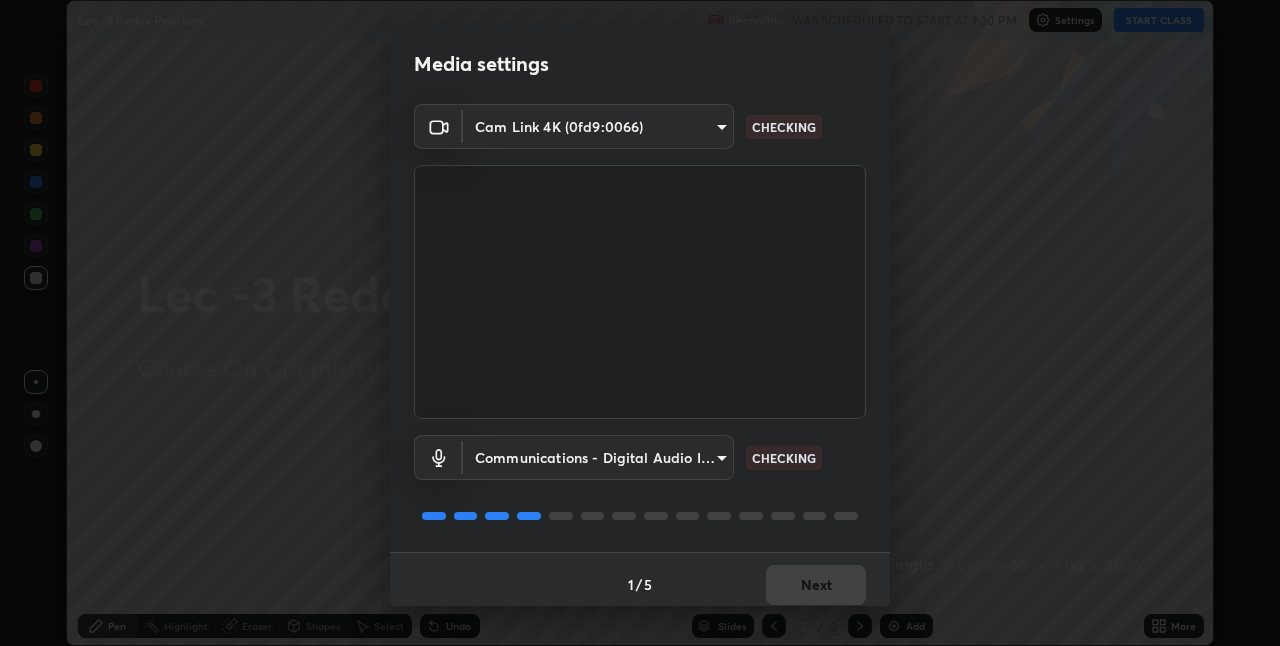 click on "Erase all Lec -3 Redox Reaction Recording WAS SCHEDULED TO START AT  1:30 PM Settings START CLASS Setting up your live class Lec -3 Redox Reaction • L55 of Course On Chemistry for JEE Conquer 1 2026 [FIRST] [LAST] Pen Highlight Eraser Shapes Select Undo Slides 2 / 2 Add More No doubts shared Encourage your learners to ask a doubt for better clarity Report an issue Reason for reporting Buffering Chat not working Audio - Video sync issue Educator video quality low ​ Attach an image Report Media settings Cam Link 4K (0fd9:0066) 4325113f5150d2eb00f74217ab665fa957d37049b6e54c8d92697f499d53718f CHECKING Communications - Digital Audio Interface (Cam Link 4K) communications CHECKING 1 / 5 Next" at bounding box center (640, 323) 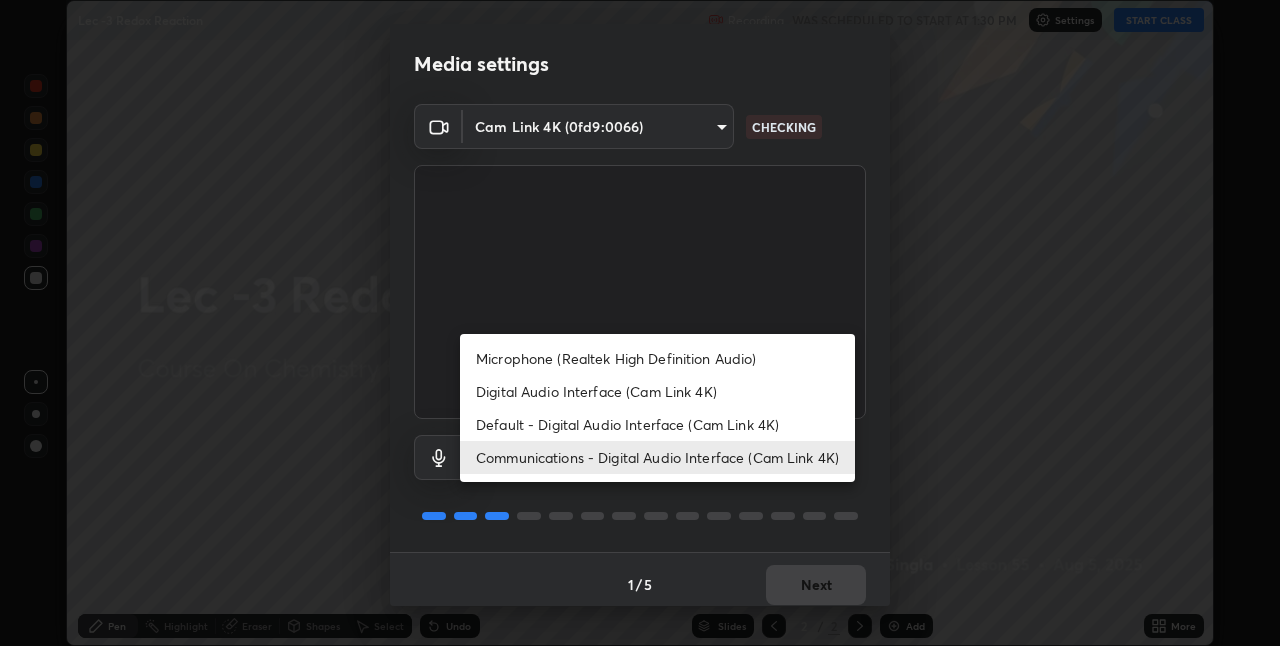 click on "Digital Audio Interface (Cam Link 4K)" at bounding box center [657, 391] 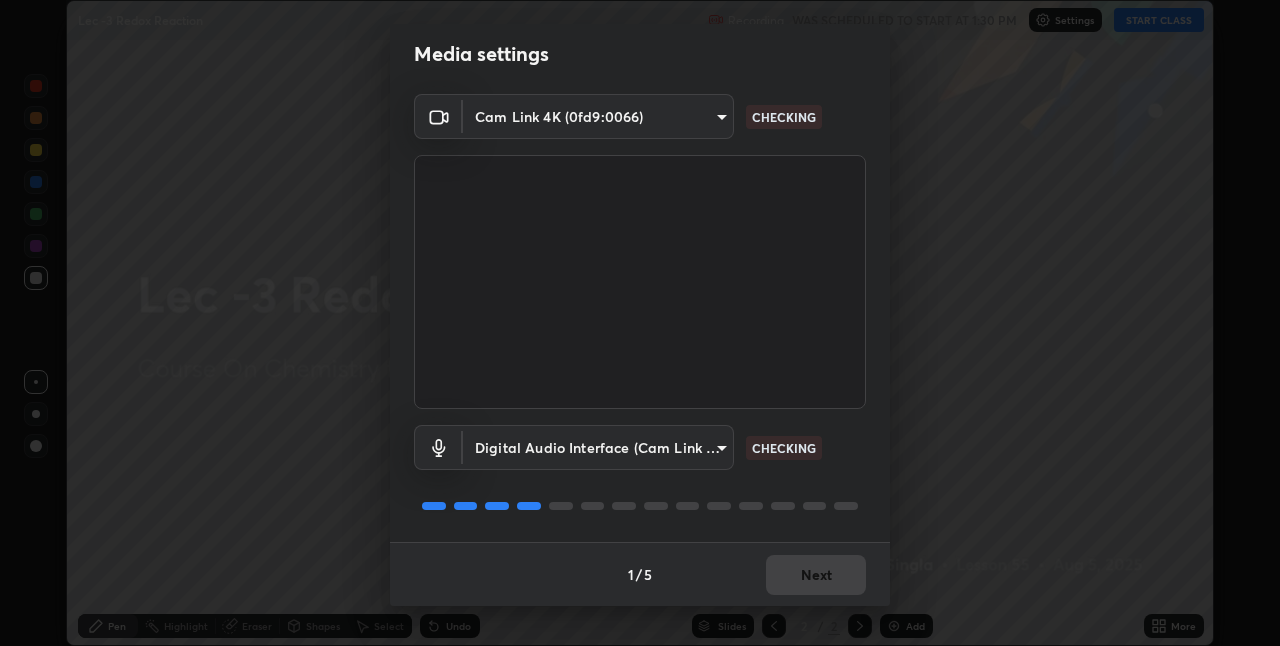 scroll, scrollTop: 7, scrollLeft: 0, axis: vertical 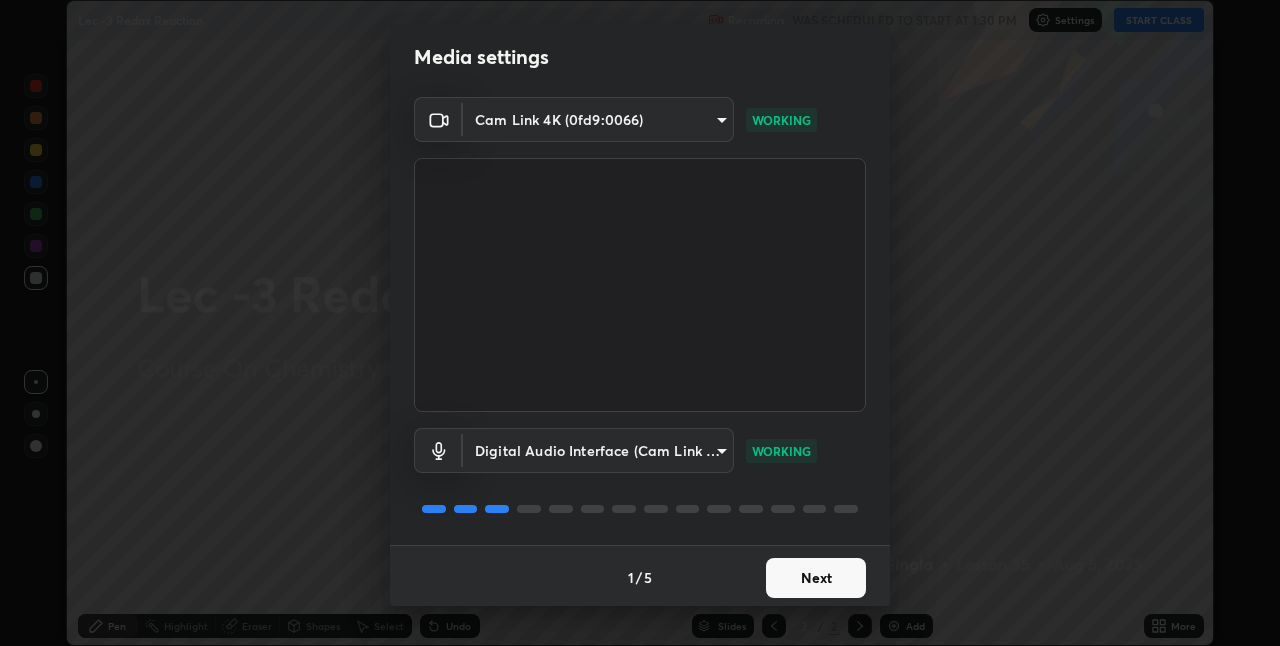 click on "Next" at bounding box center (816, 578) 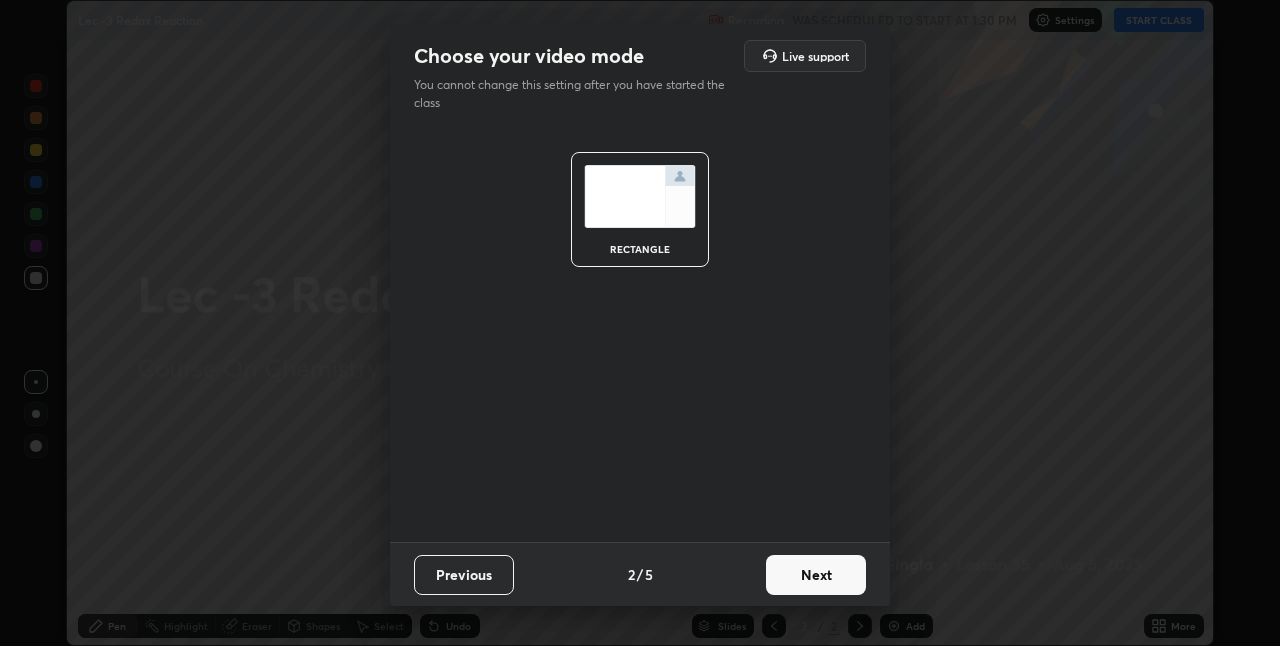 scroll, scrollTop: 0, scrollLeft: 0, axis: both 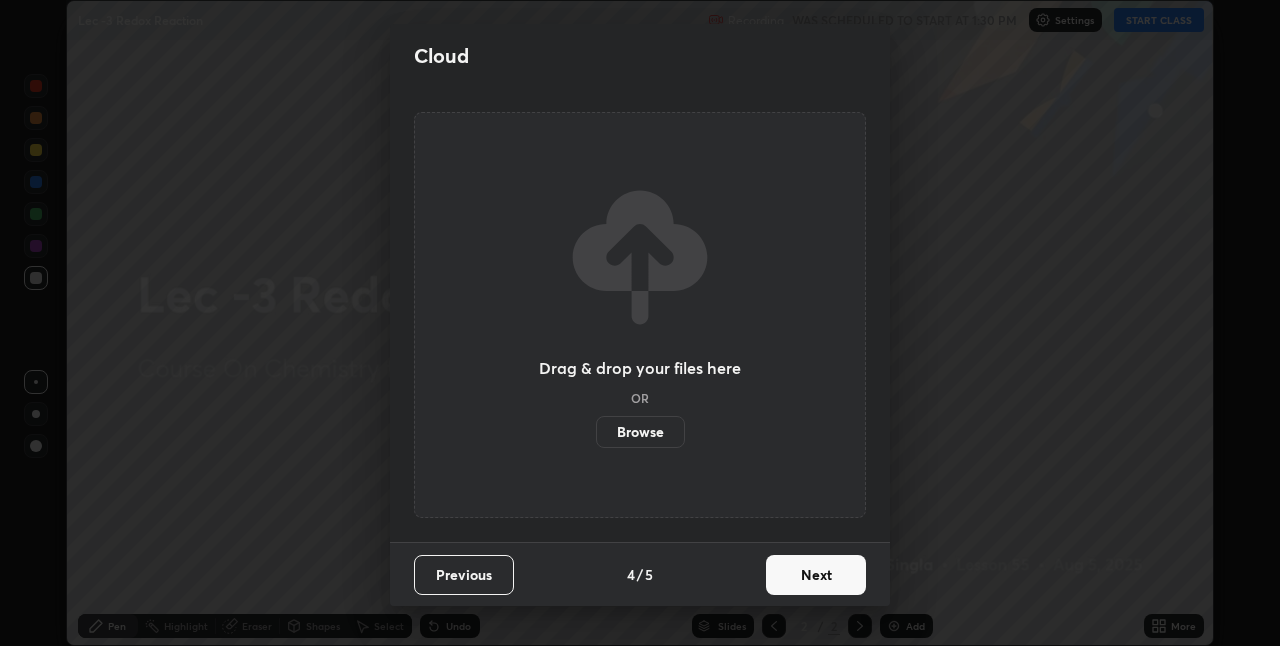 click on "Next" at bounding box center [816, 575] 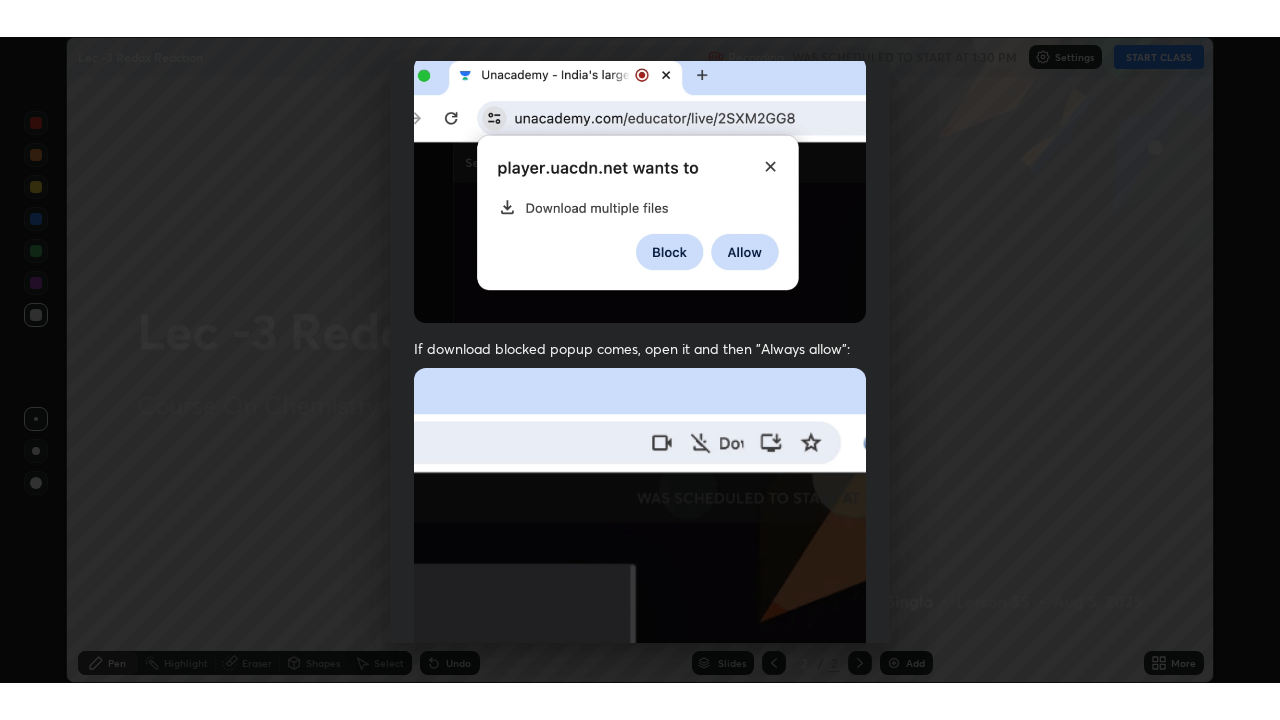 scroll, scrollTop: 418, scrollLeft: 0, axis: vertical 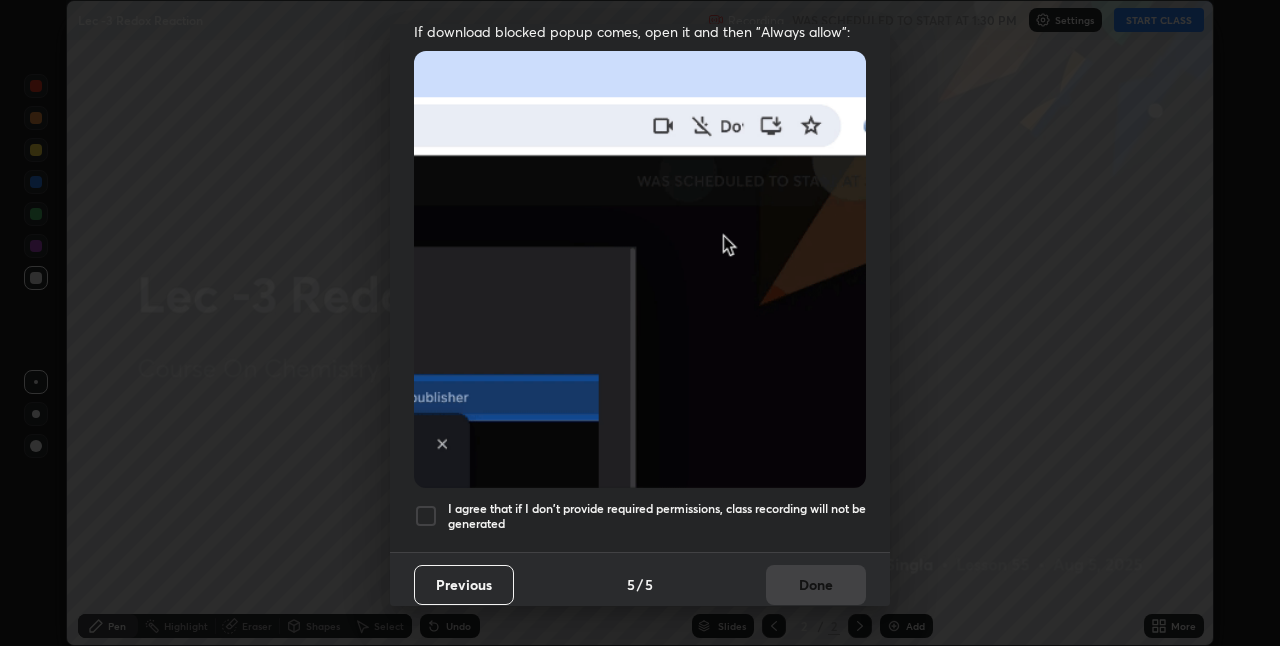 click at bounding box center [426, 516] 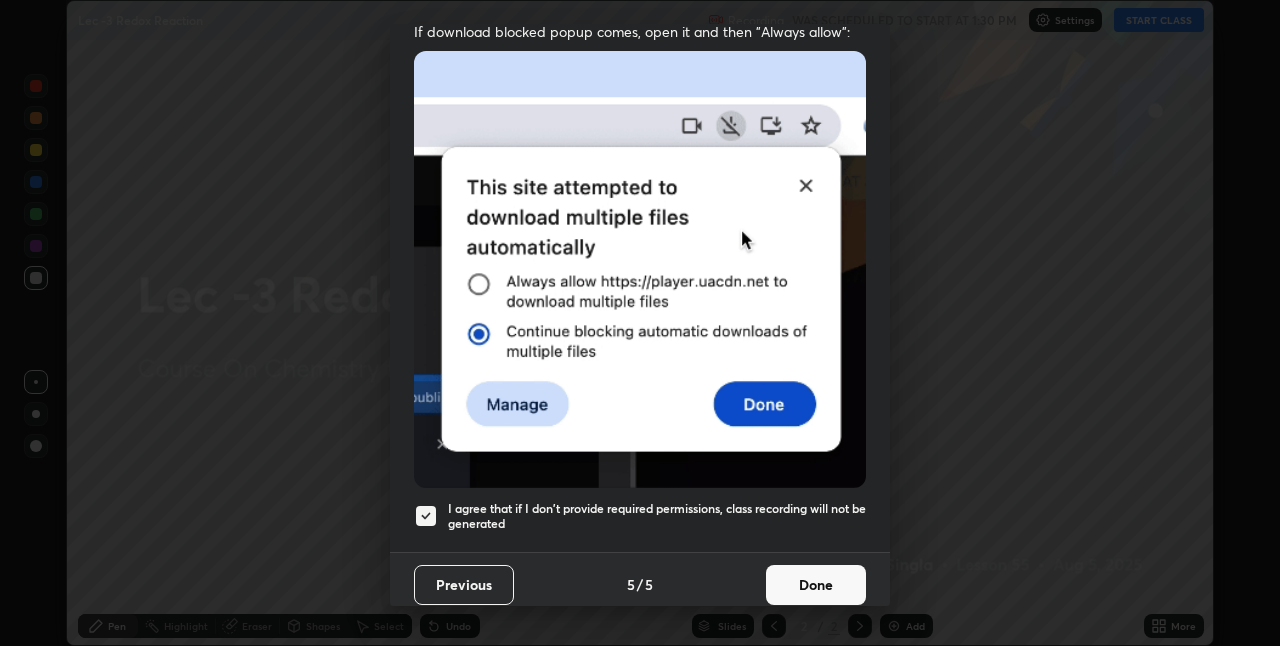 click on "Done" at bounding box center [816, 585] 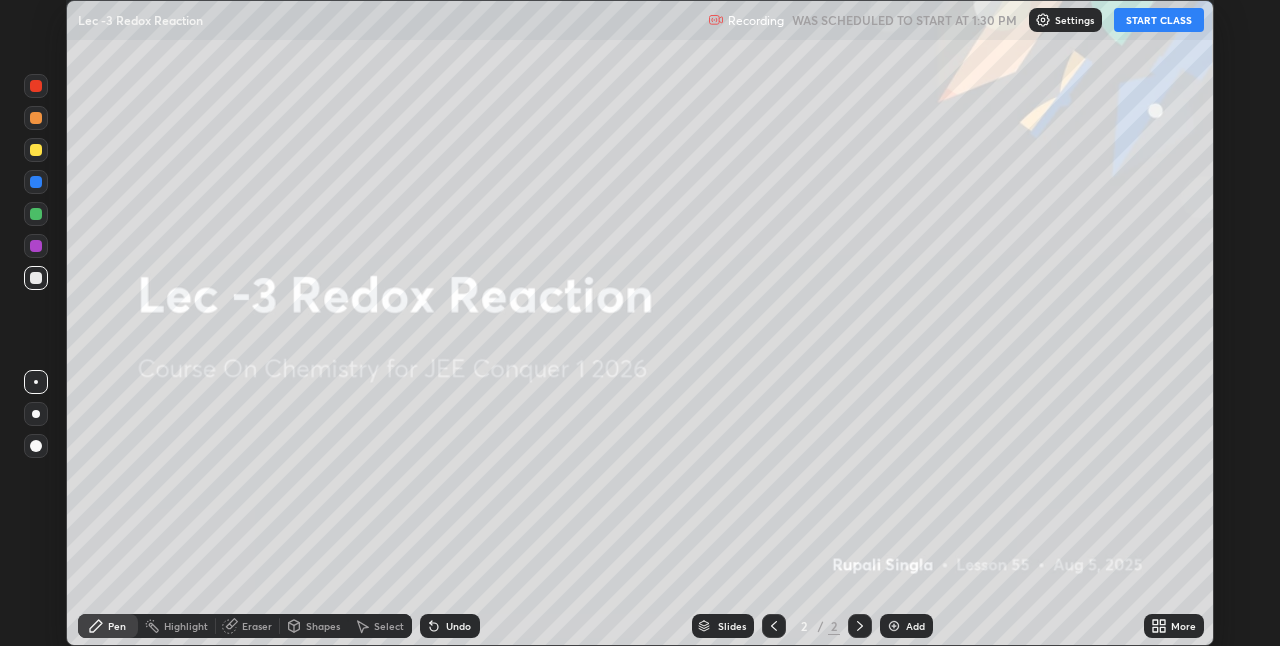 click on "START CLASS" at bounding box center (1159, 20) 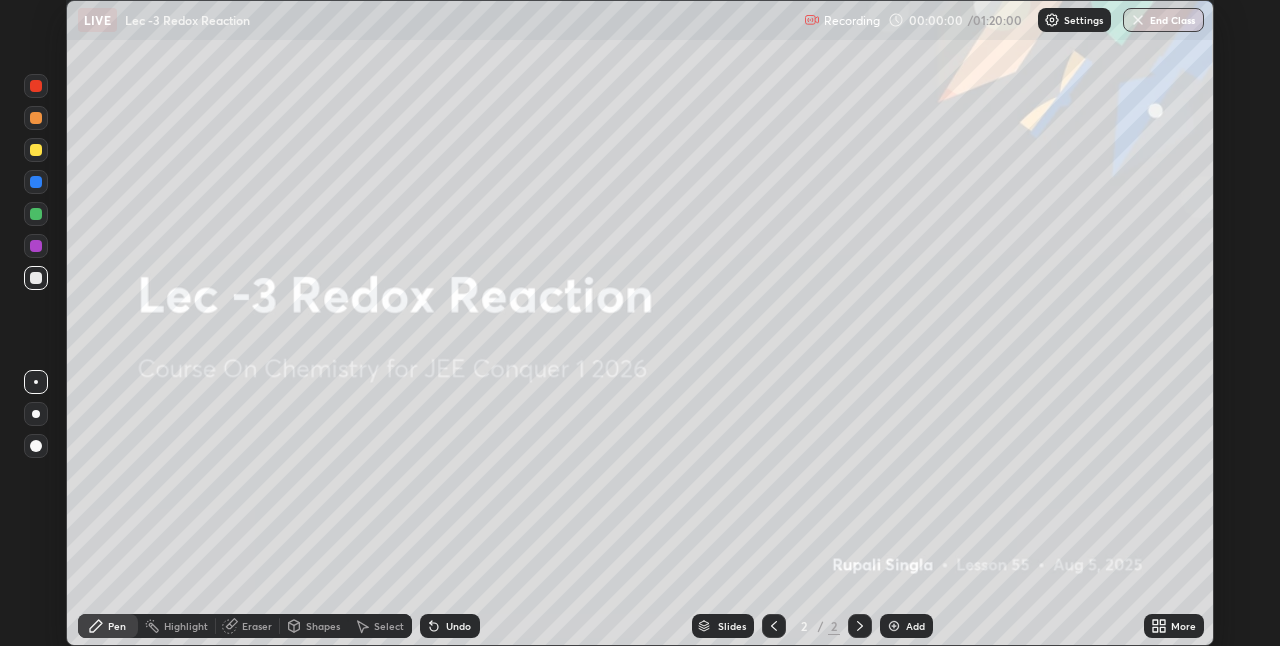 click 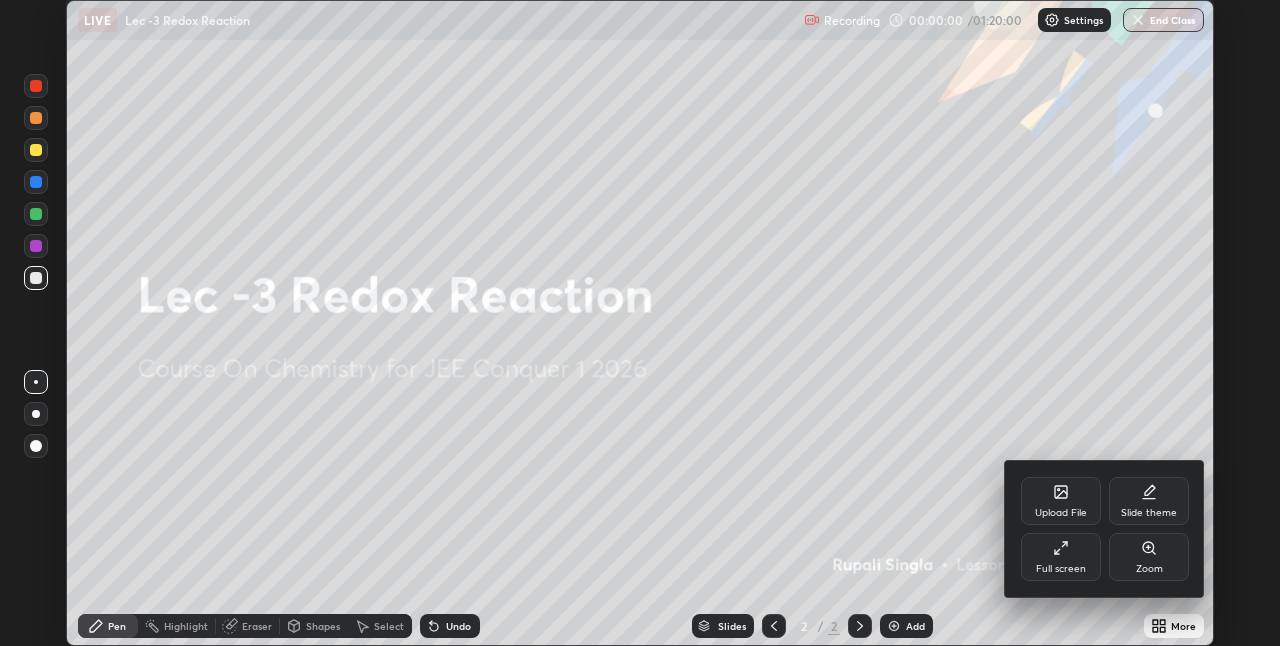 click on "Full screen" at bounding box center [1061, 557] 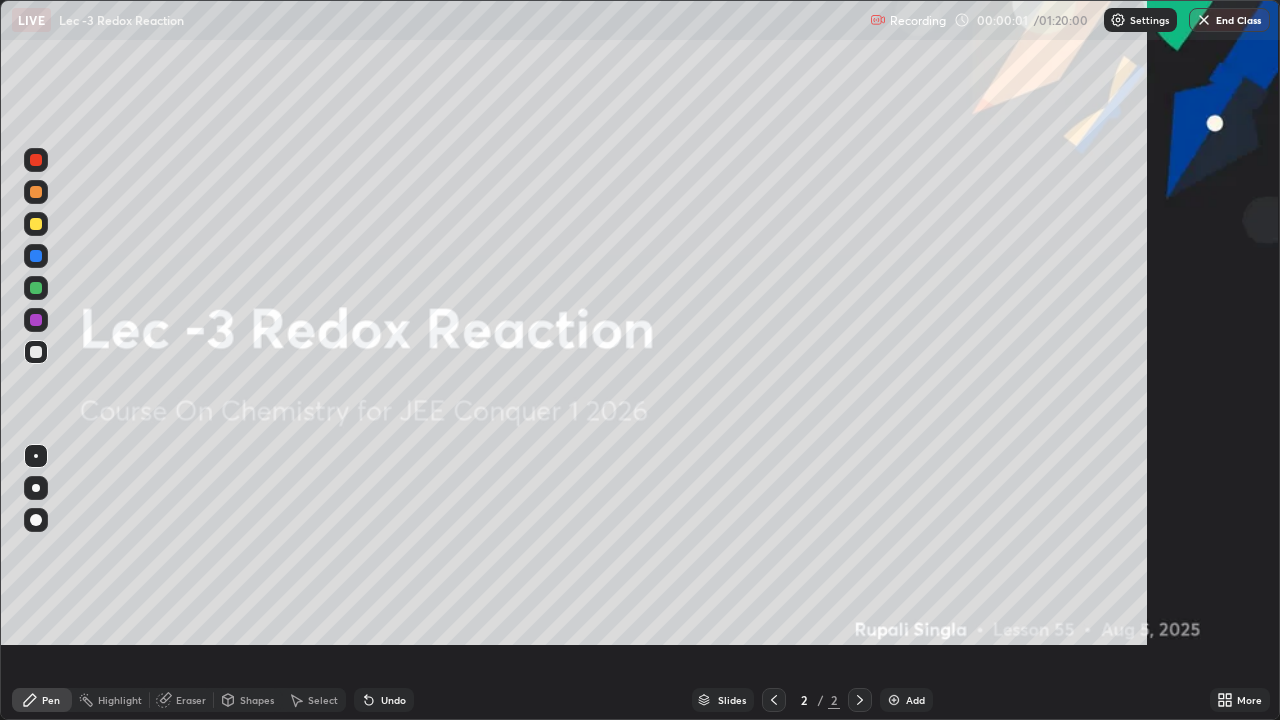 scroll, scrollTop: 99280, scrollLeft: 98720, axis: both 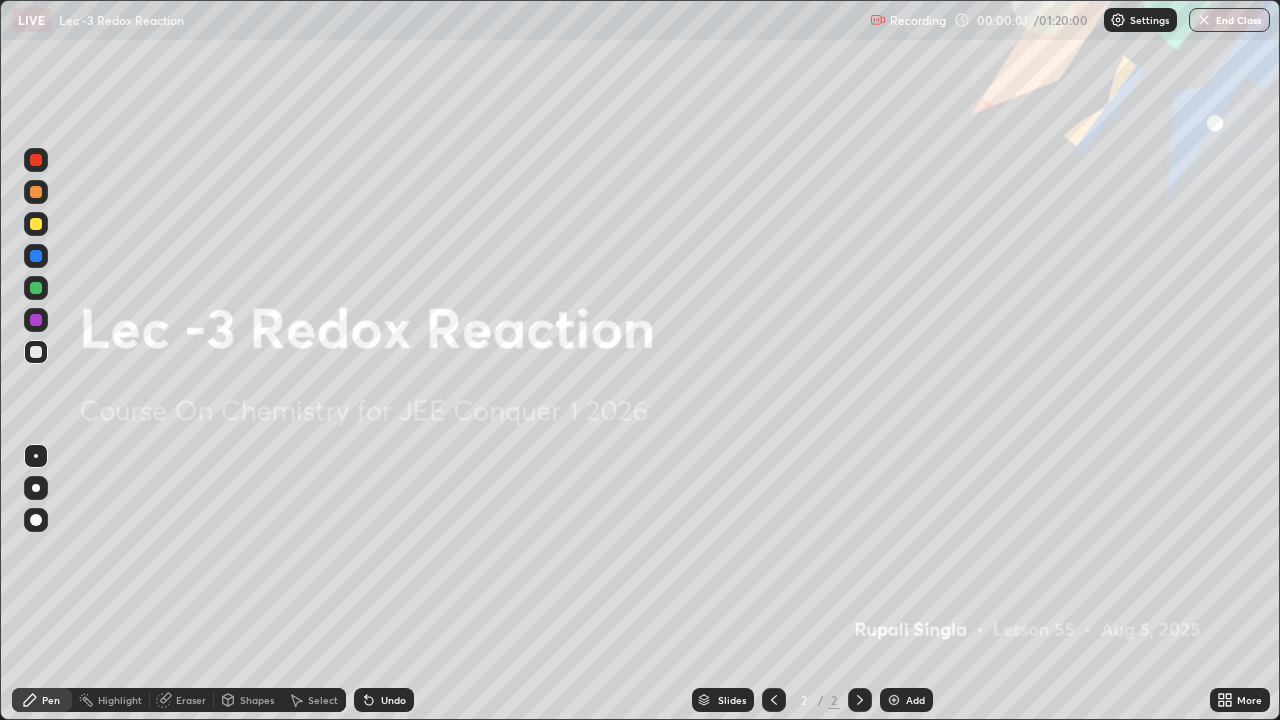 click on "Add" at bounding box center [906, 700] 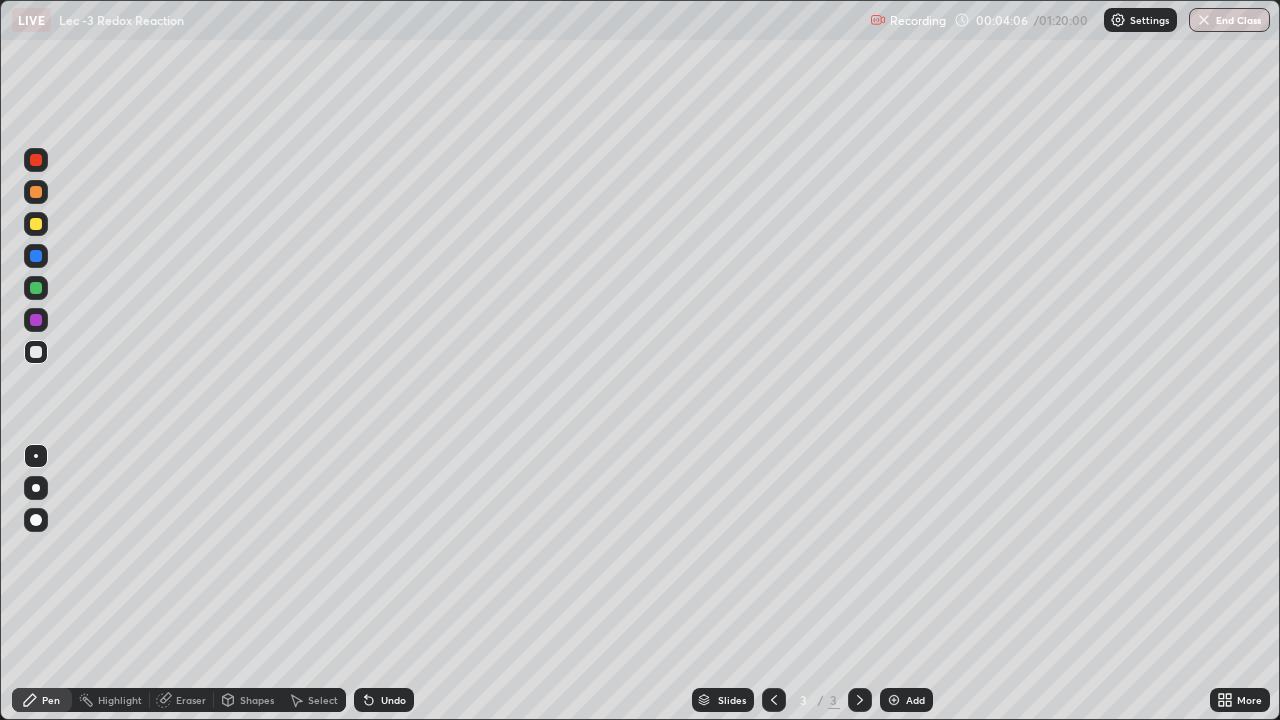 click at bounding box center [36, 224] 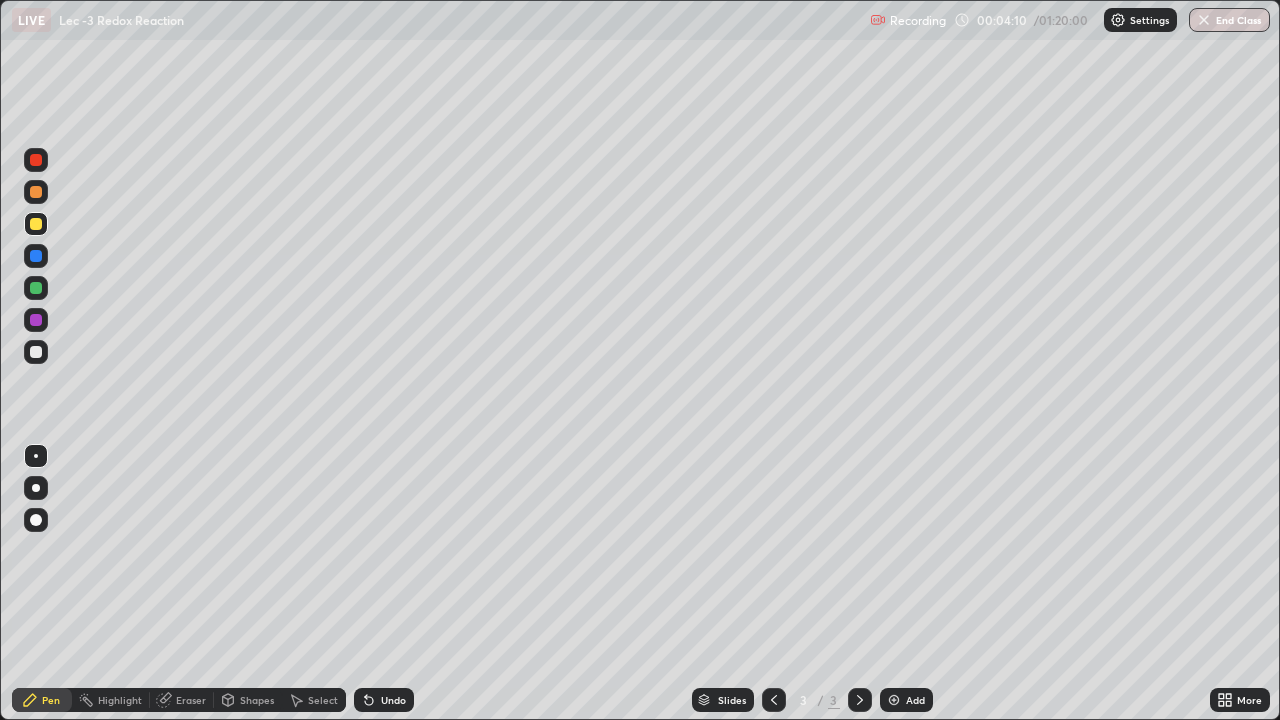 click at bounding box center [36, 288] 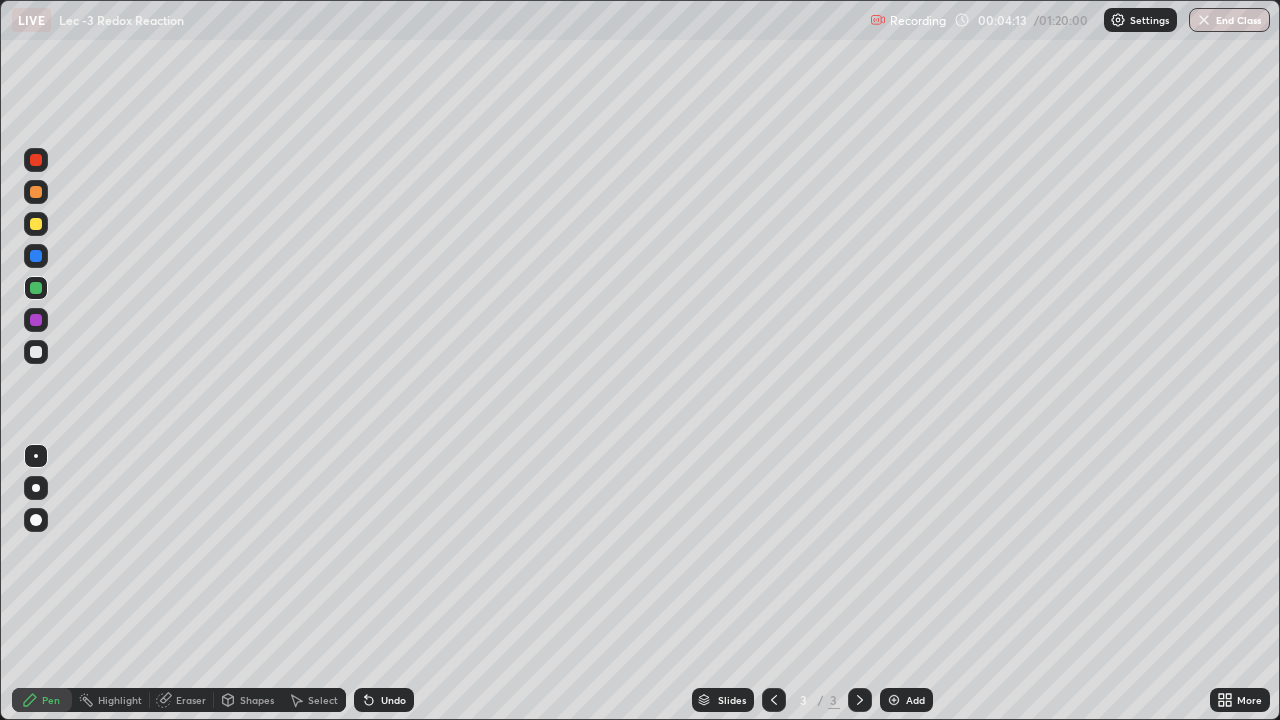click at bounding box center [36, 320] 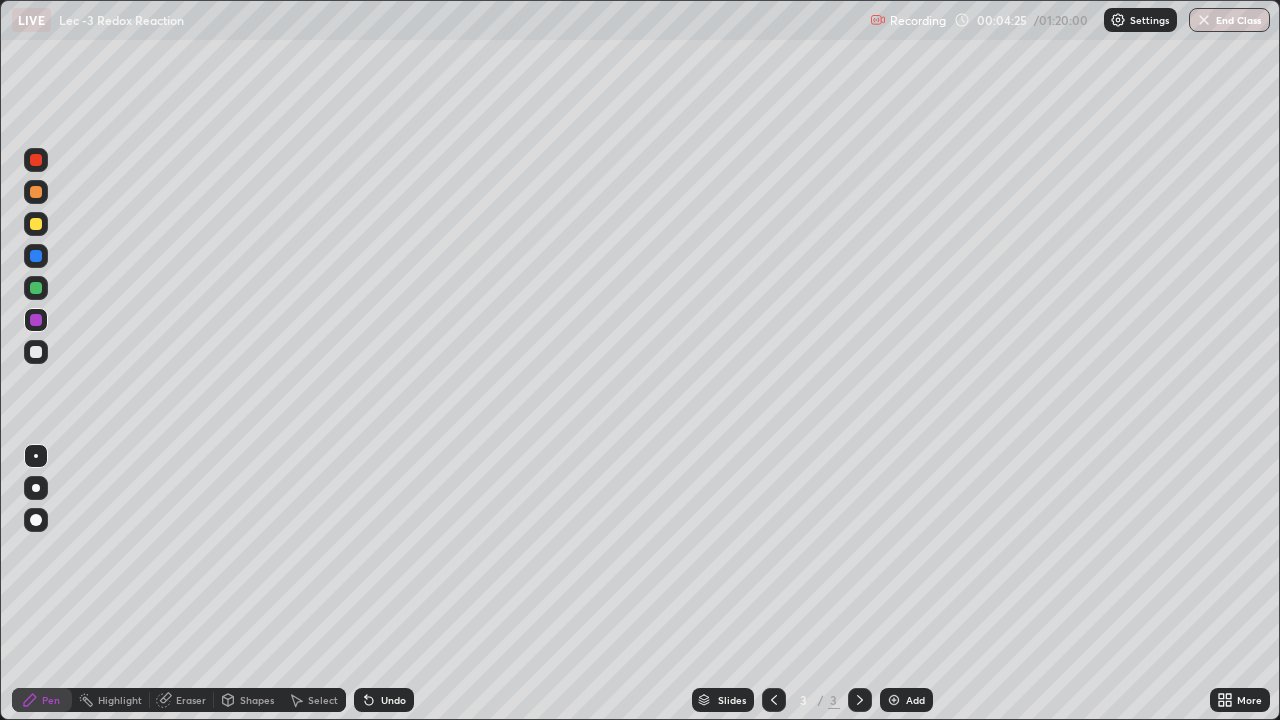 click at bounding box center [36, 224] 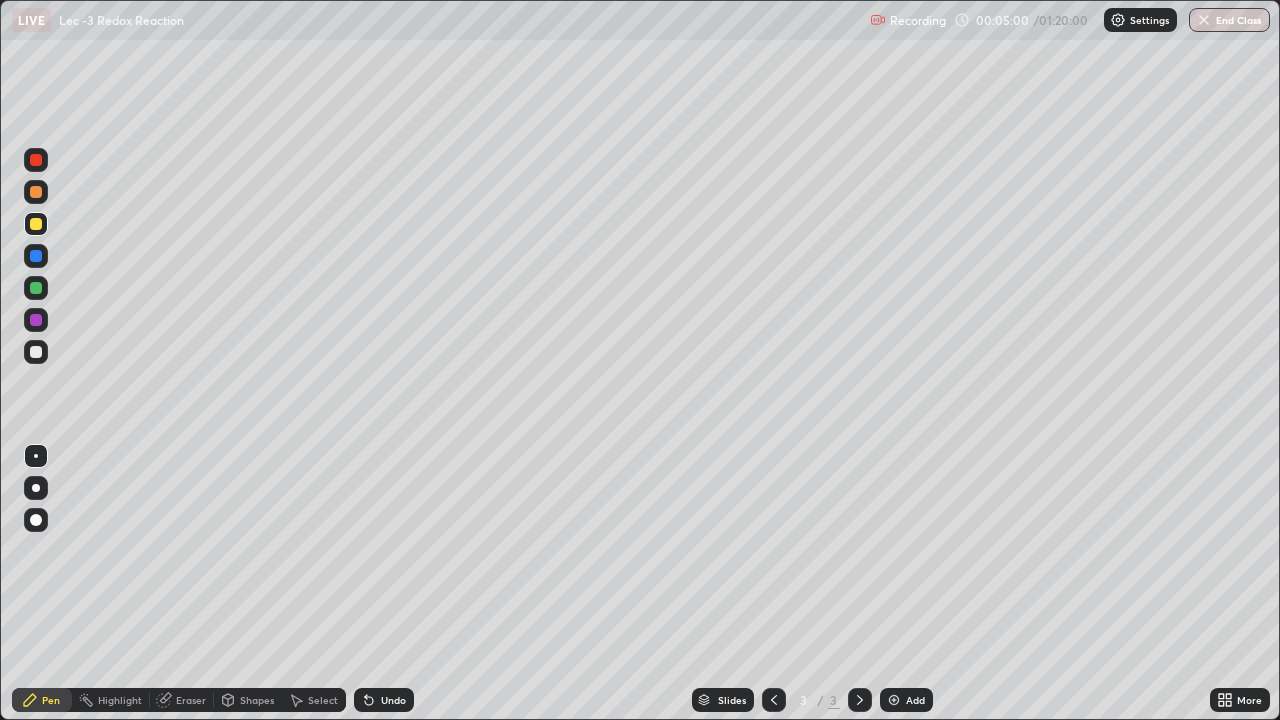 click on "Eraser" at bounding box center [182, 700] 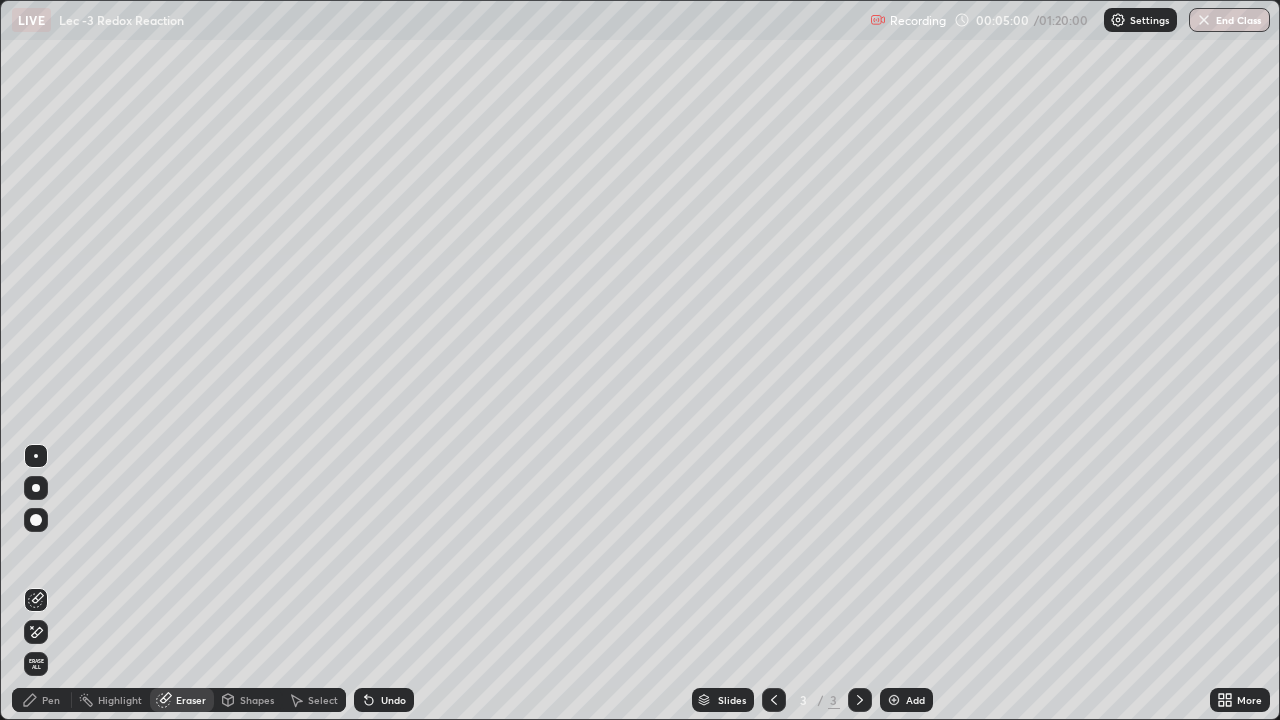 click on "Erase all" at bounding box center (36, 664) 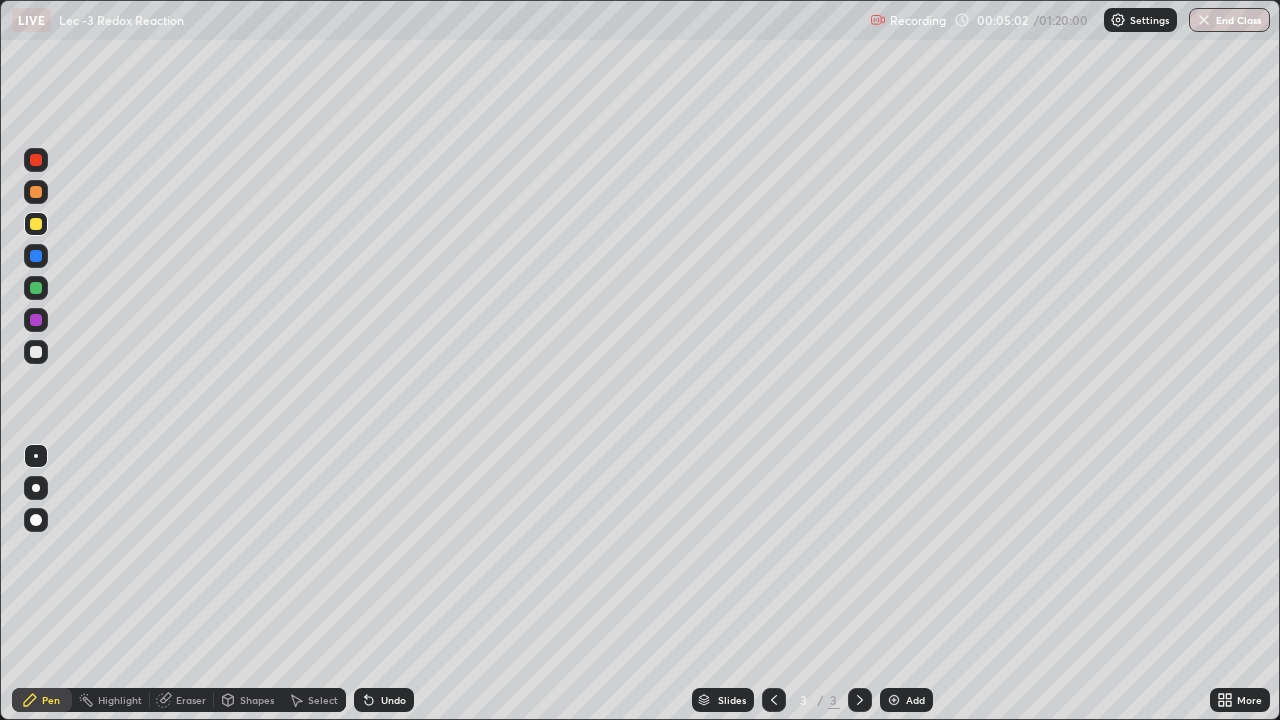 click at bounding box center [36, 288] 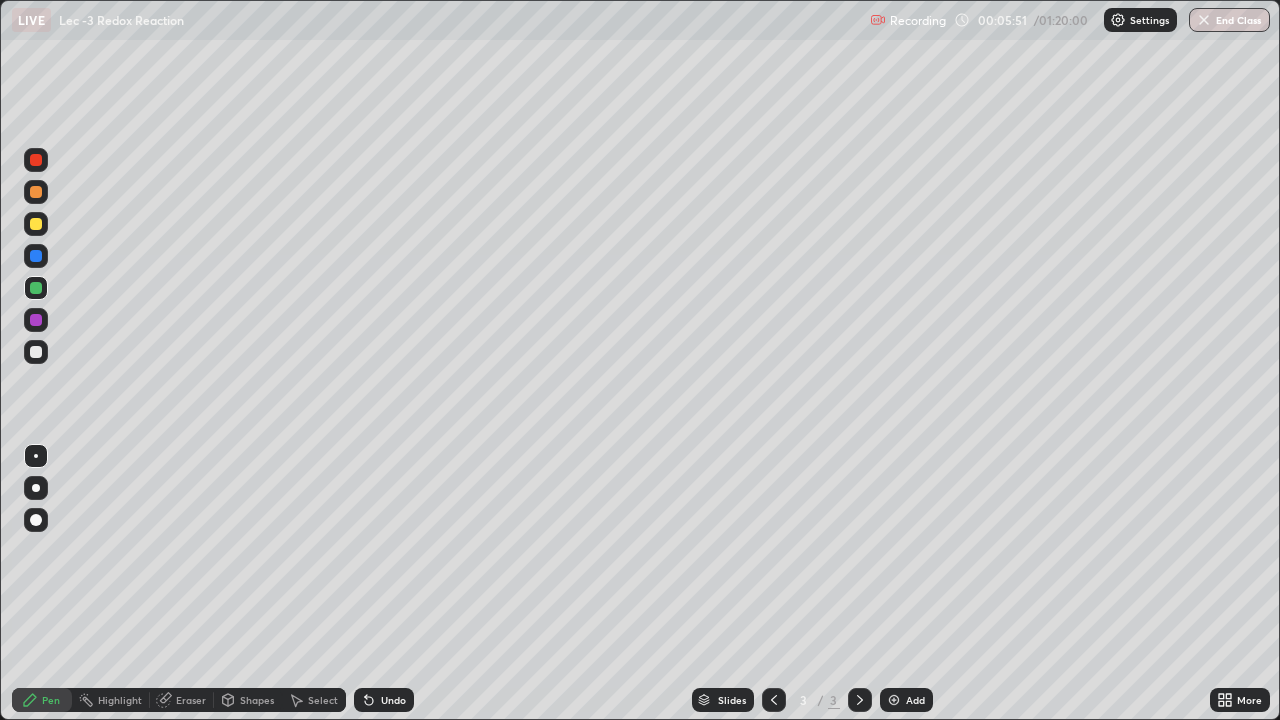 click at bounding box center (36, 224) 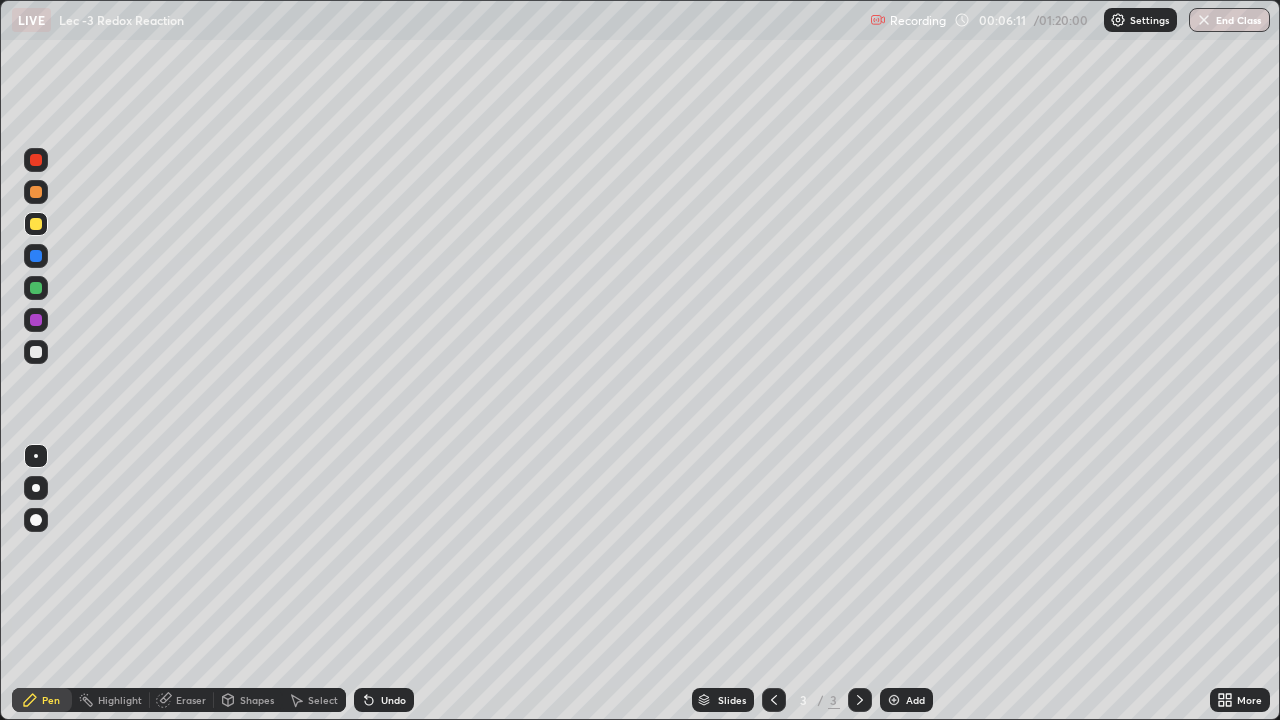 click at bounding box center (36, 288) 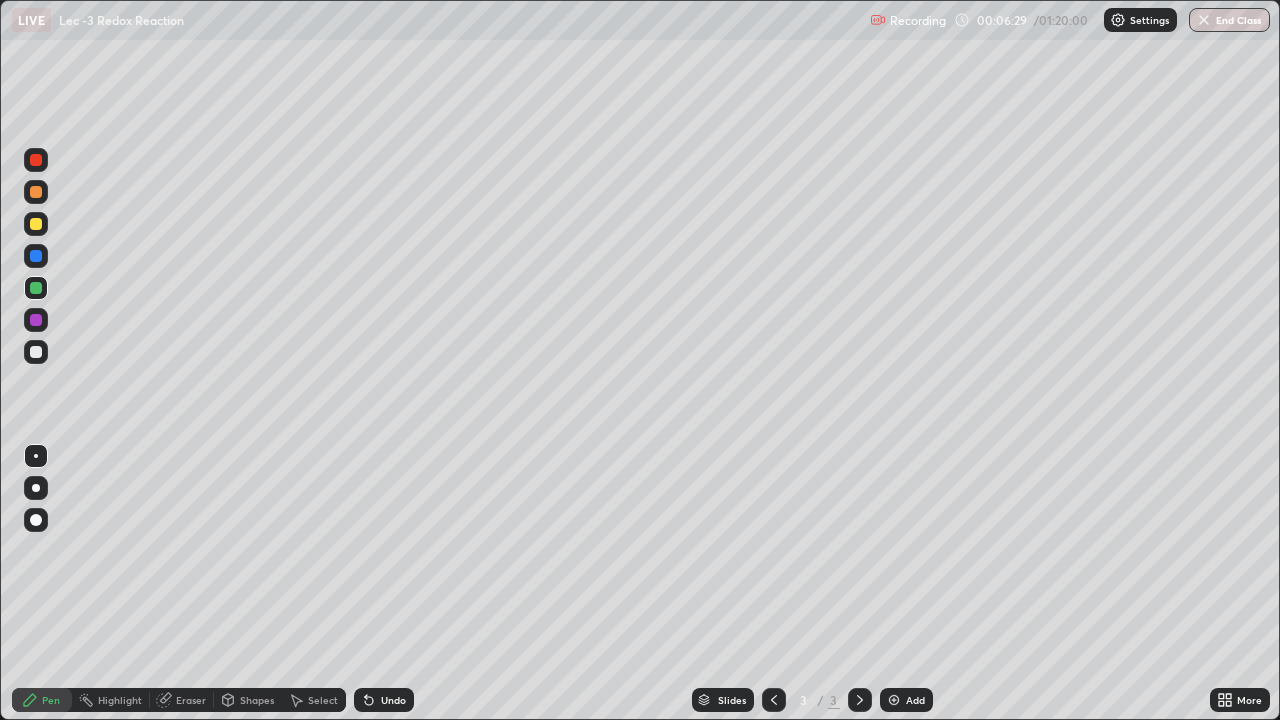 click at bounding box center [36, 352] 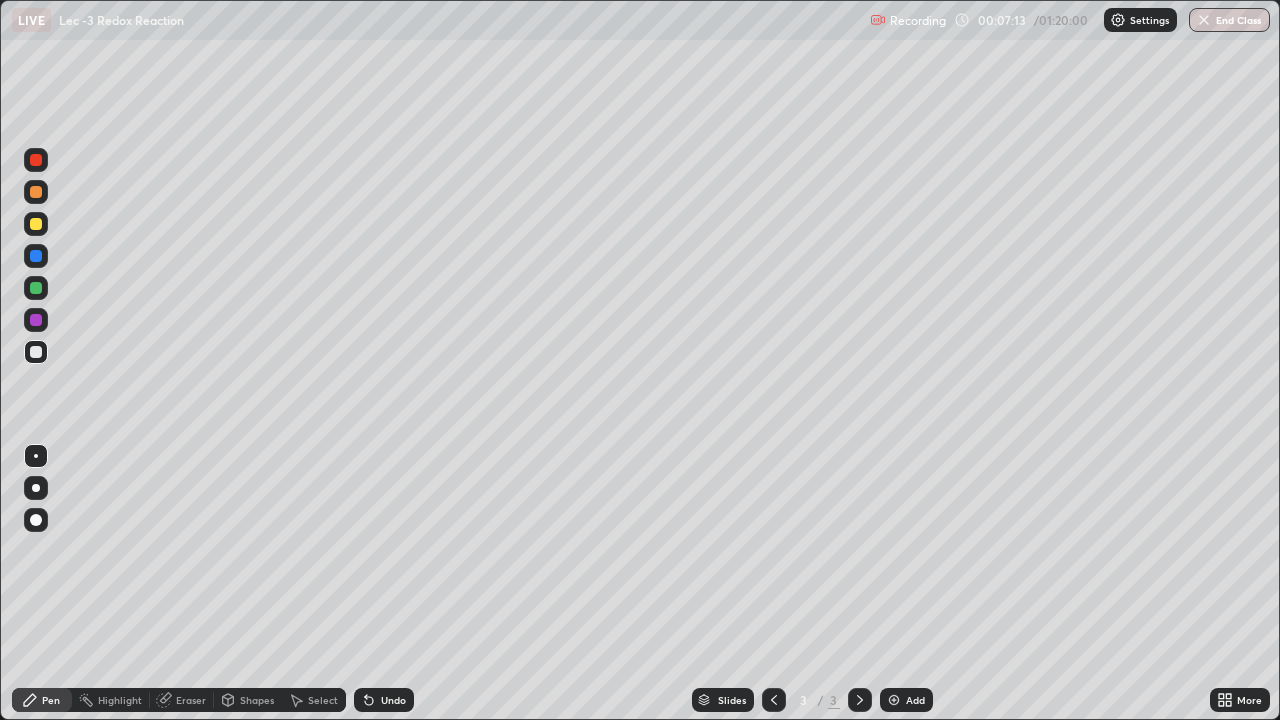 click at bounding box center [36, 224] 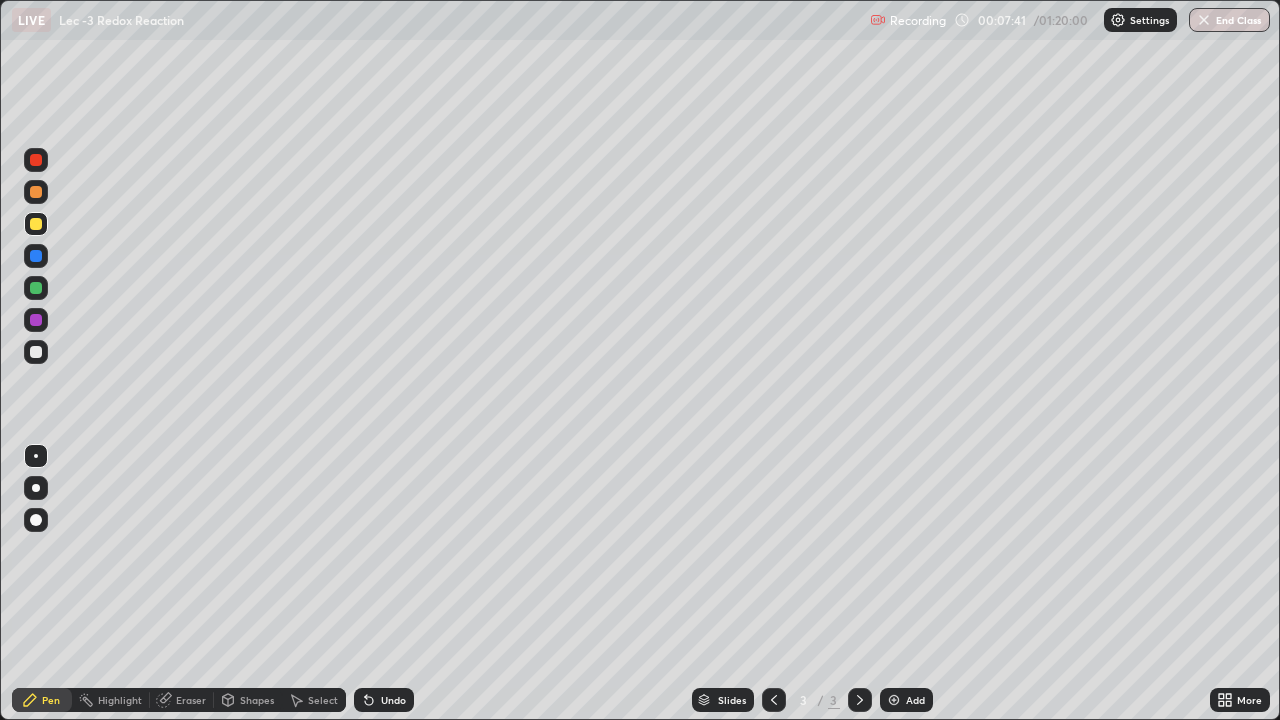 click on "Undo" at bounding box center [384, 700] 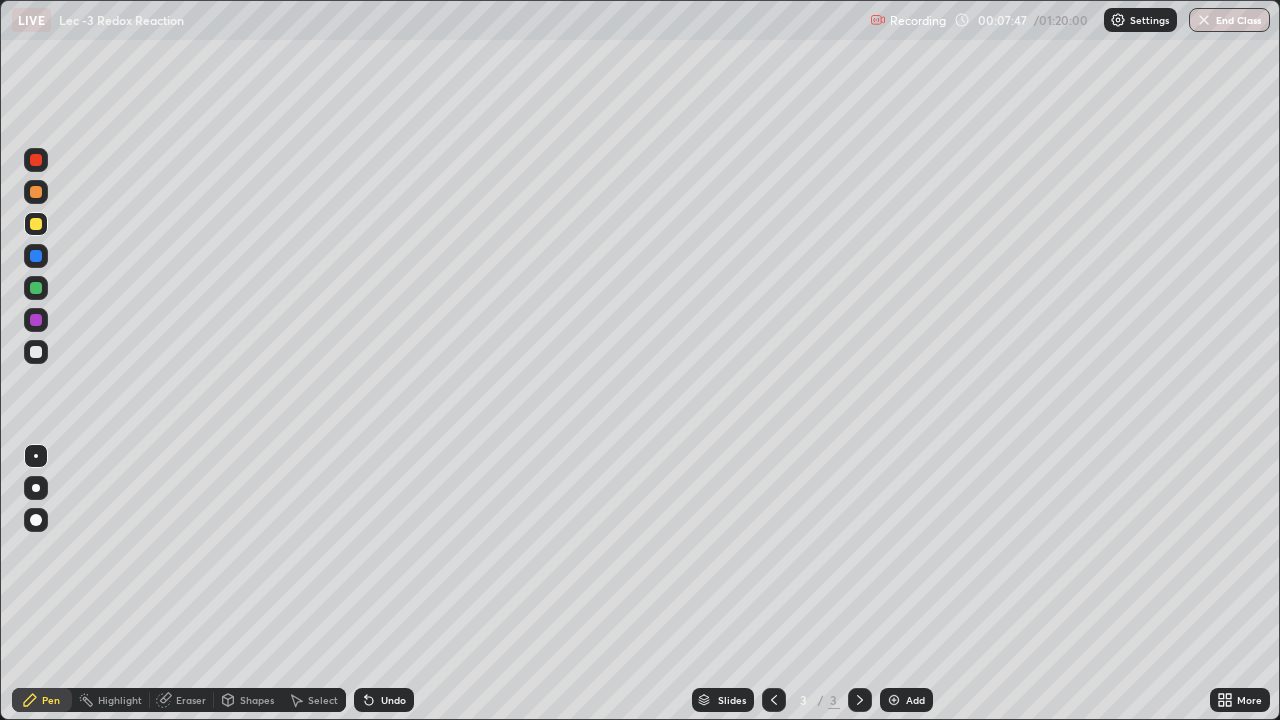 click on "Undo" at bounding box center (384, 700) 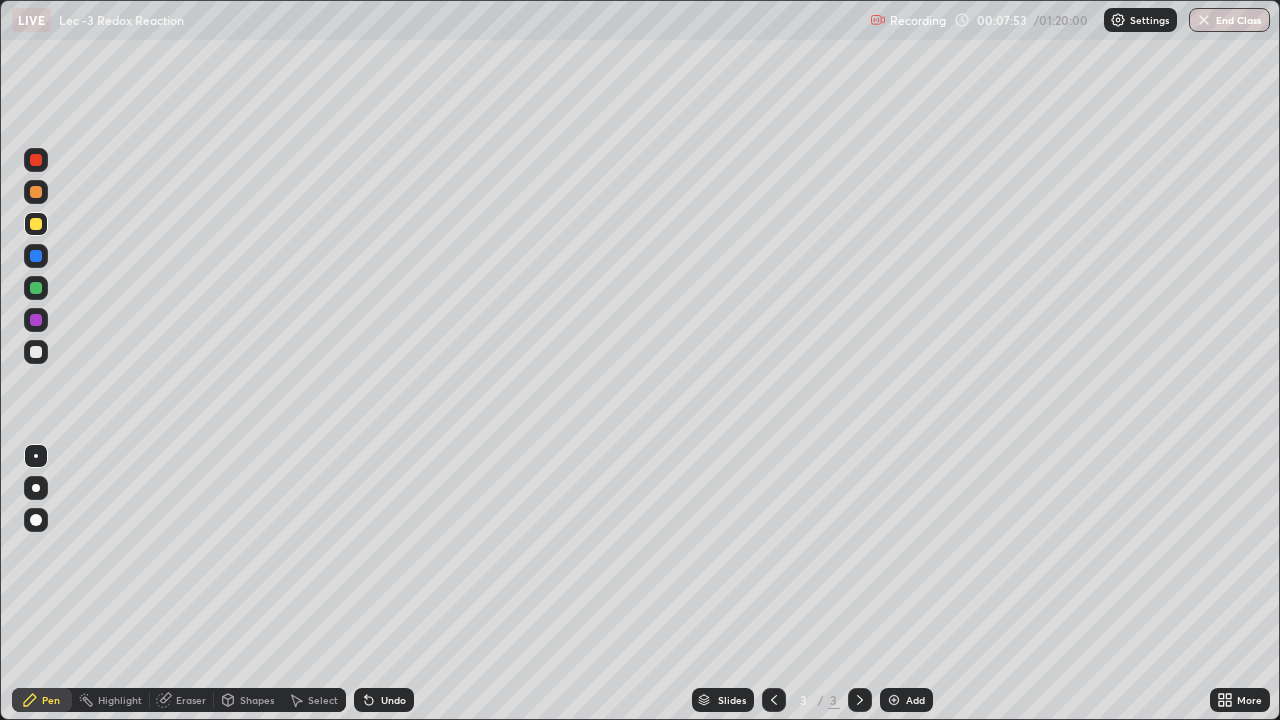 click on "Select" at bounding box center (314, 700) 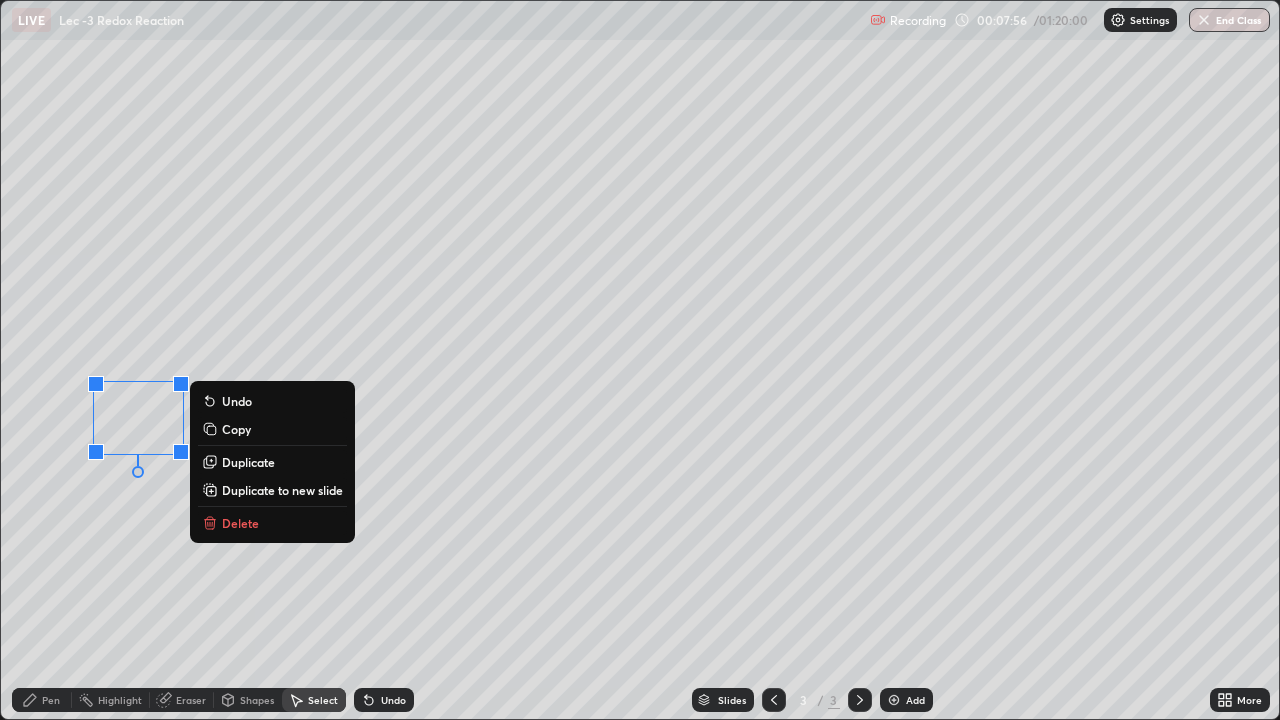 click on "0 ° Undo Copy Duplicate Duplicate to new slide Delete" at bounding box center (640, 360) 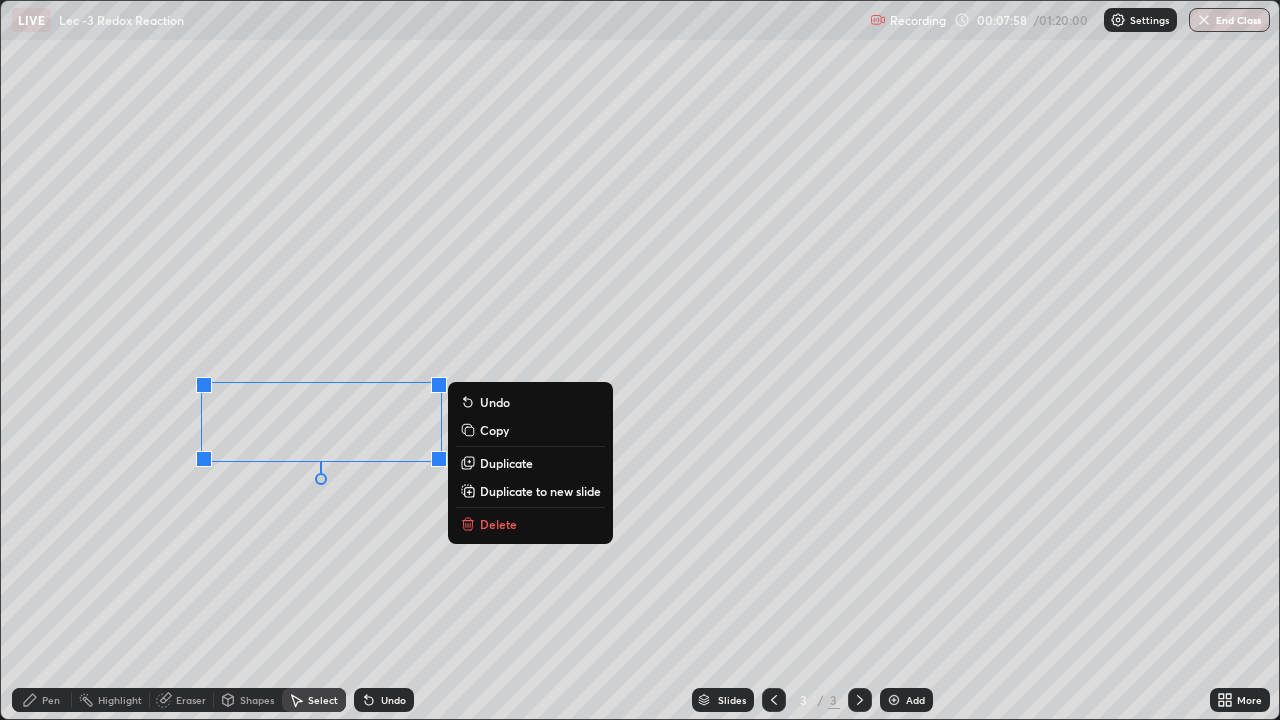 click on "0 ° Undo Copy Duplicate Duplicate to new slide Delete" at bounding box center [640, 360] 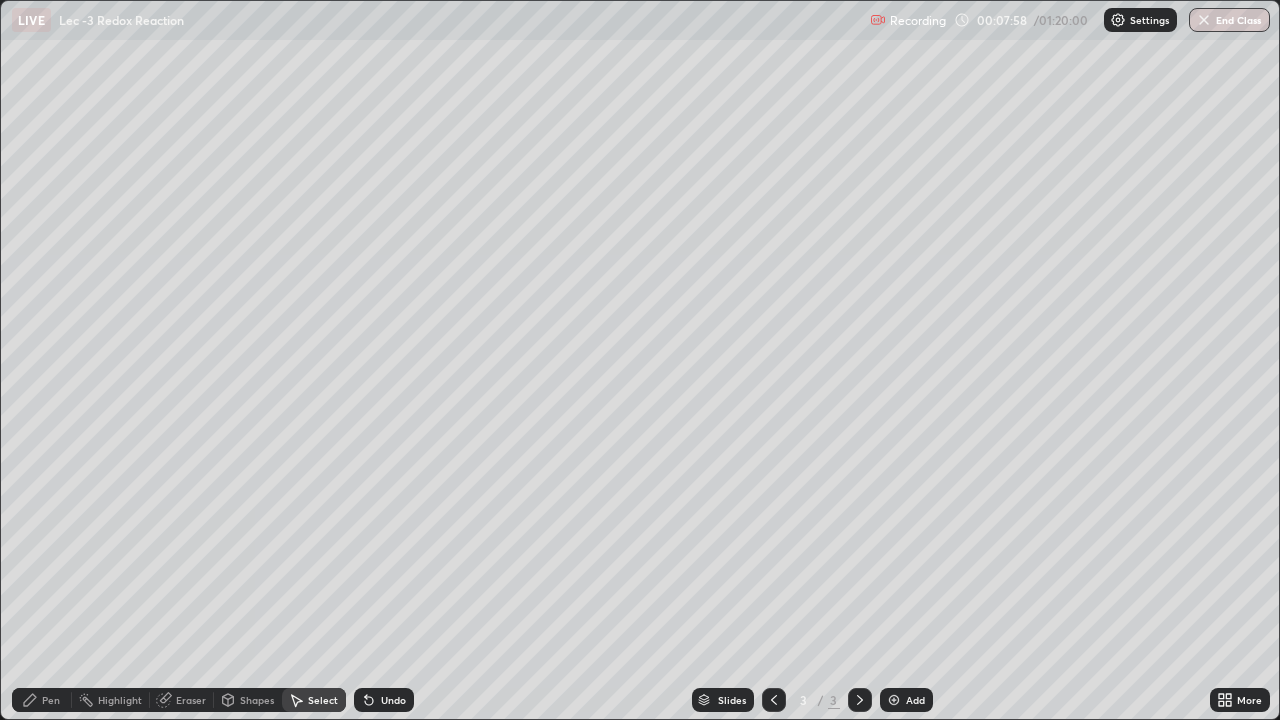 click 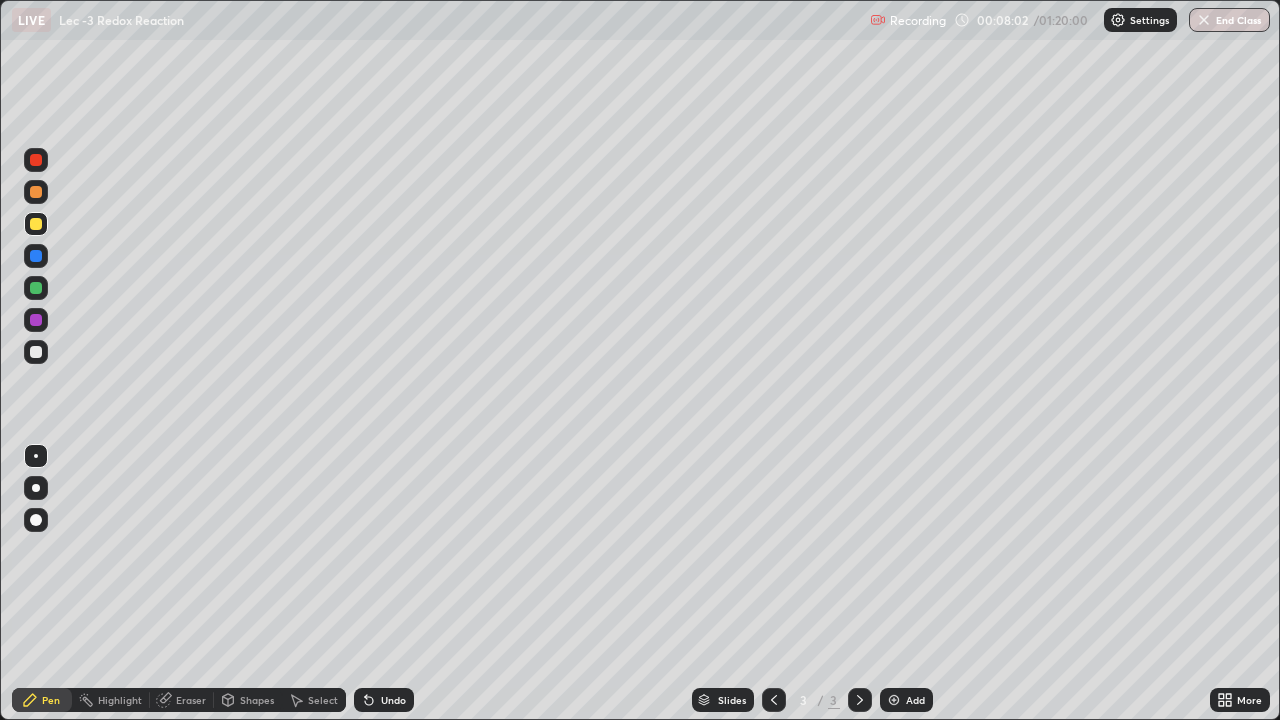 click on "Undo" at bounding box center [393, 700] 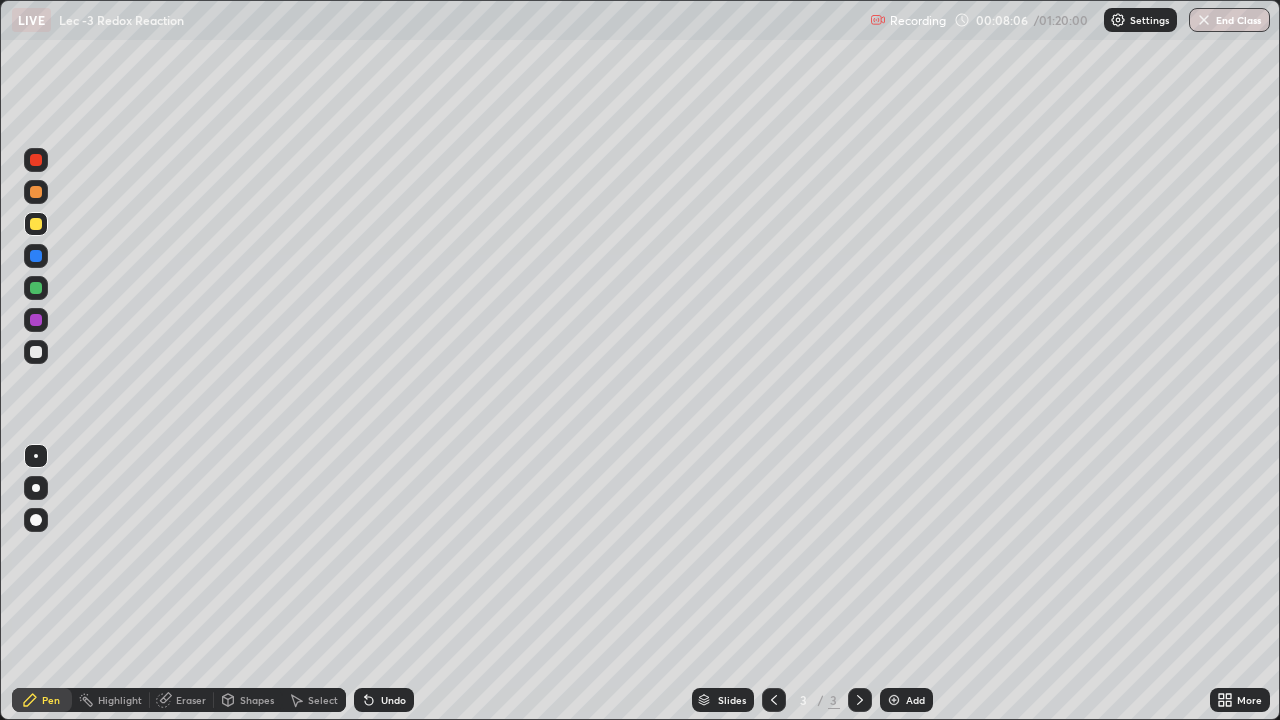 click on "Select" at bounding box center [314, 700] 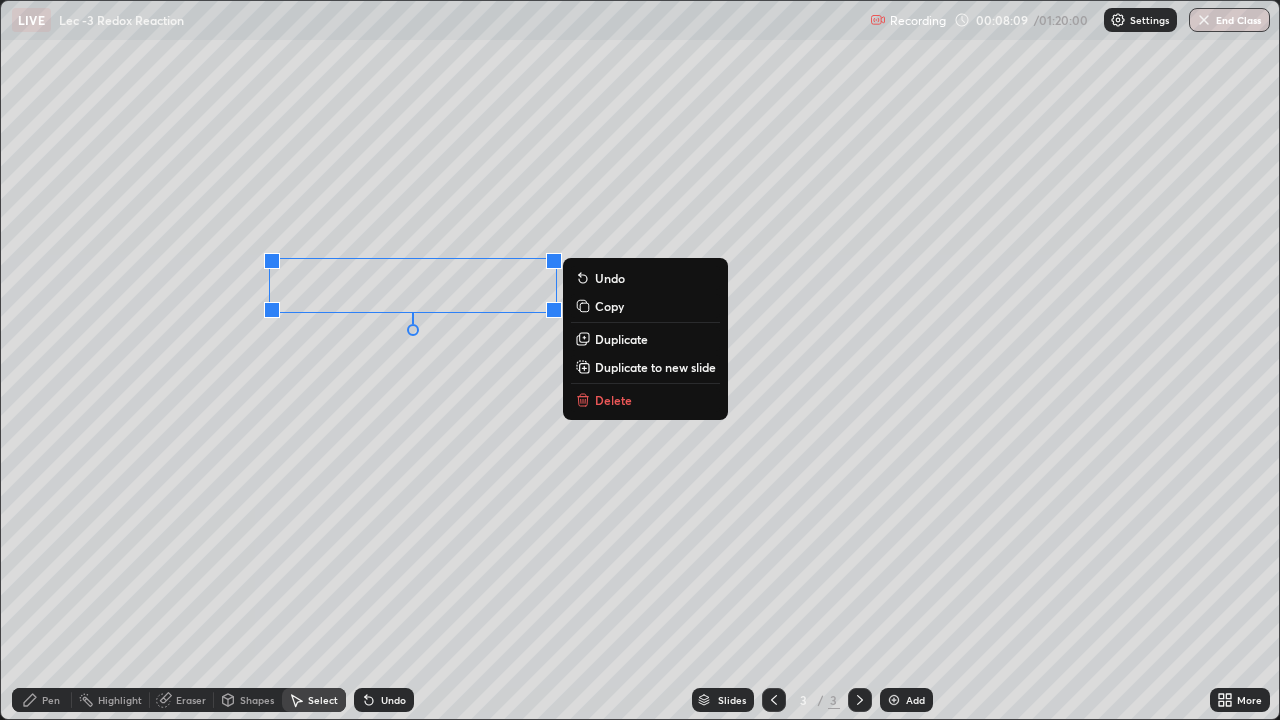 click on "0 ° Undo Copy Duplicate Duplicate to new slide Delete" at bounding box center [640, 360] 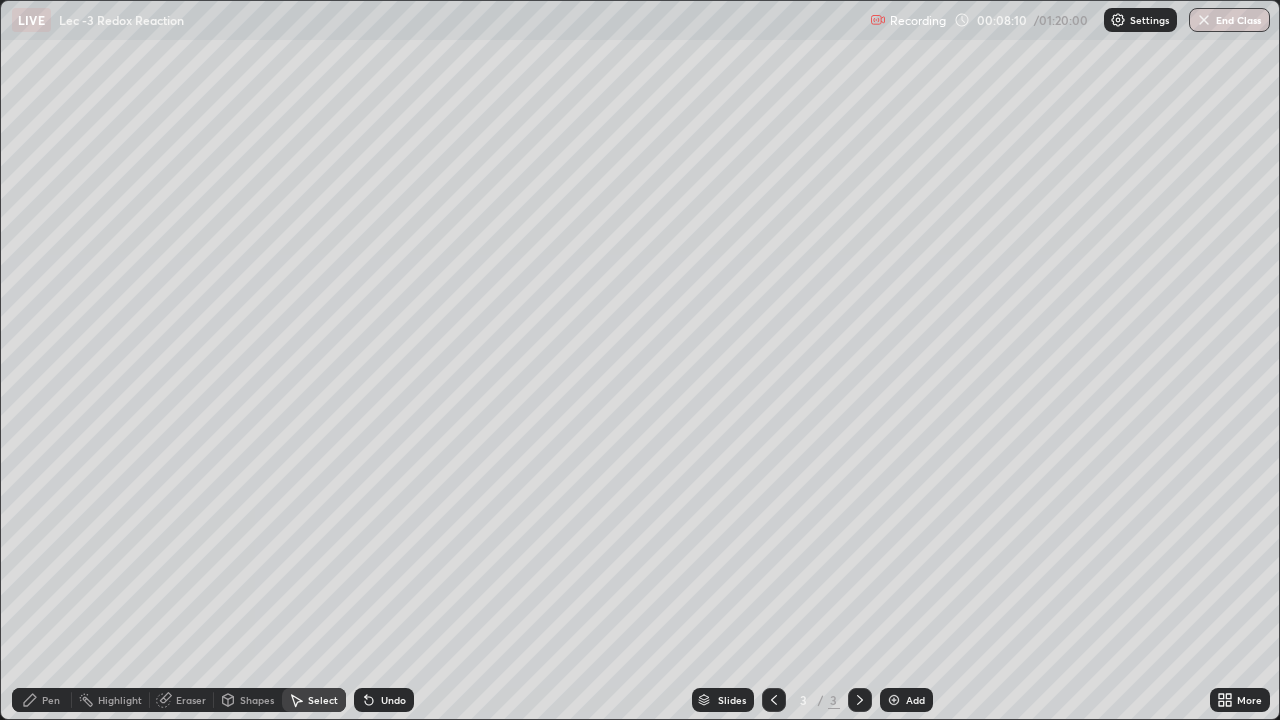 click on "Pen" at bounding box center [42, 700] 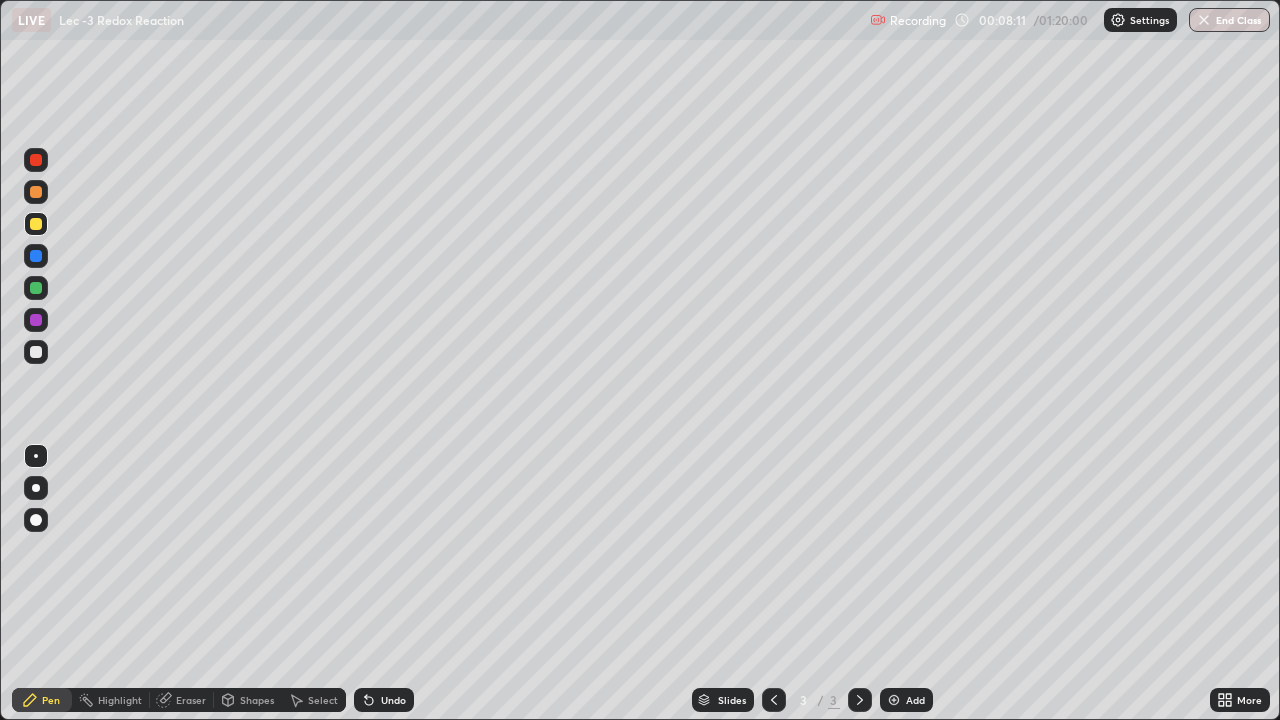 click at bounding box center (36, 288) 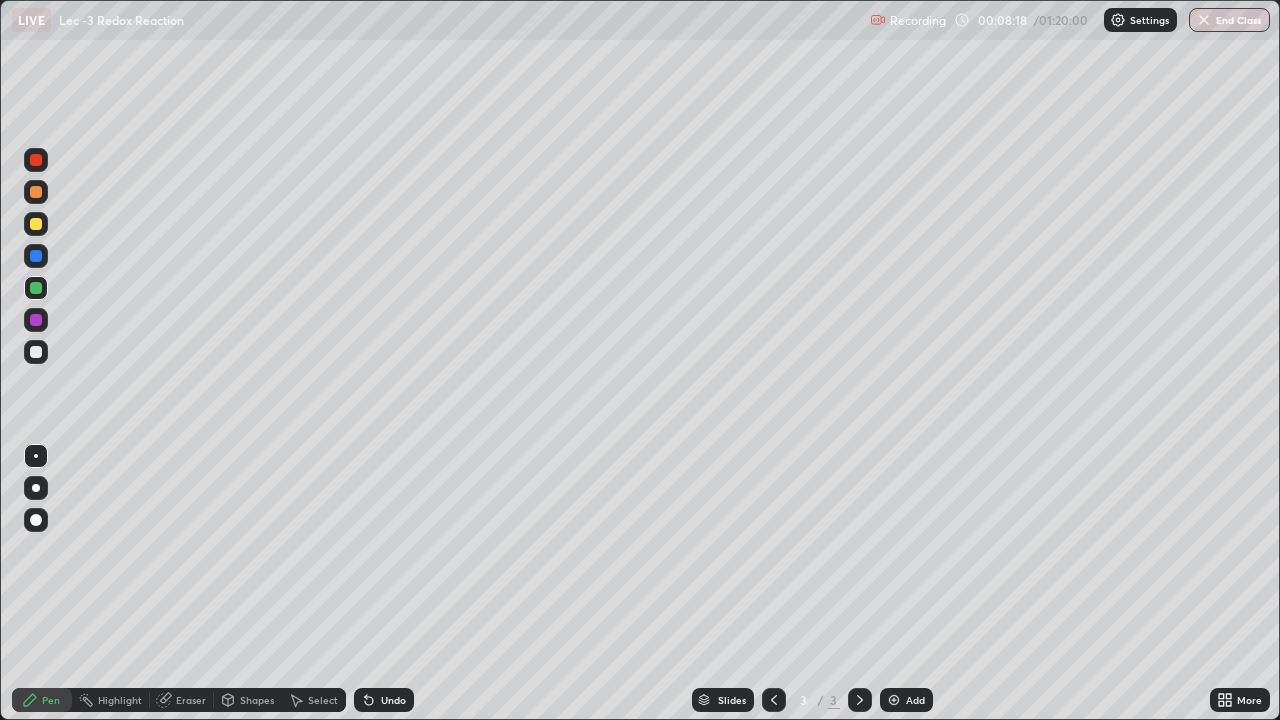 click at bounding box center (36, 320) 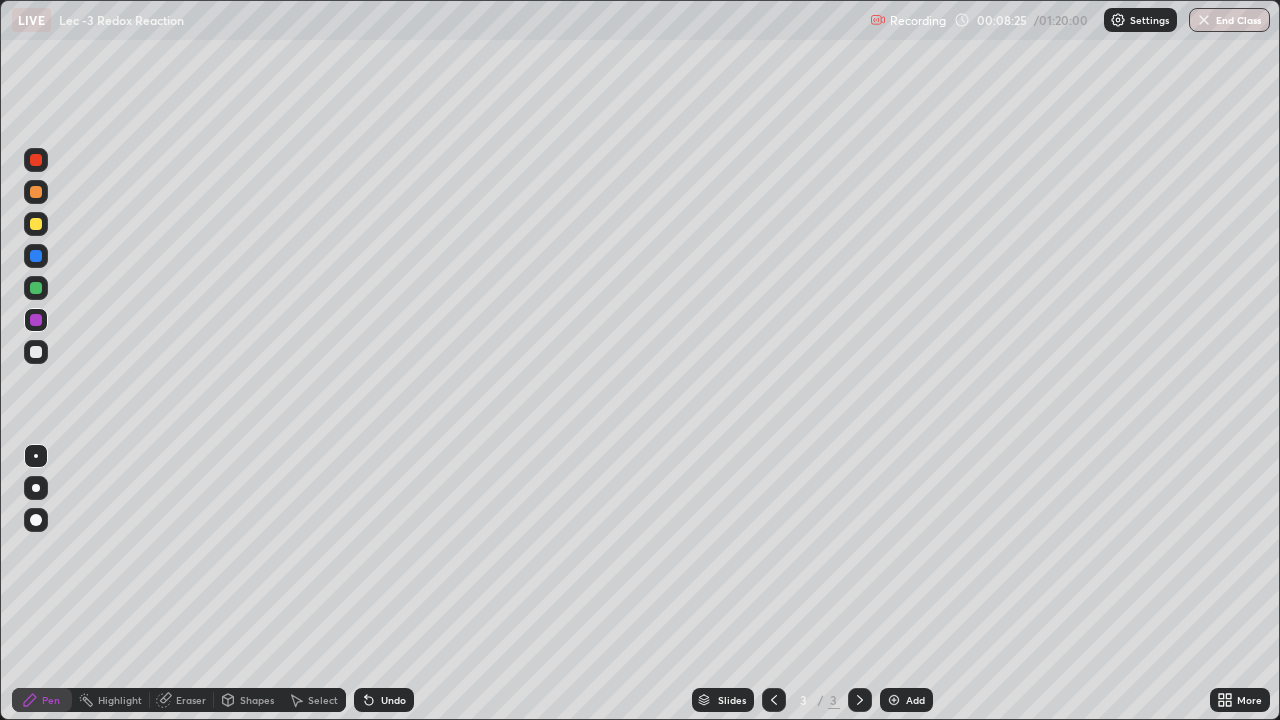 click on "Undo" at bounding box center (393, 700) 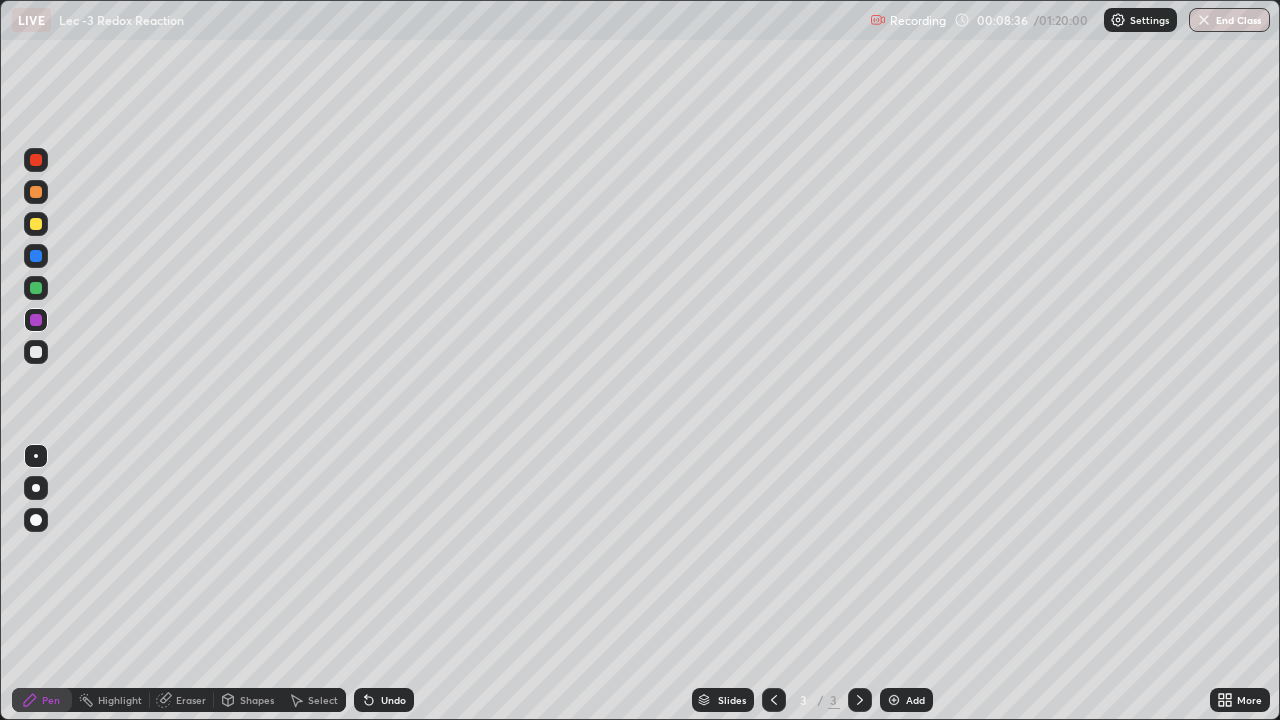 click at bounding box center (36, 224) 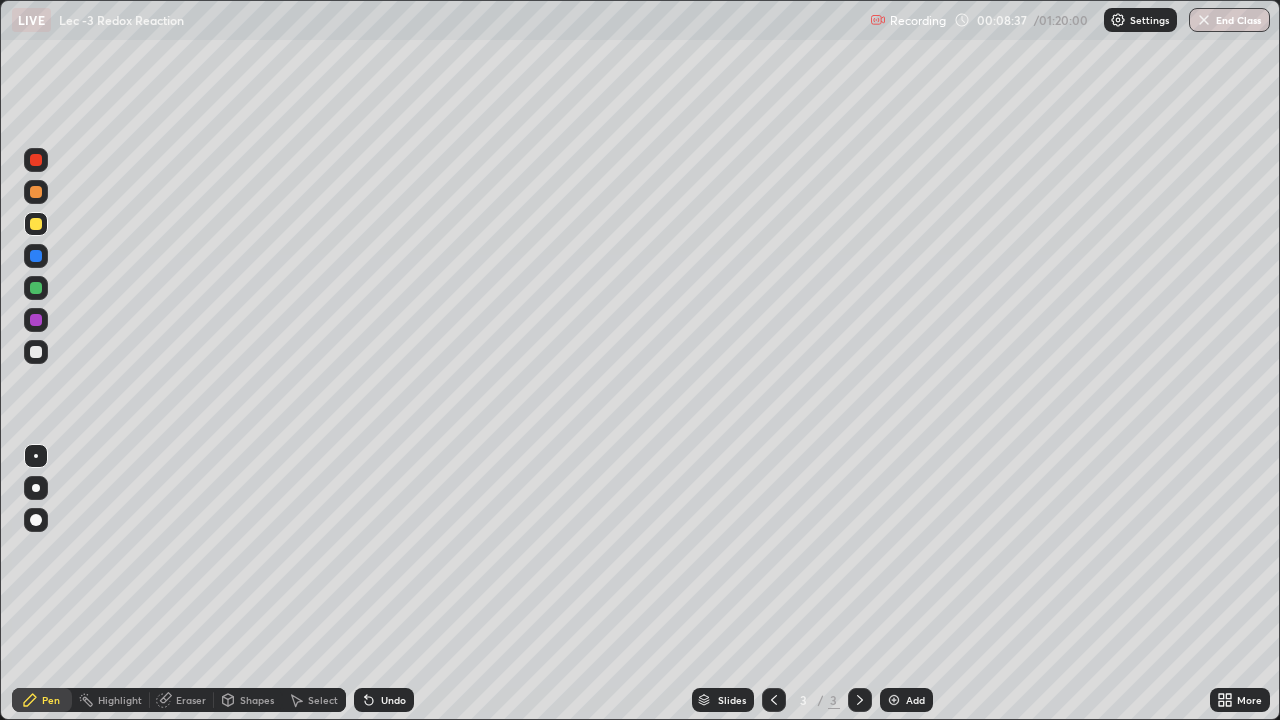 click at bounding box center (36, 320) 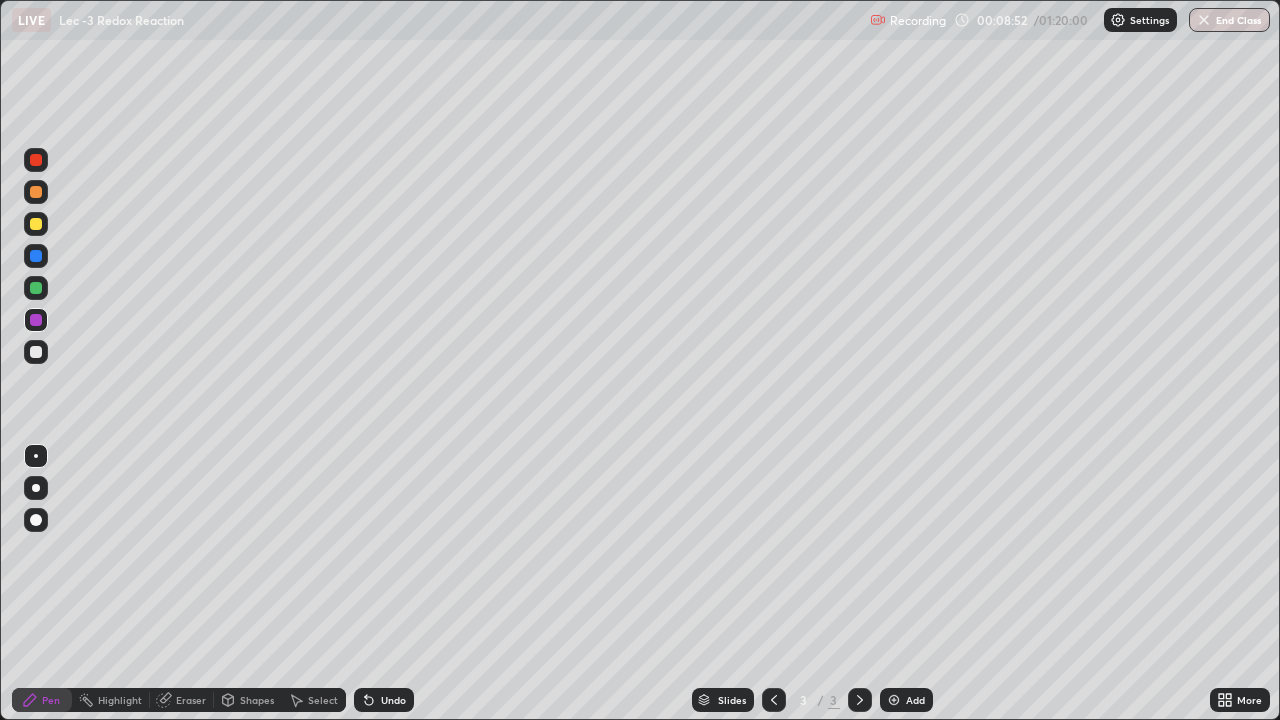 click at bounding box center [36, 352] 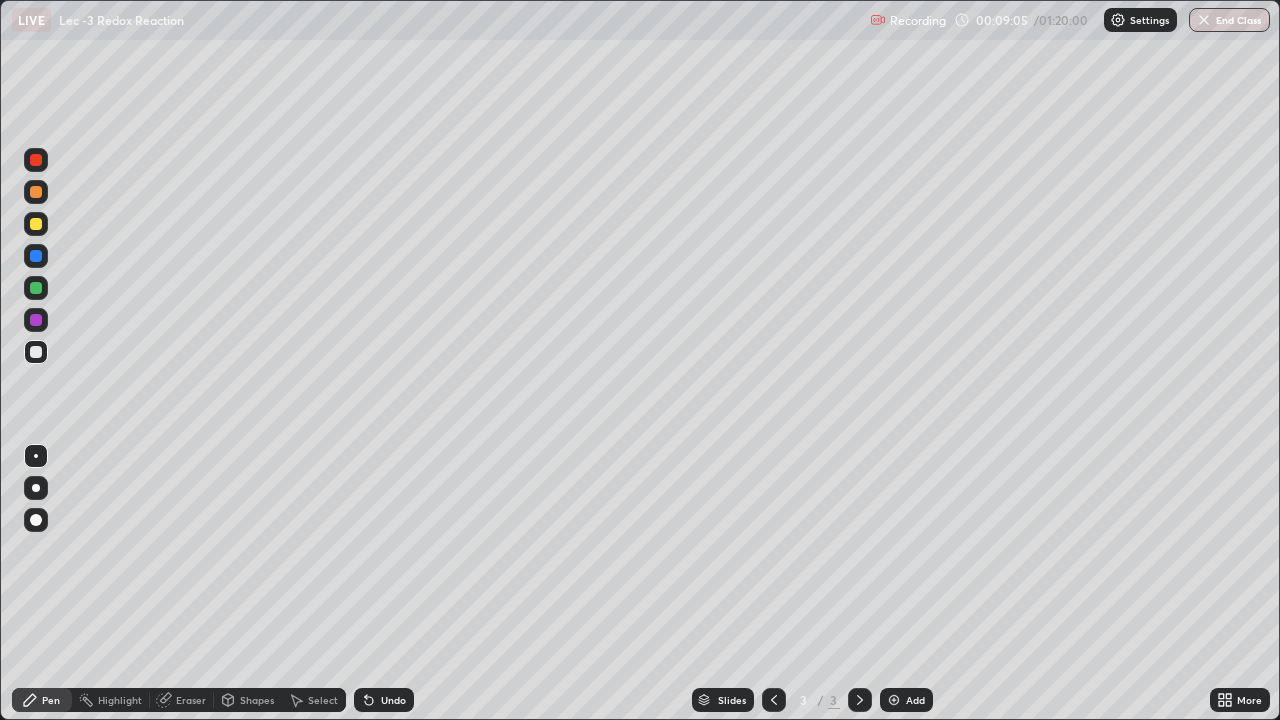 click on "Slides 3 / 3 Add" at bounding box center [812, 700] 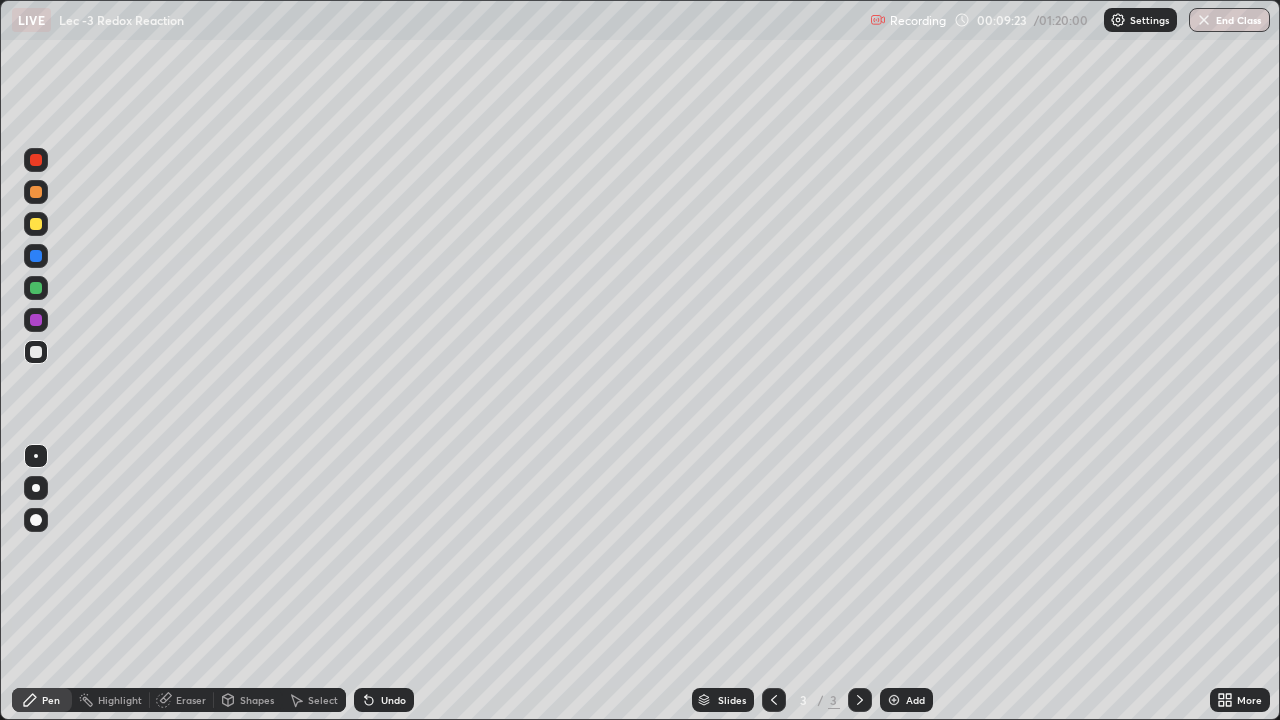 click at bounding box center [894, 700] 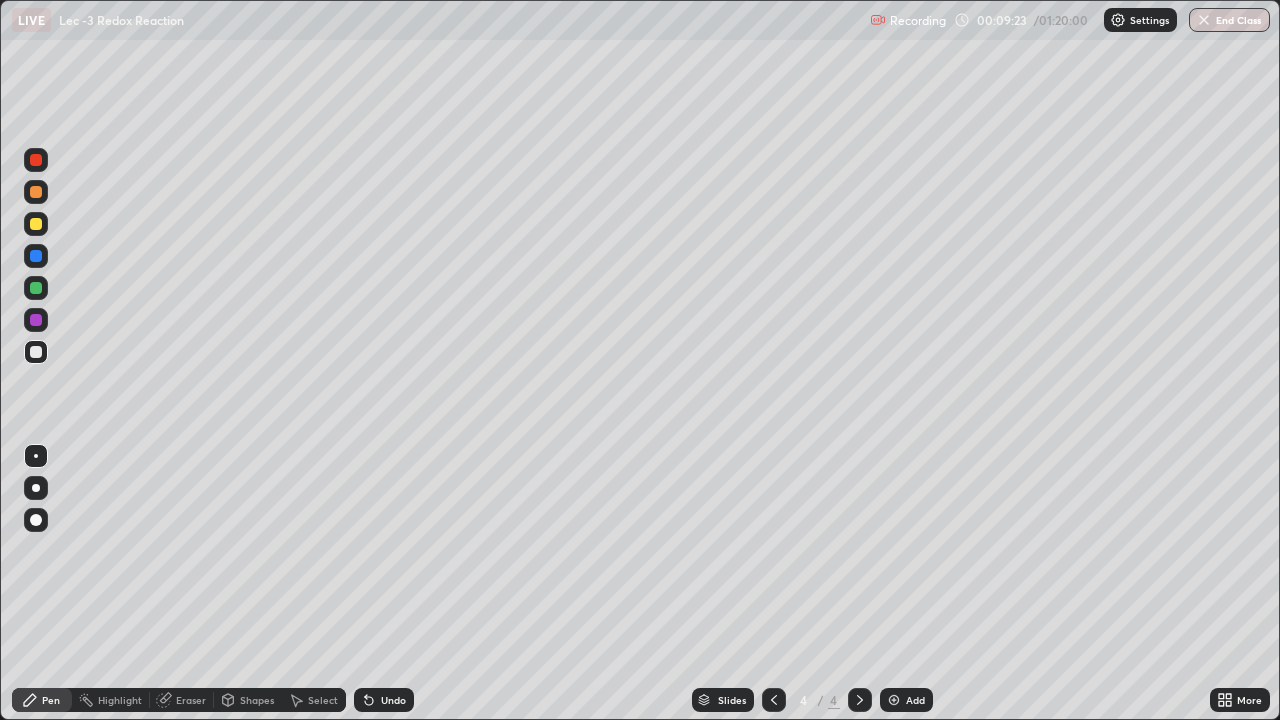 click on "Add" at bounding box center (915, 700) 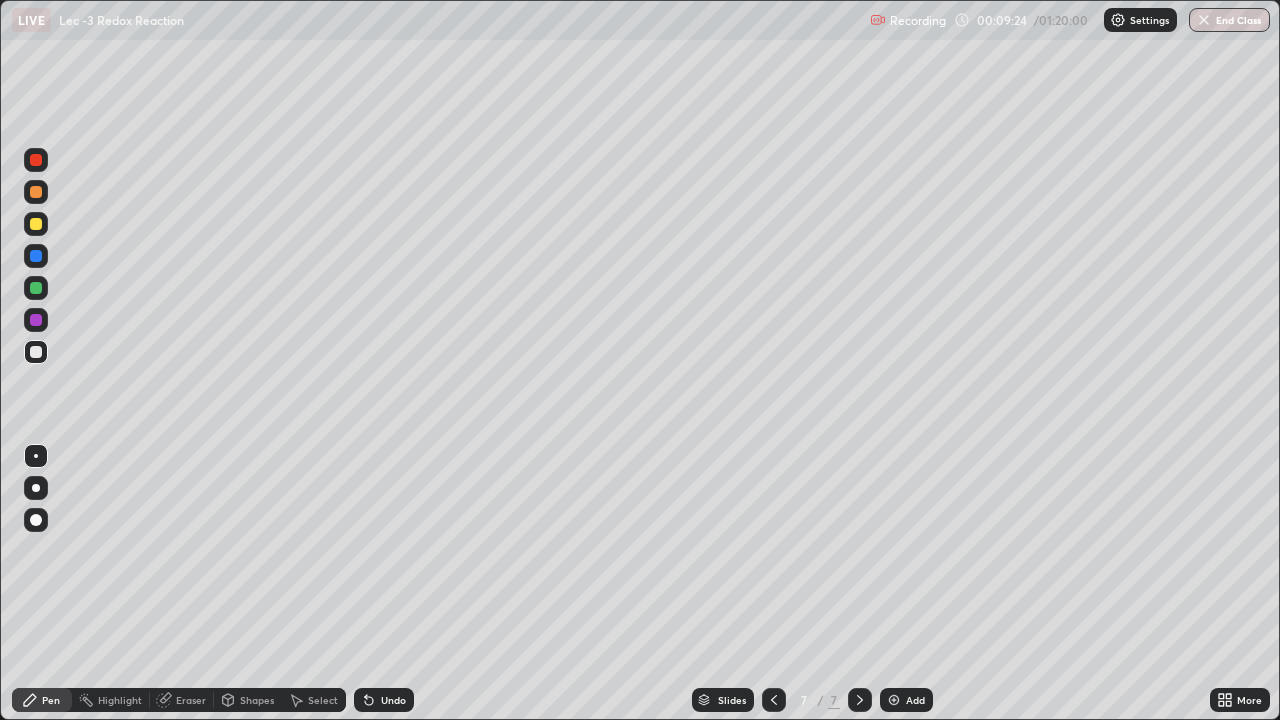 click on "Add" at bounding box center [906, 700] 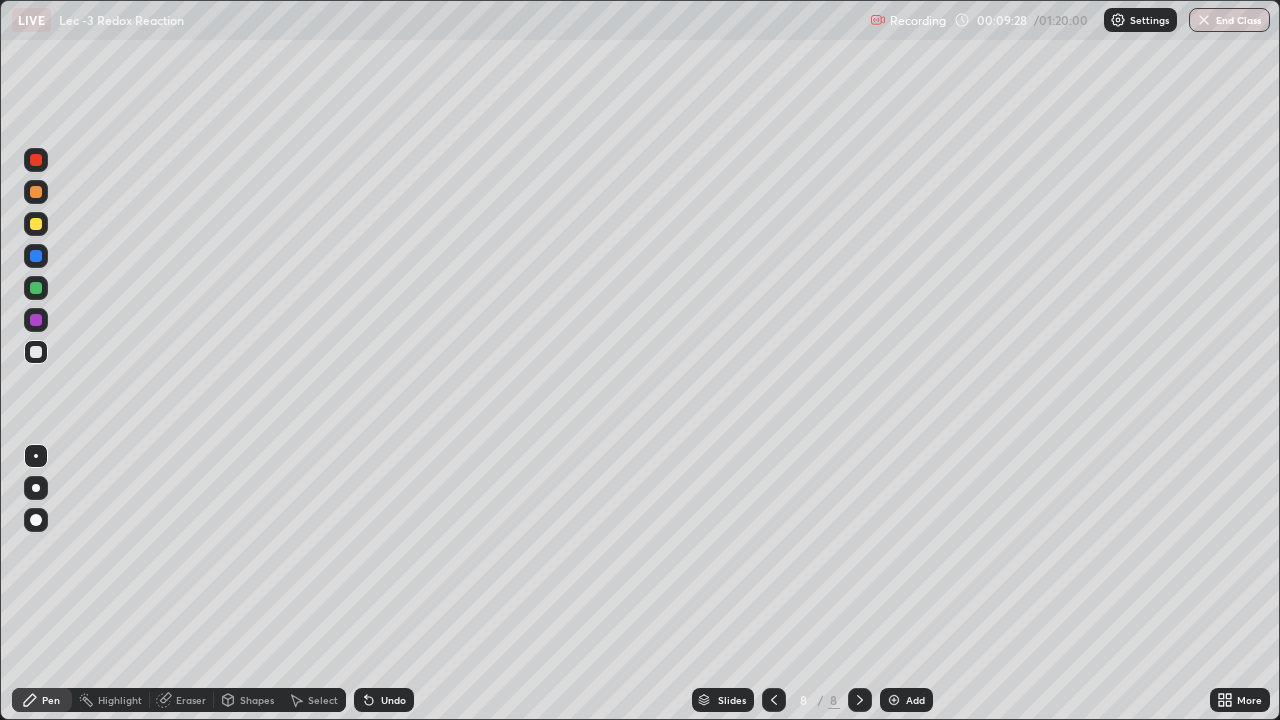 click 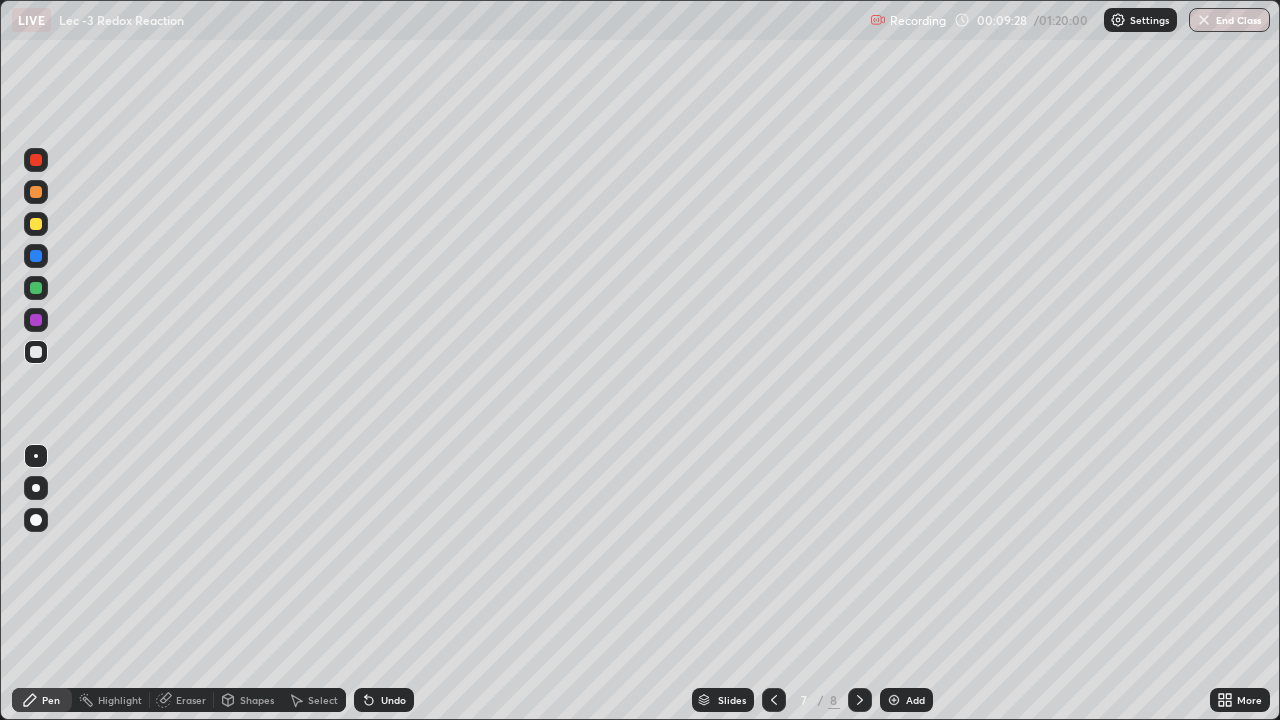 click 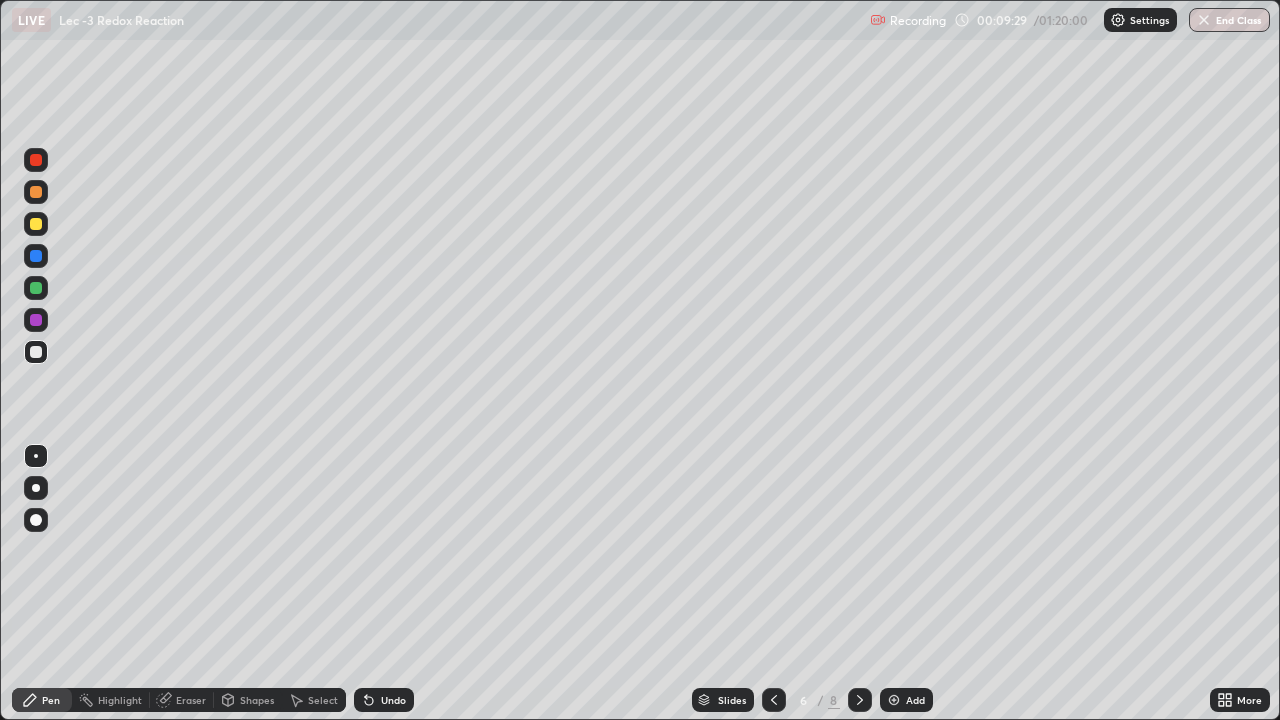 click at bounding box center [774, 700] 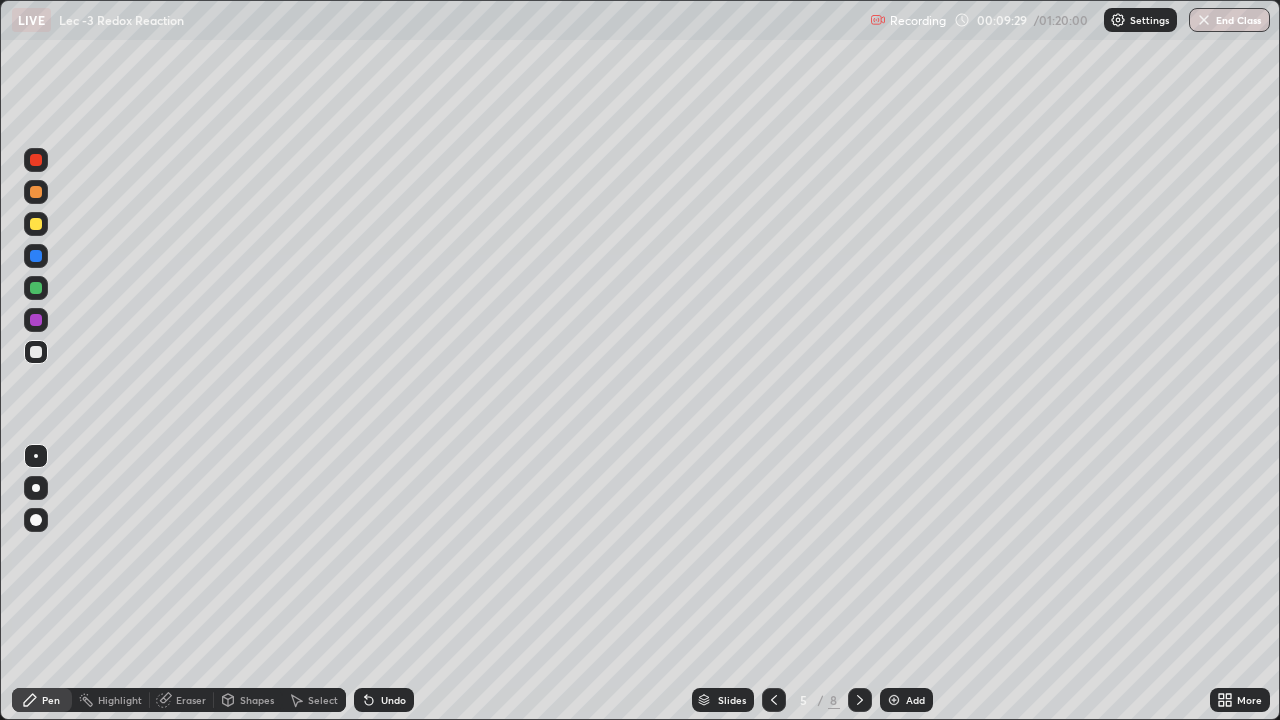 click 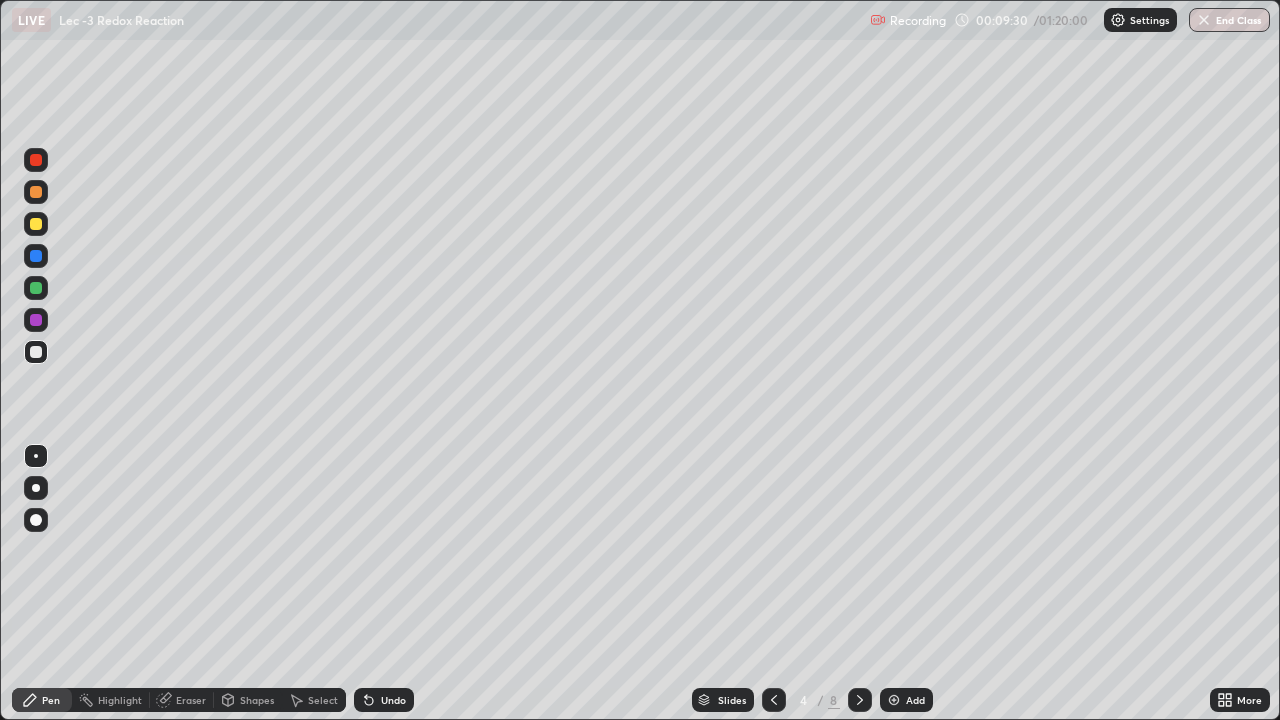 click at bounding box center [774, 700] 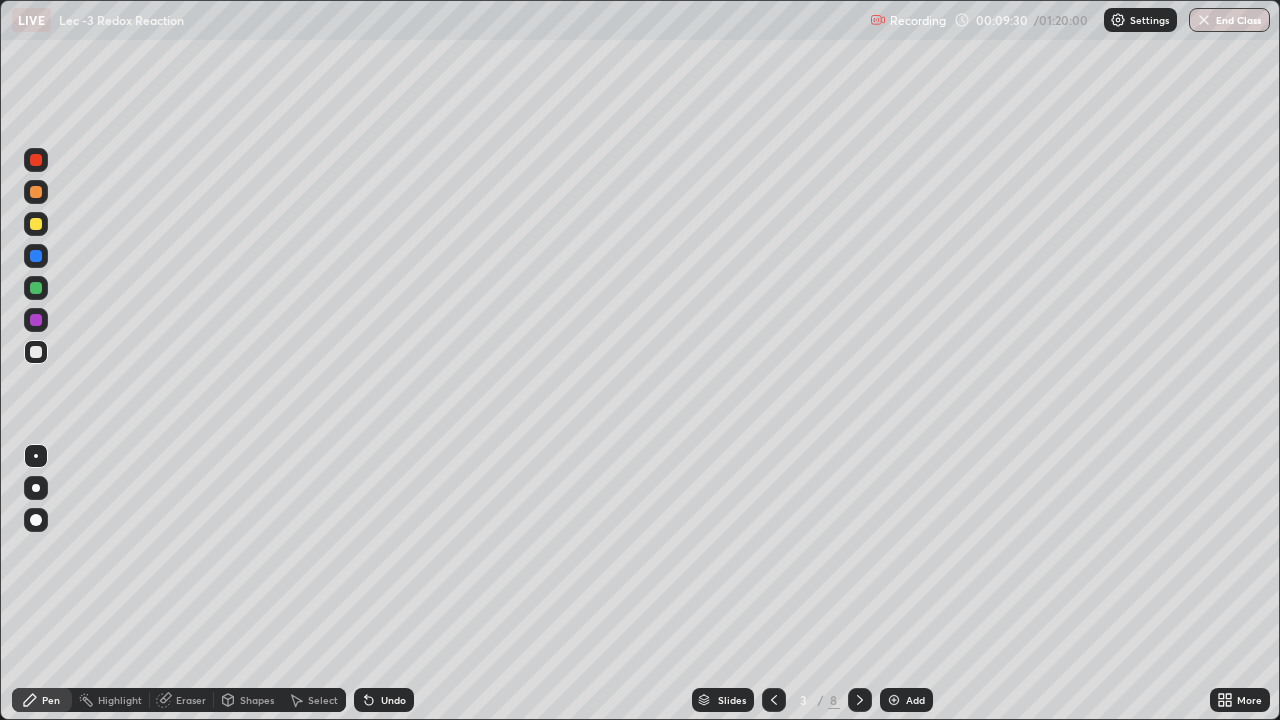 click 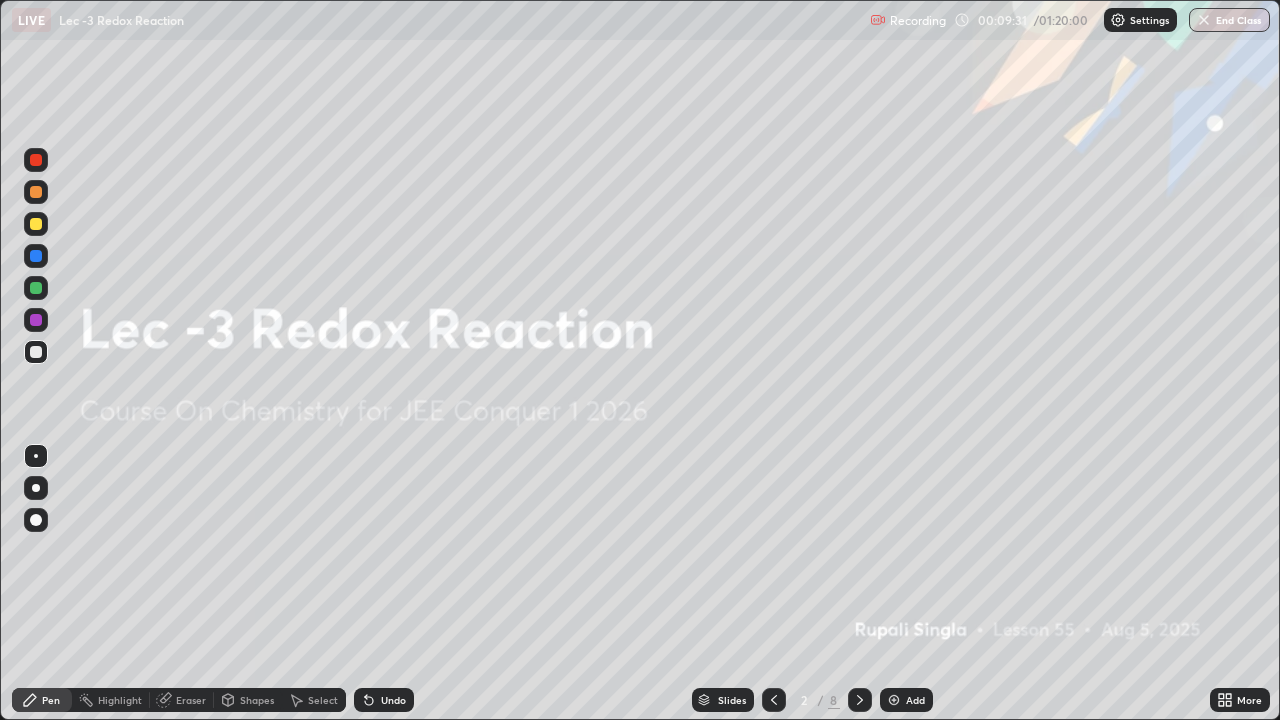 click 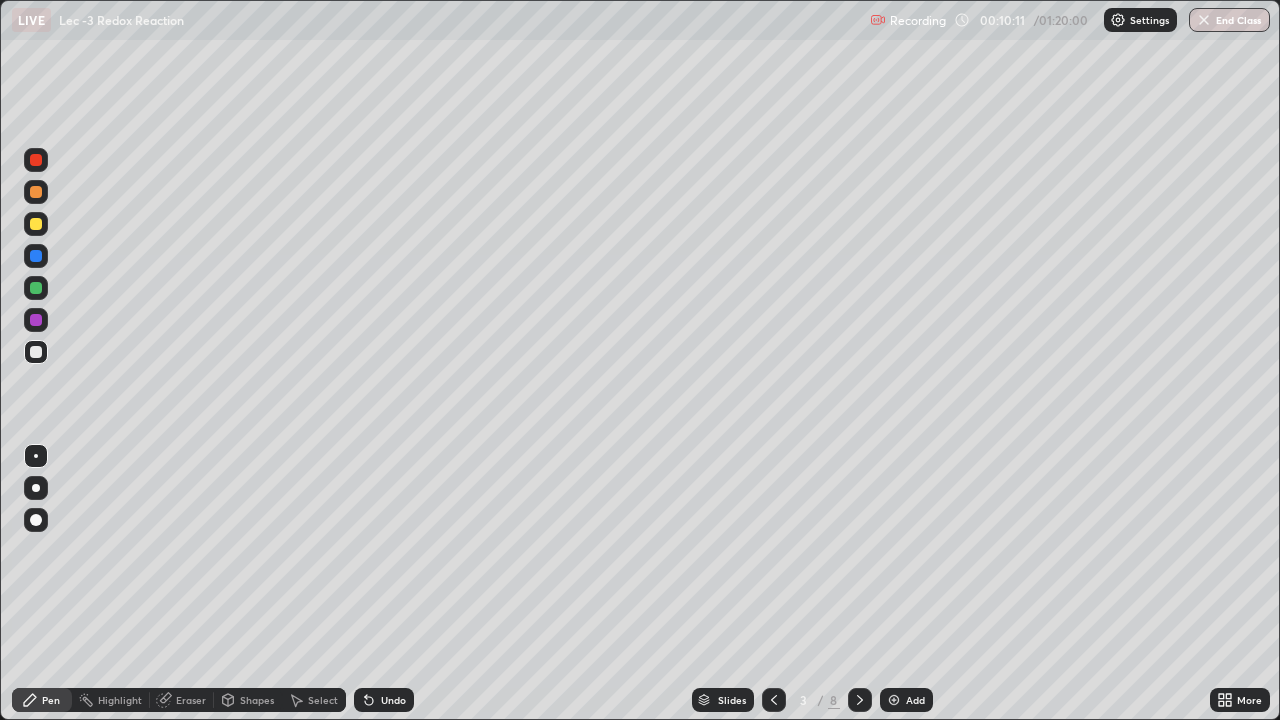 click on "Eraser" at bounding box center [191, 700] 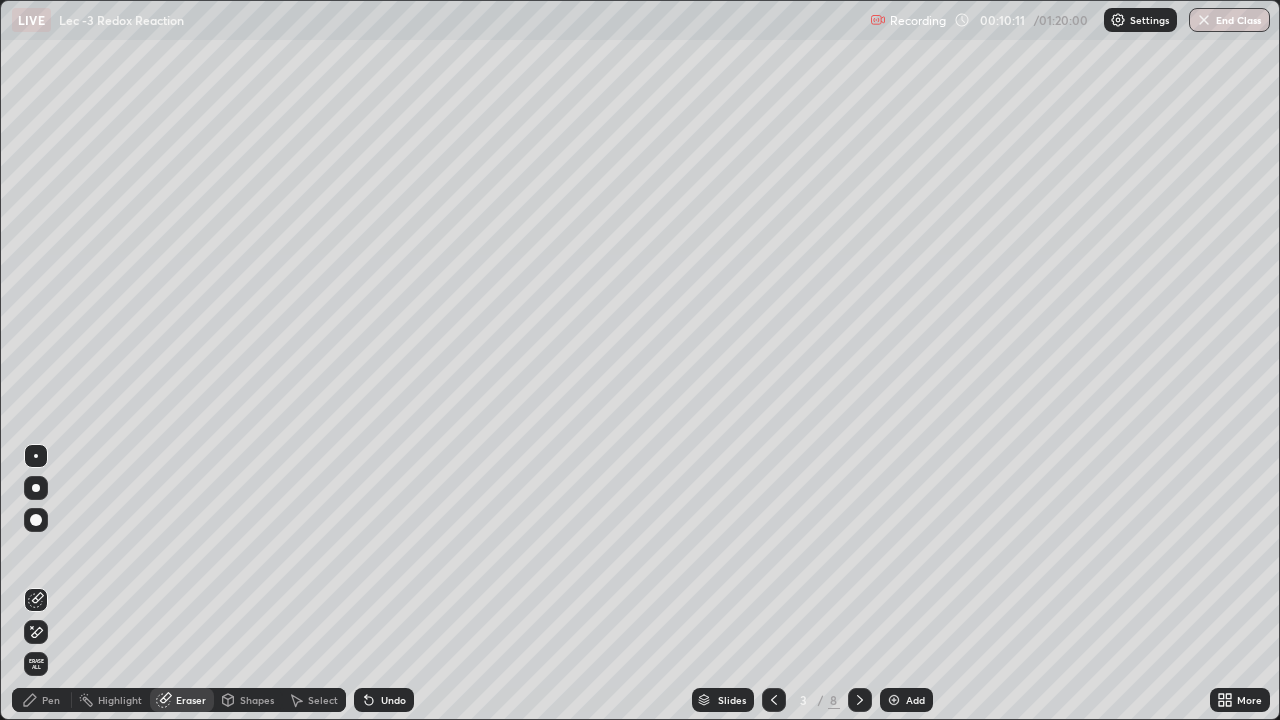 click 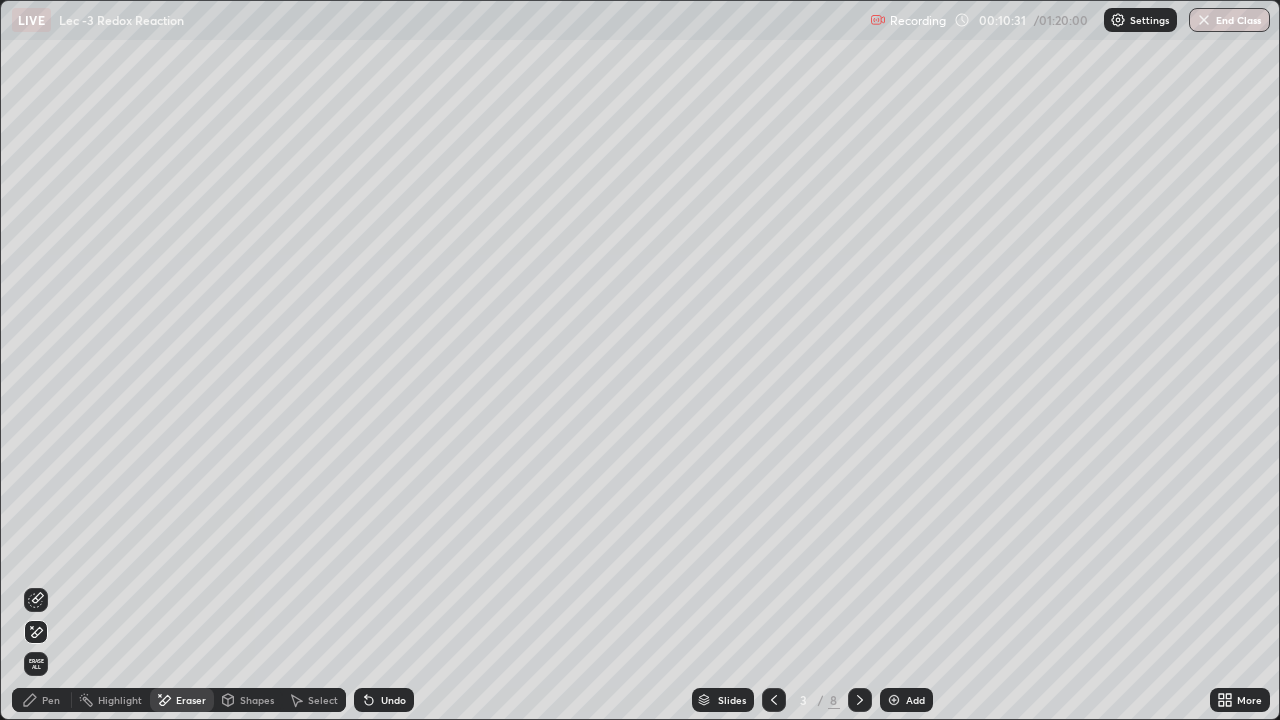 click on "Pen" at bounding box center (42, 700) 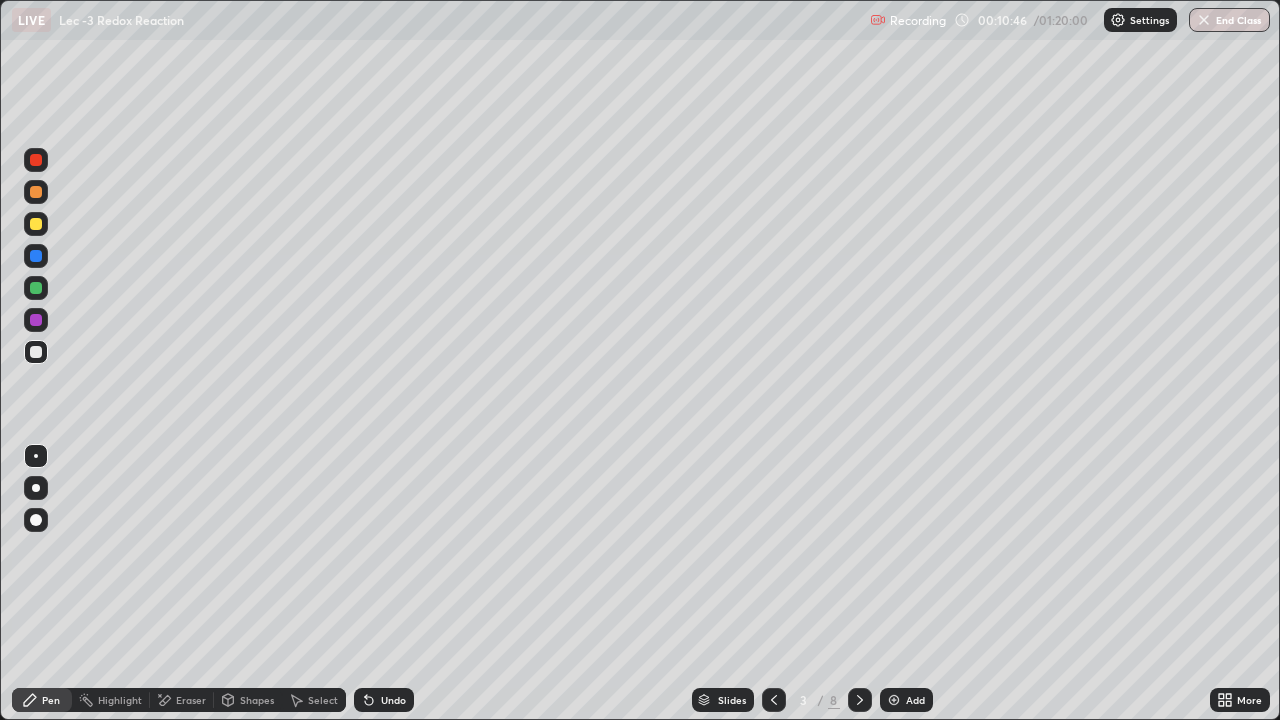 click on "Select" at bounding box center [314, 700] 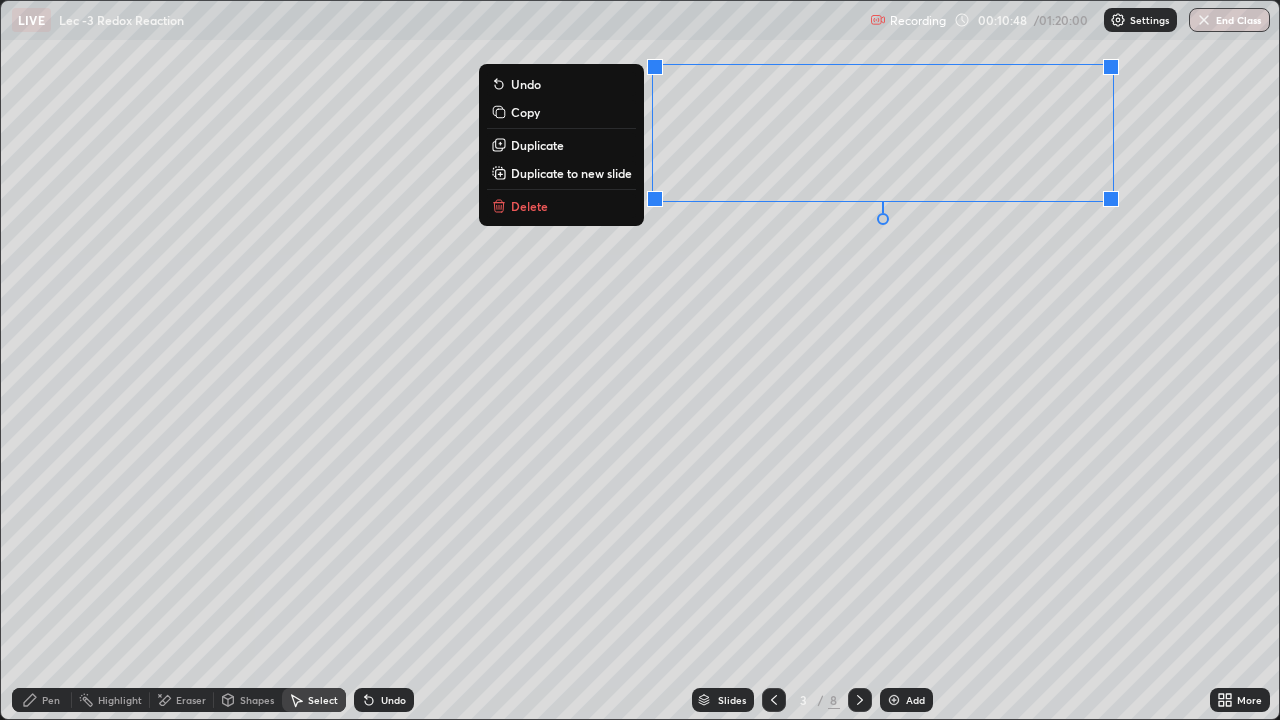 click on "0 ° Undo Copy Duplicate Duplicate to new slide Delete" at bounding box center [640, 360] 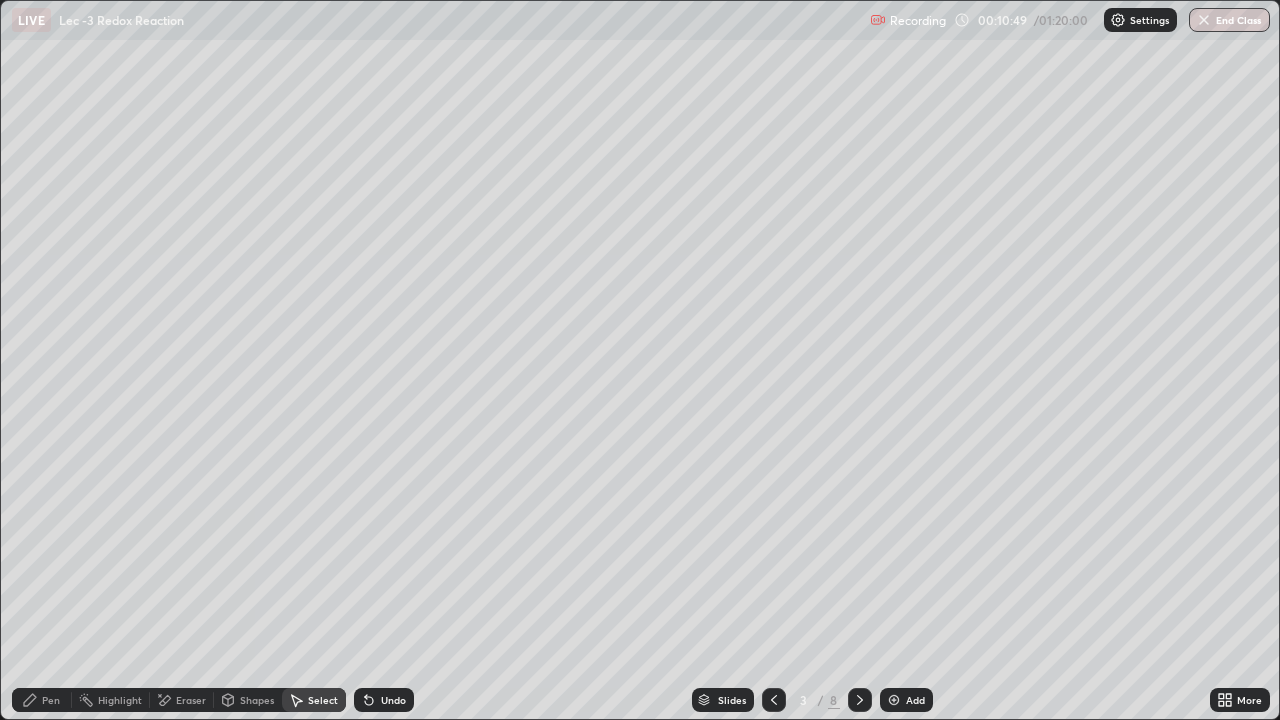 click on "Pen" at bounding box center (51, 700) 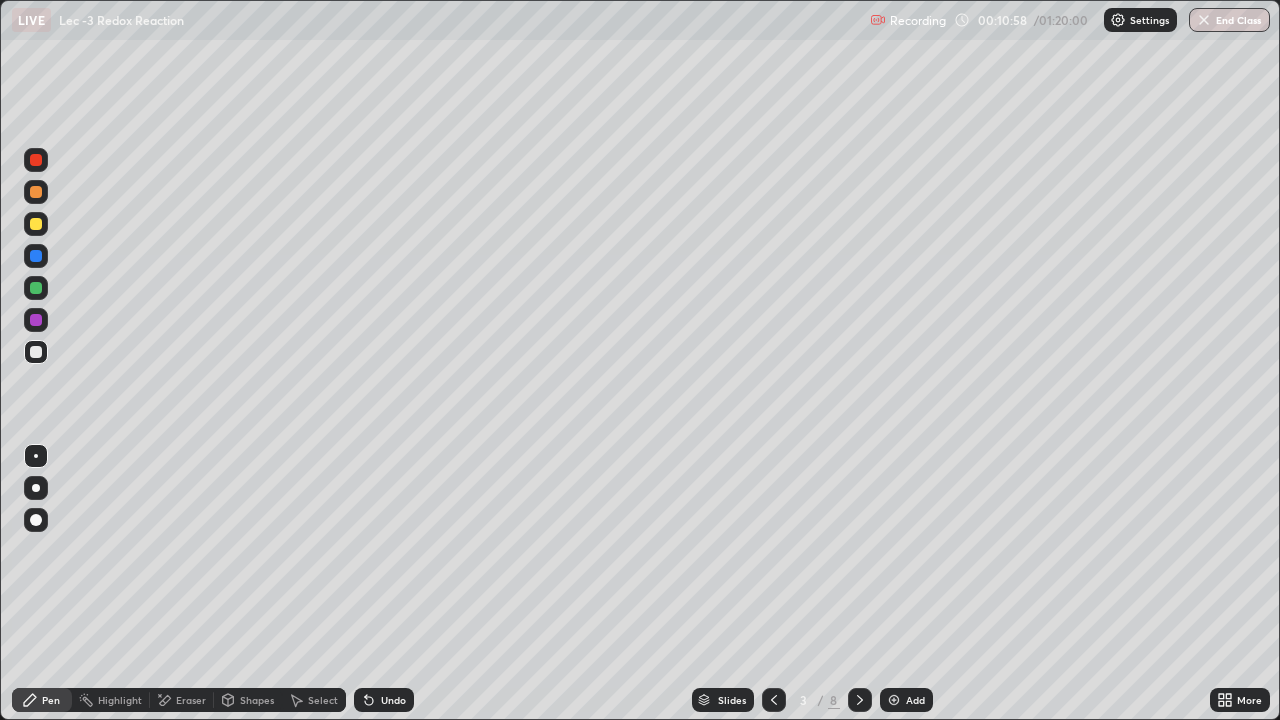 click at bounding box center (36, 224) 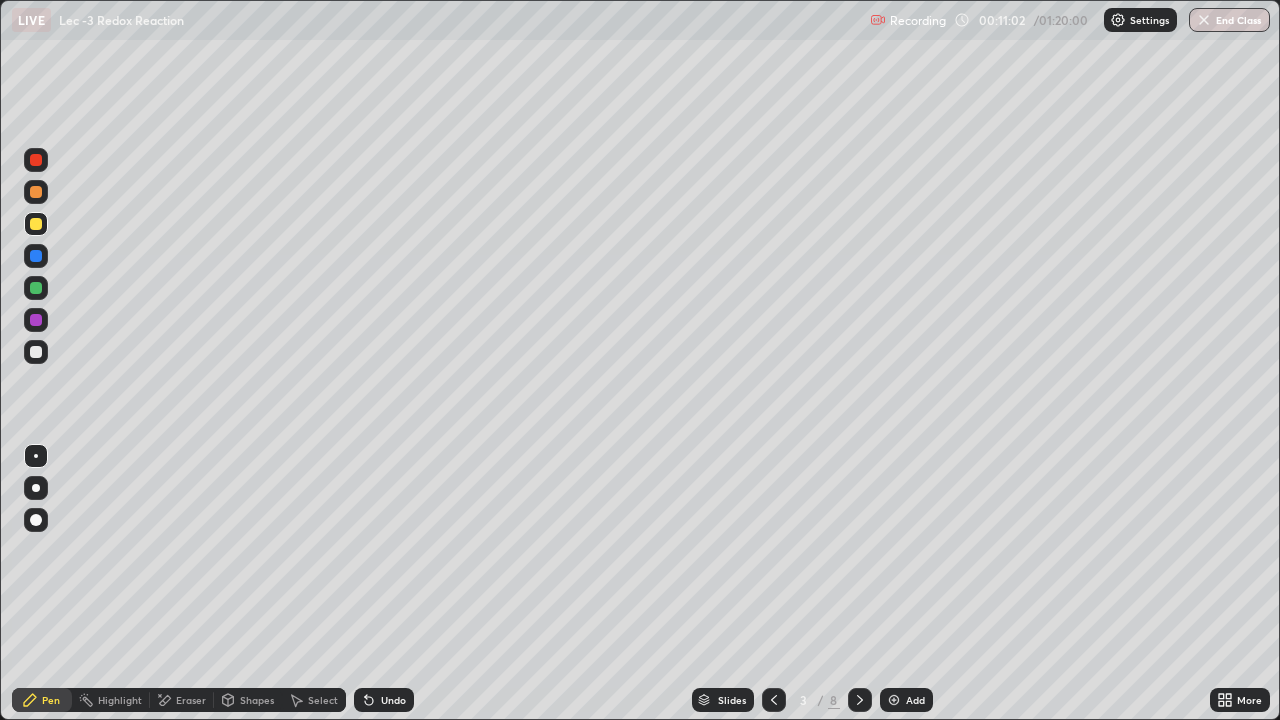 click on "Undo" at bounding box center [393, 700] 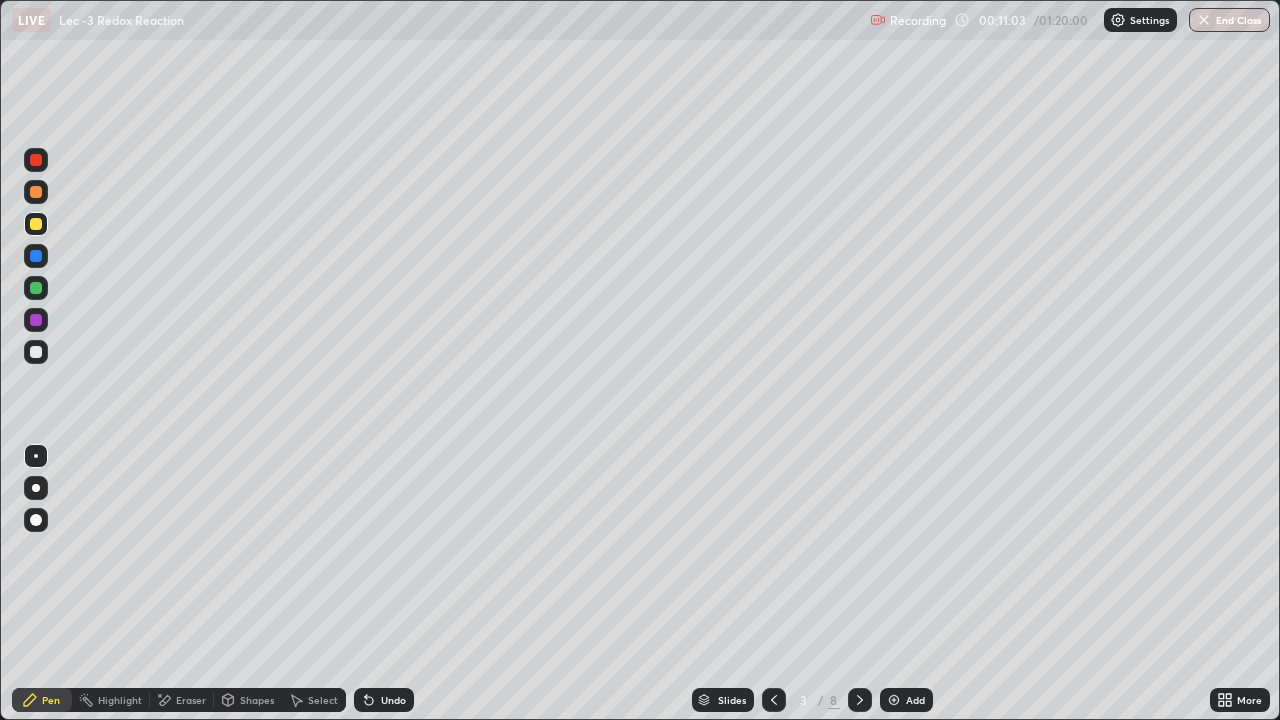 click on "Undo" at bounding box center [393, 700] 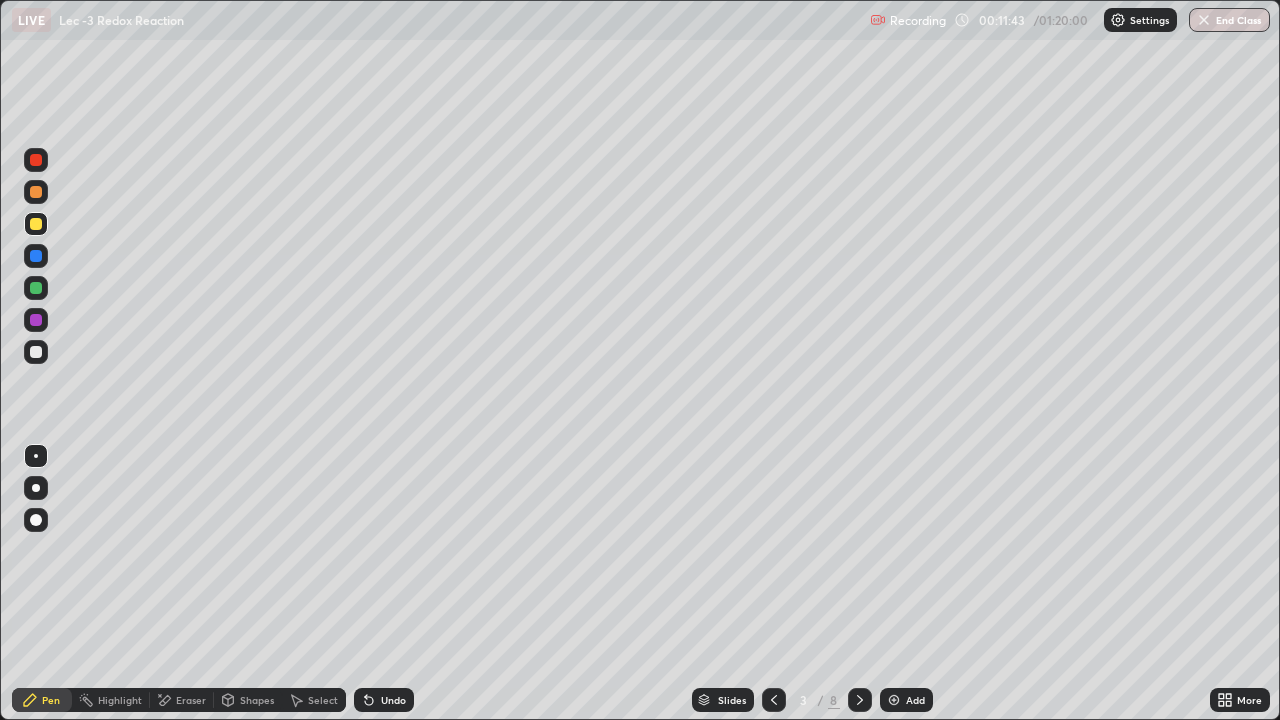 click at bounding box center [36, 320] 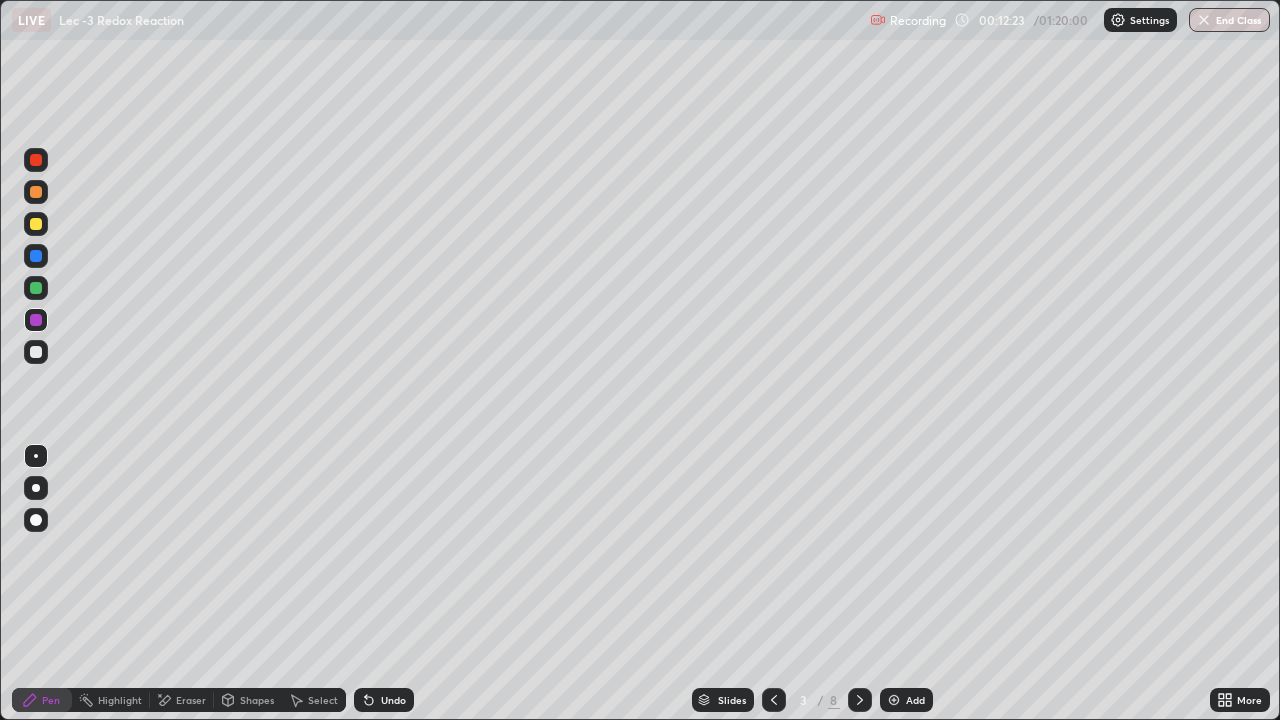 click on "Undo" at bounding box center [393, 700] 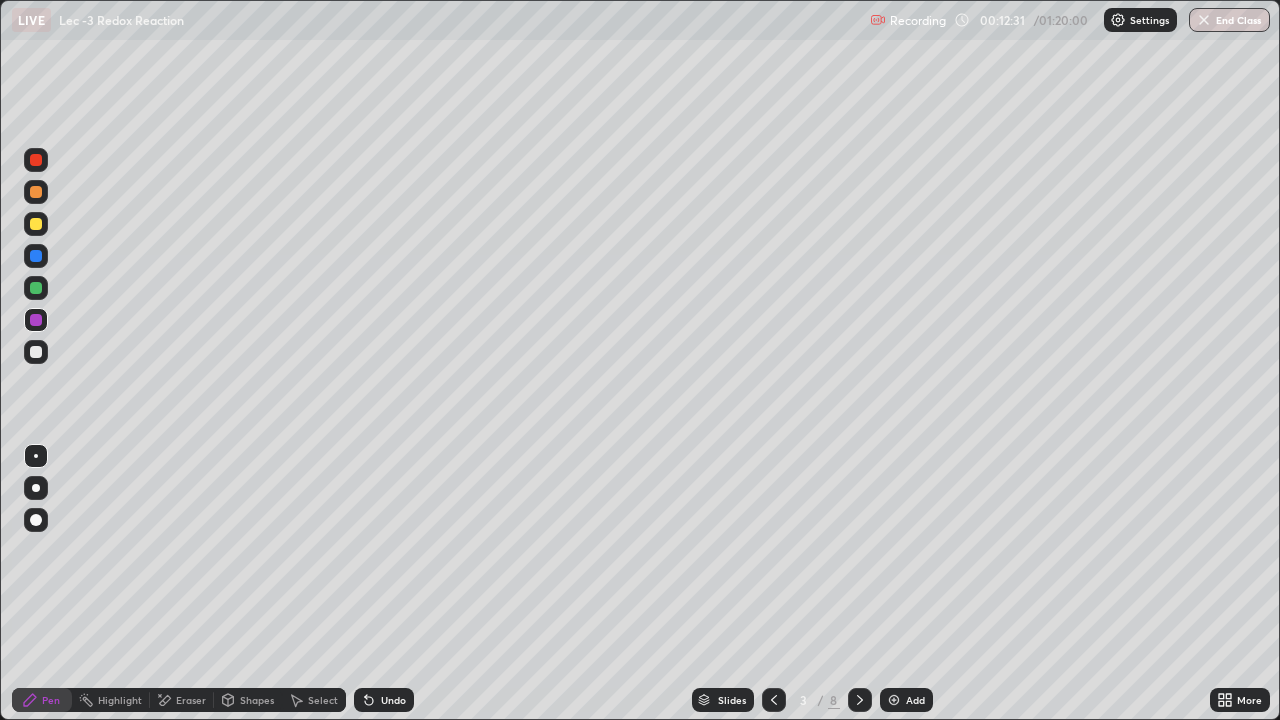 click at bounding box center (36, 224) 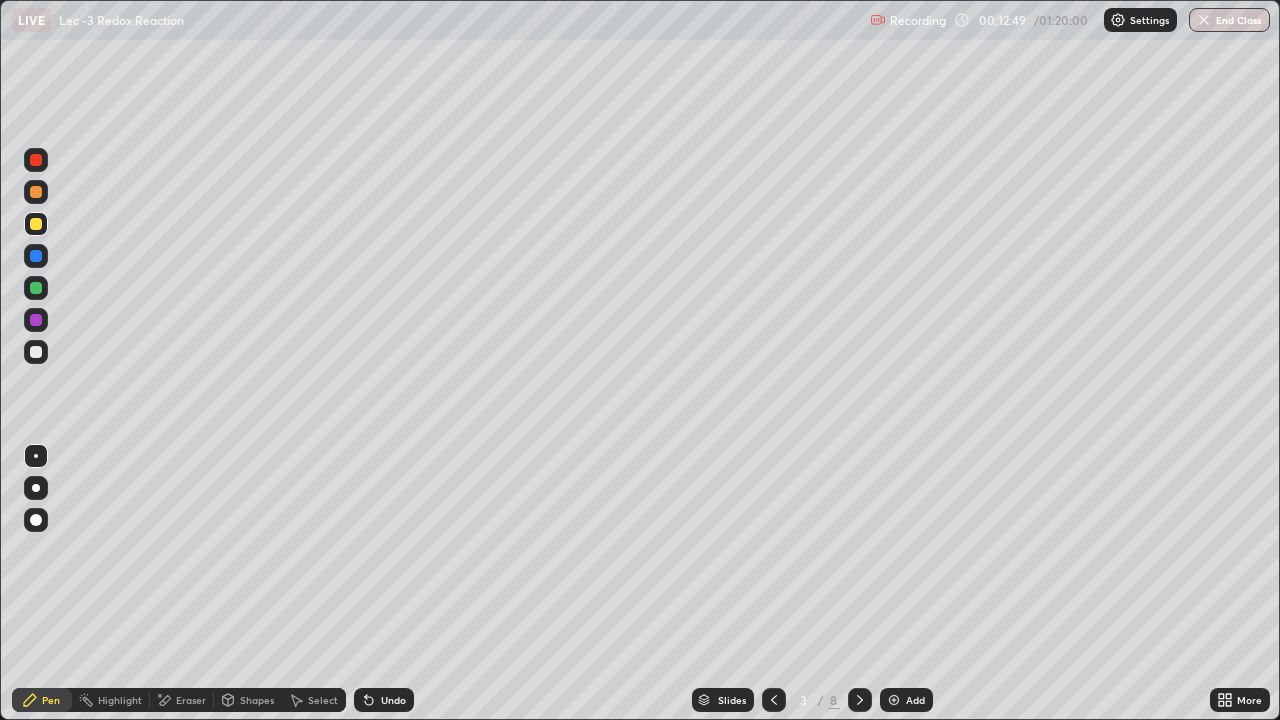 click at bounding box center [36, 288] 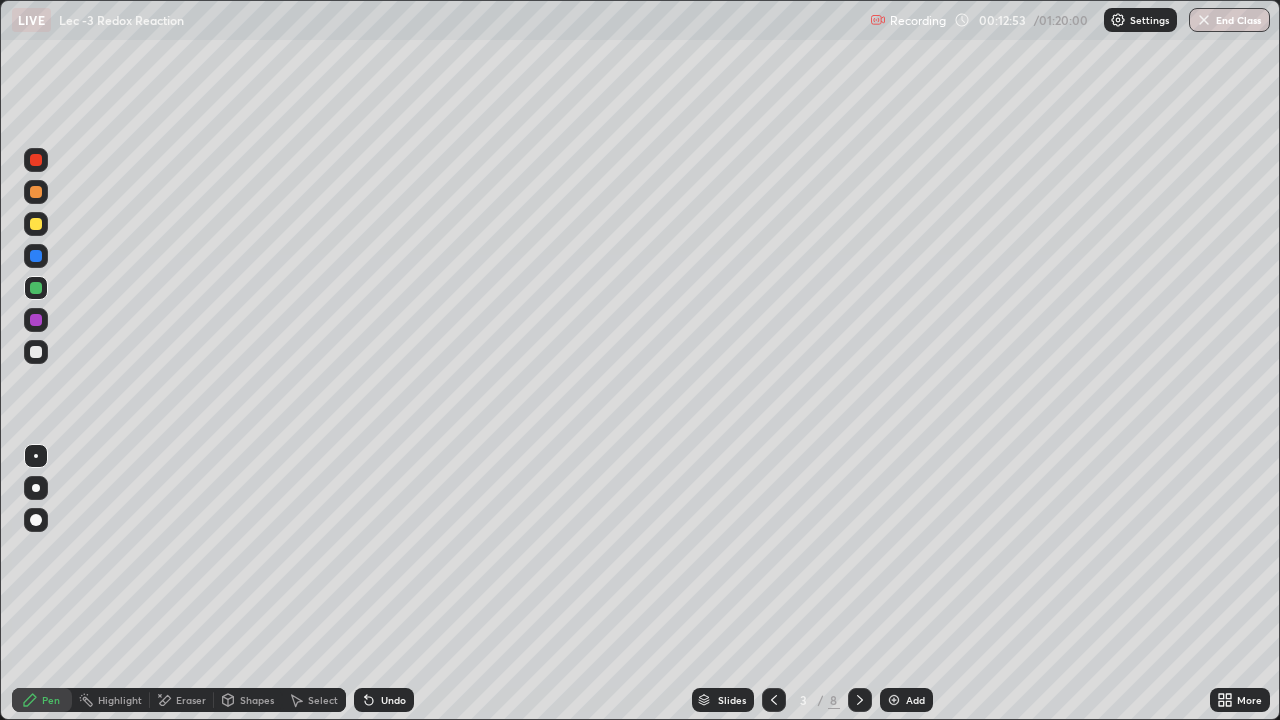 click on "Undo" at bounding box center (384, 700) 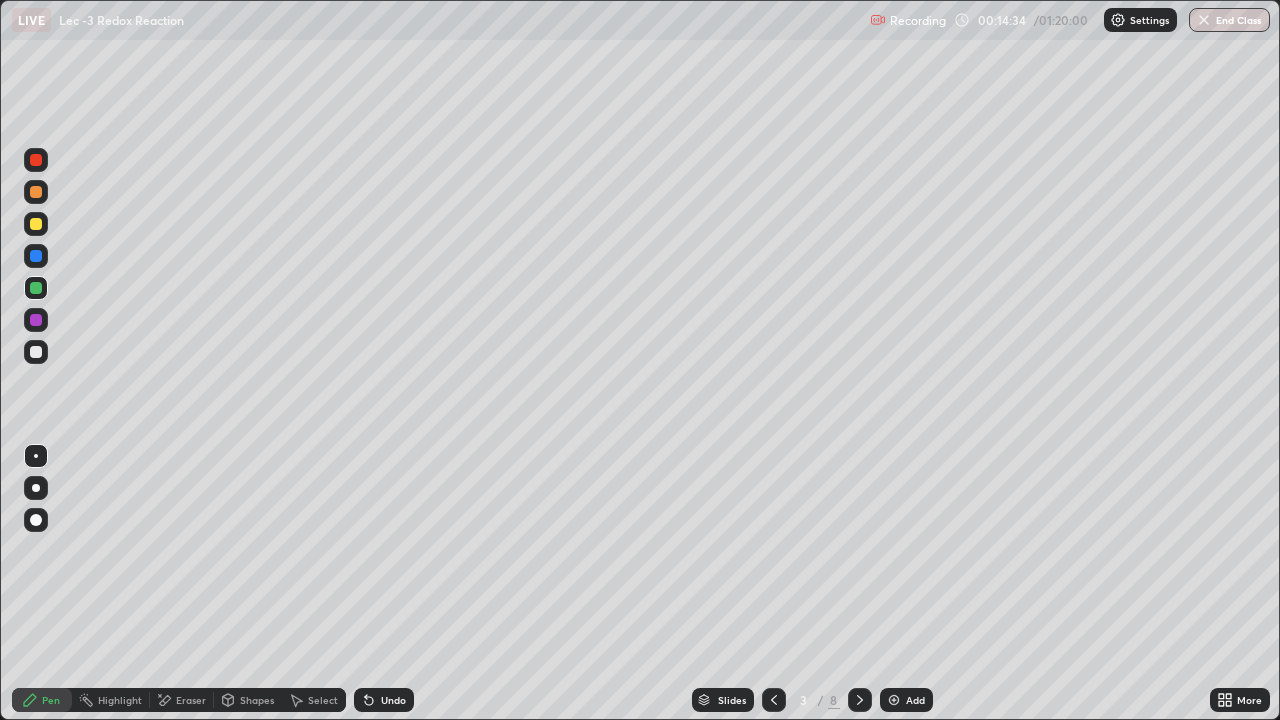 click on "Add" at bounding box center [915, 700] 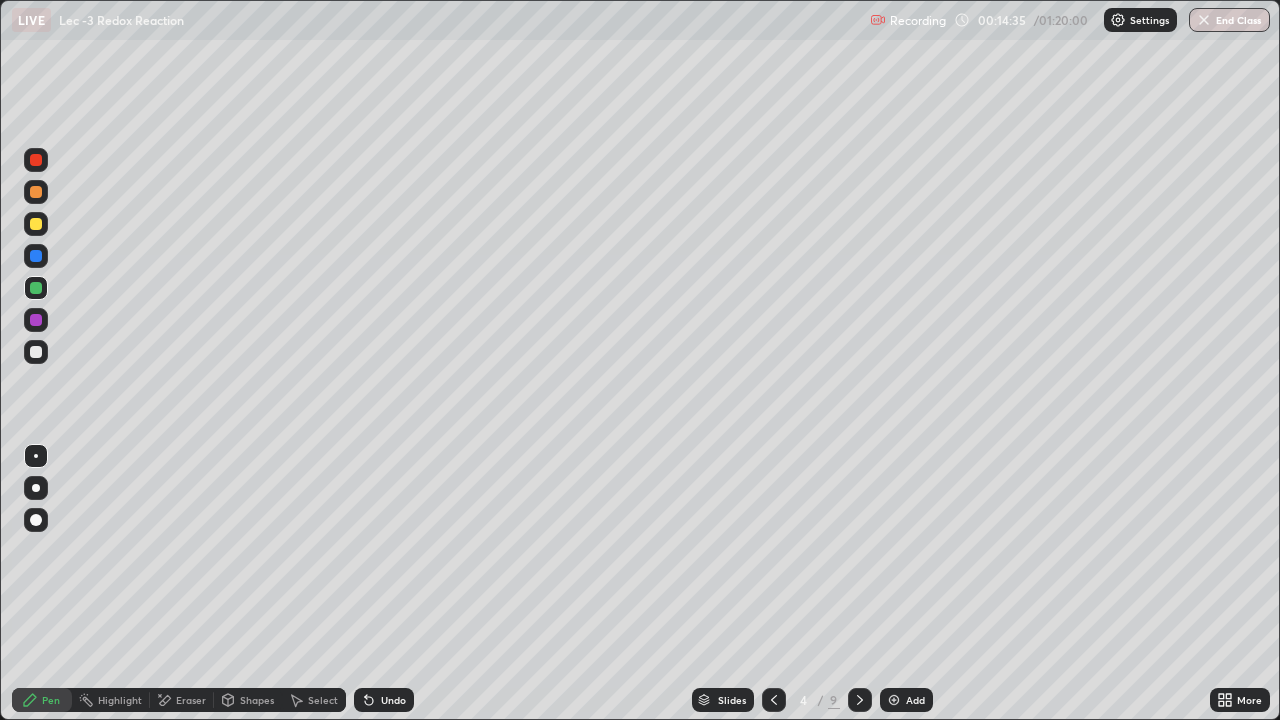 click at bounding box center [36, 224] 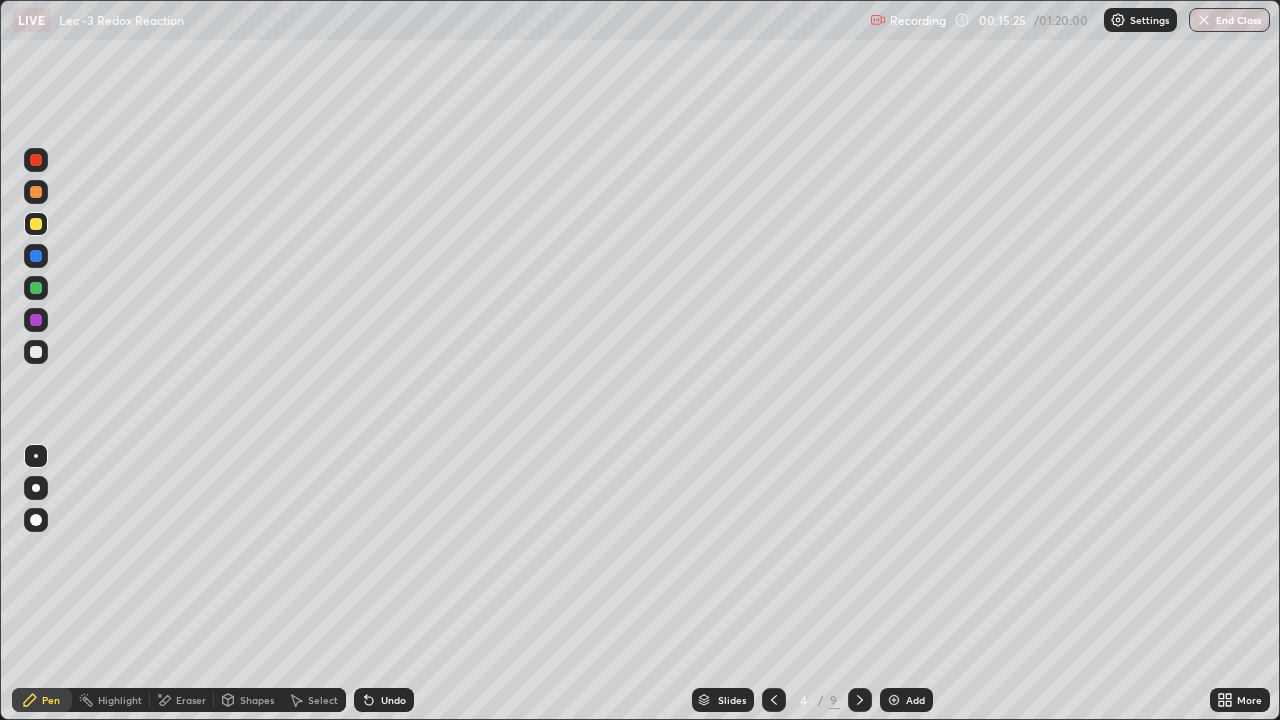 click on "Undo" at bounding box center [393, 700] 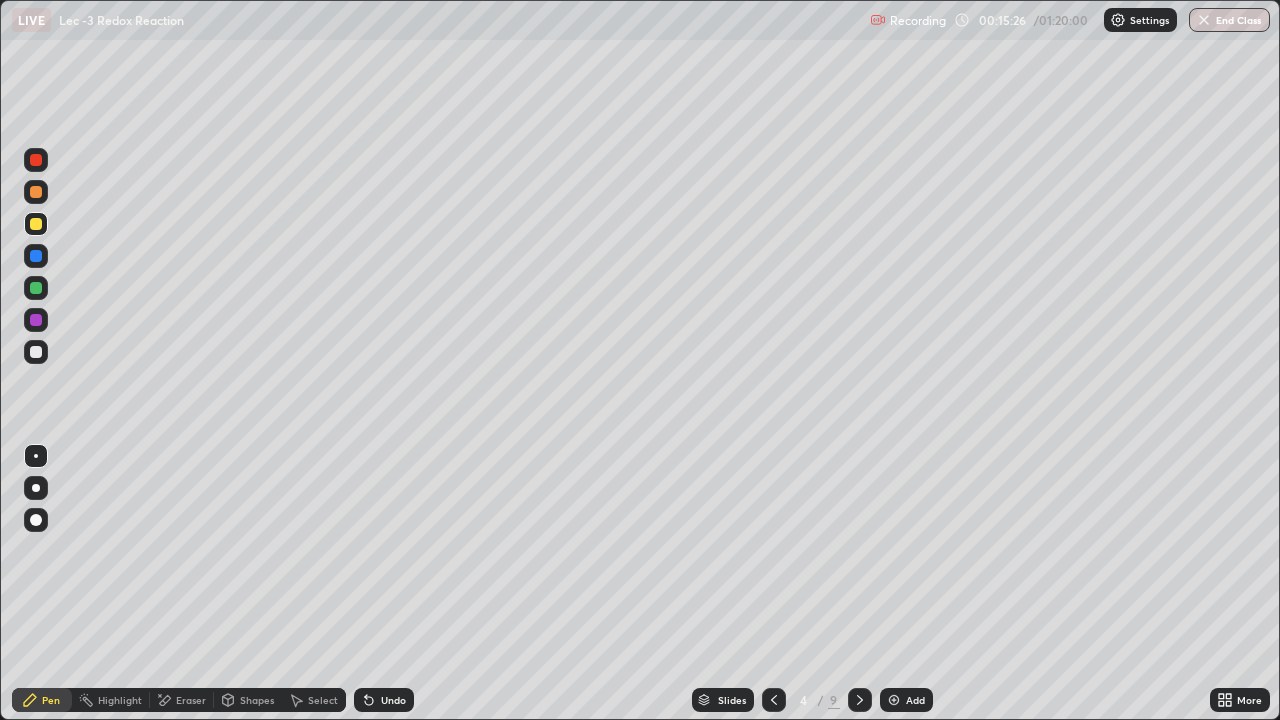 click on "Undo" at bounding box center (384, 700) 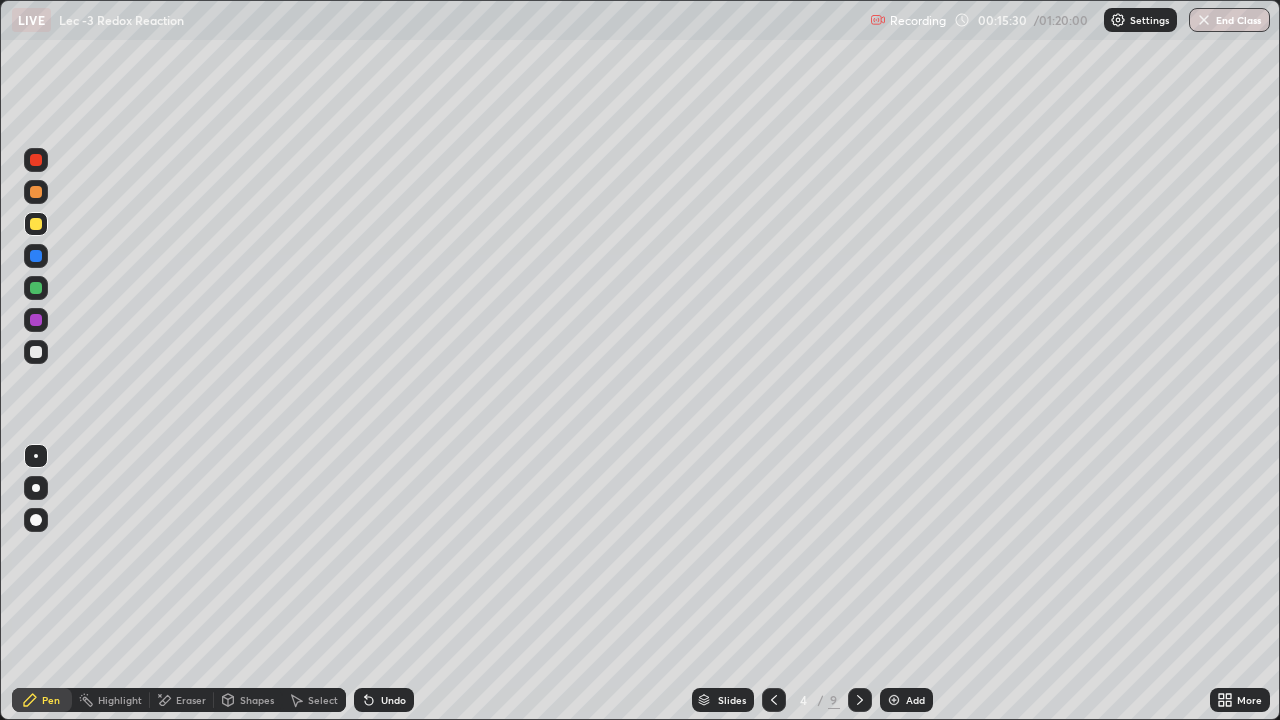 click on "Undo" at bounding box center (393, 700) 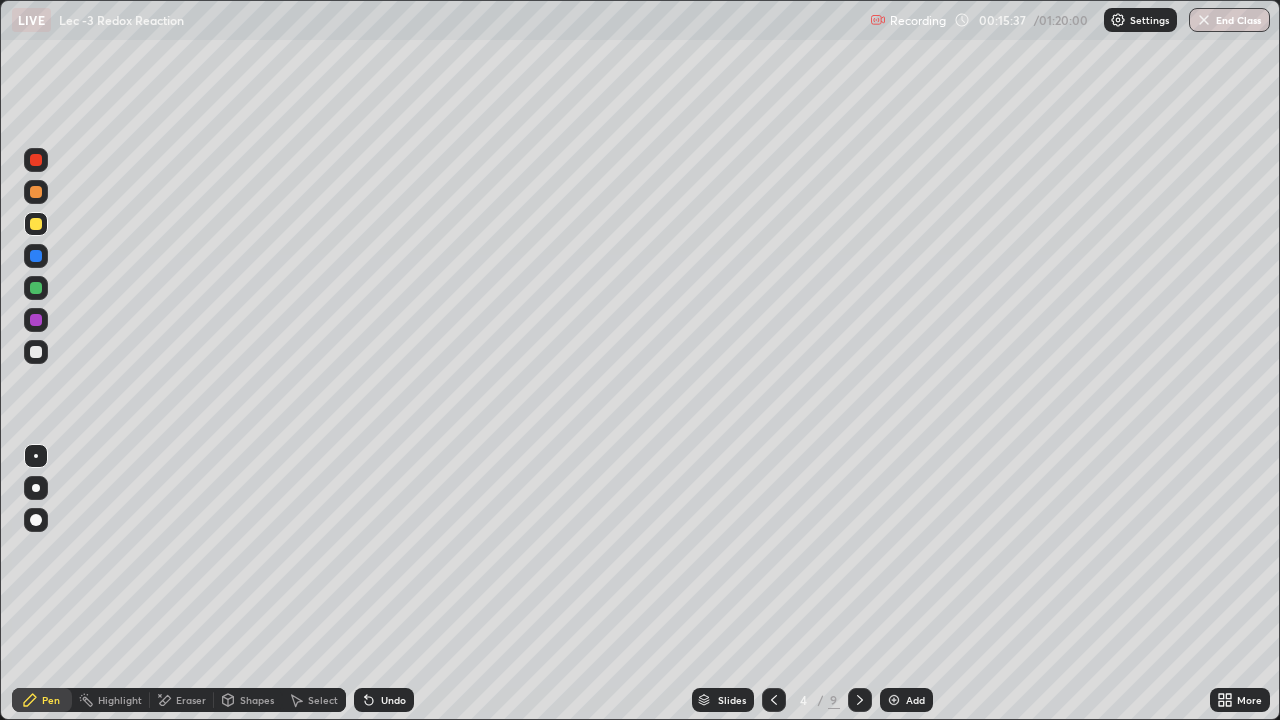 click on "Undo" at bounding box center [393, 700] 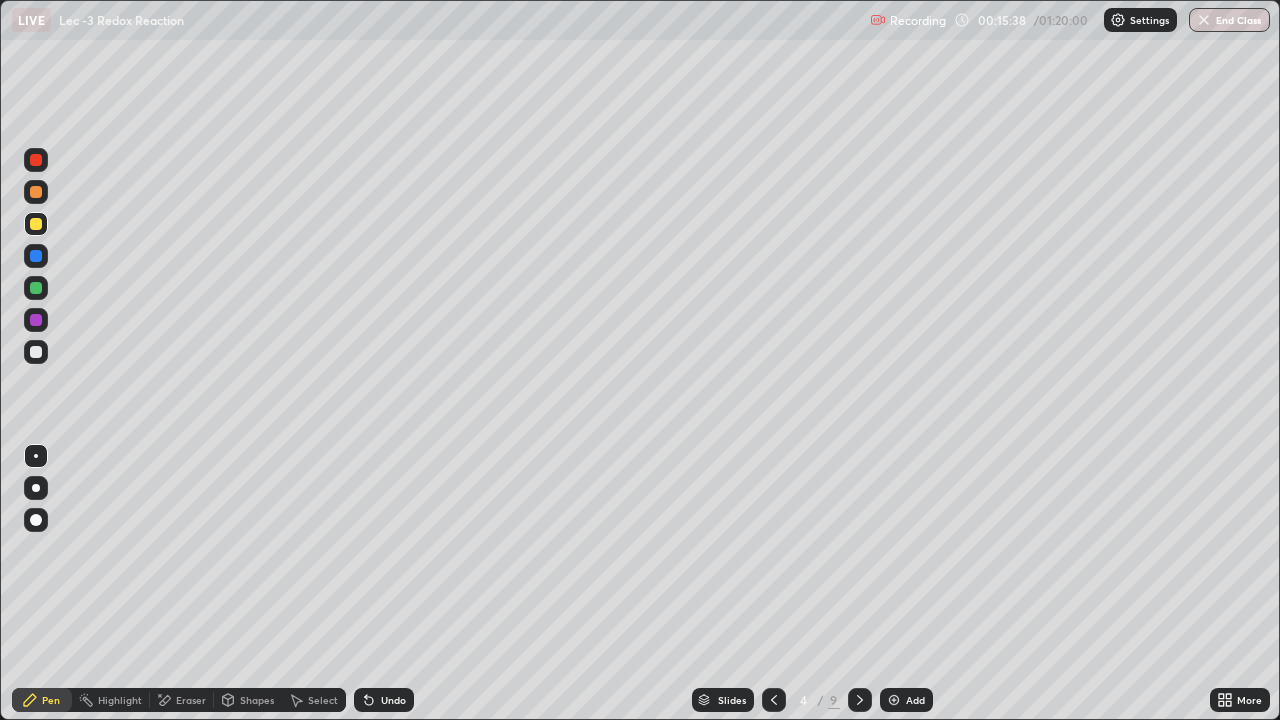 click on "Undo" at bounding box center (393, 700) 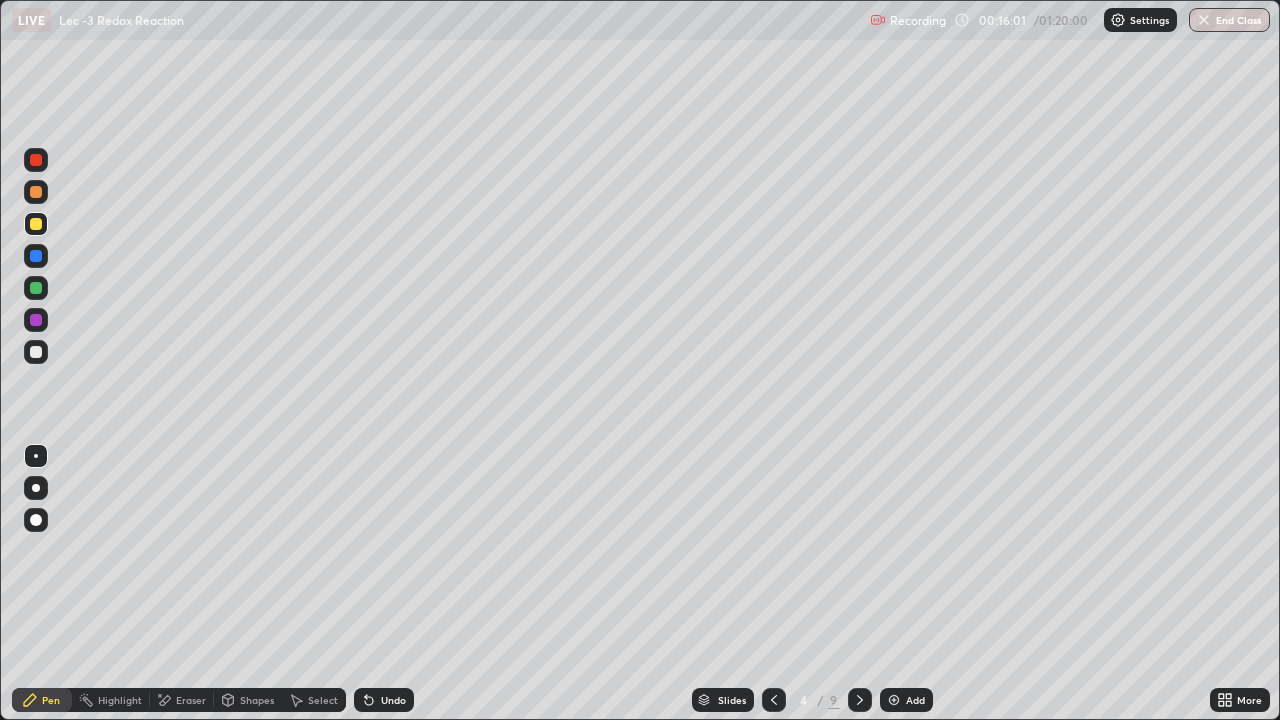 click on "Undo" at bounding box center (393, 700) 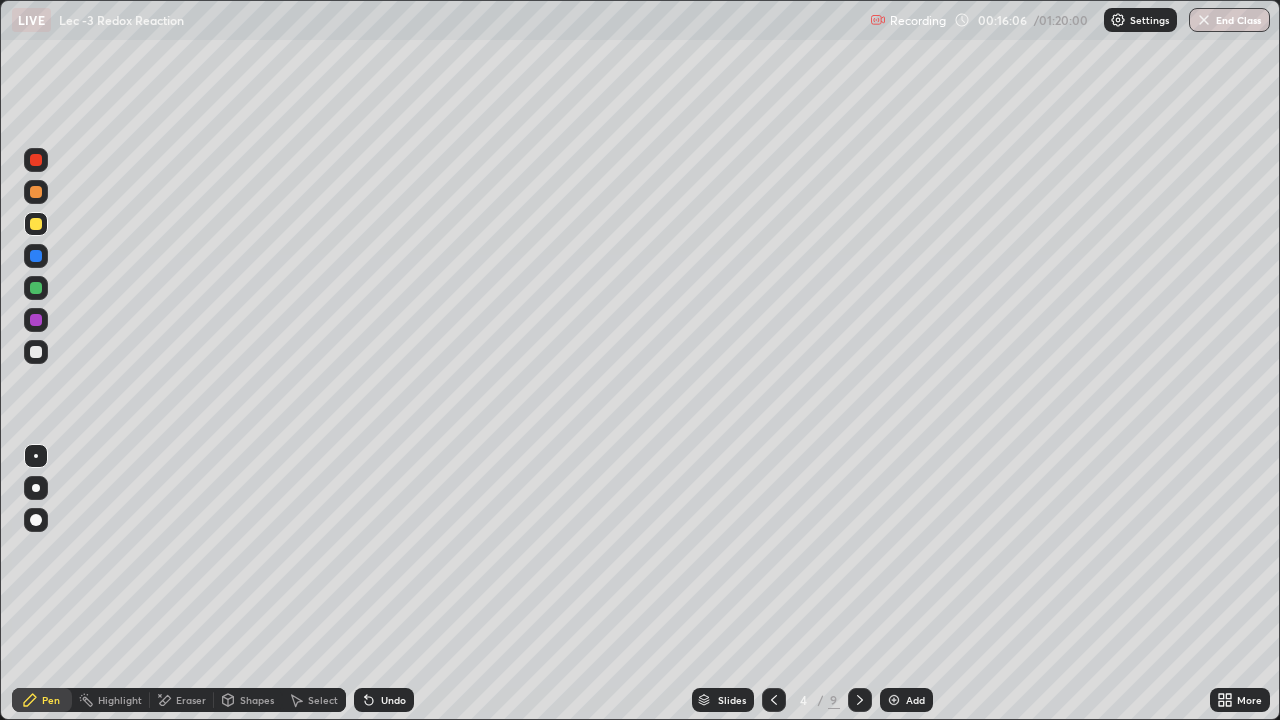 click on "Undo" at bounding box center [384, 700] 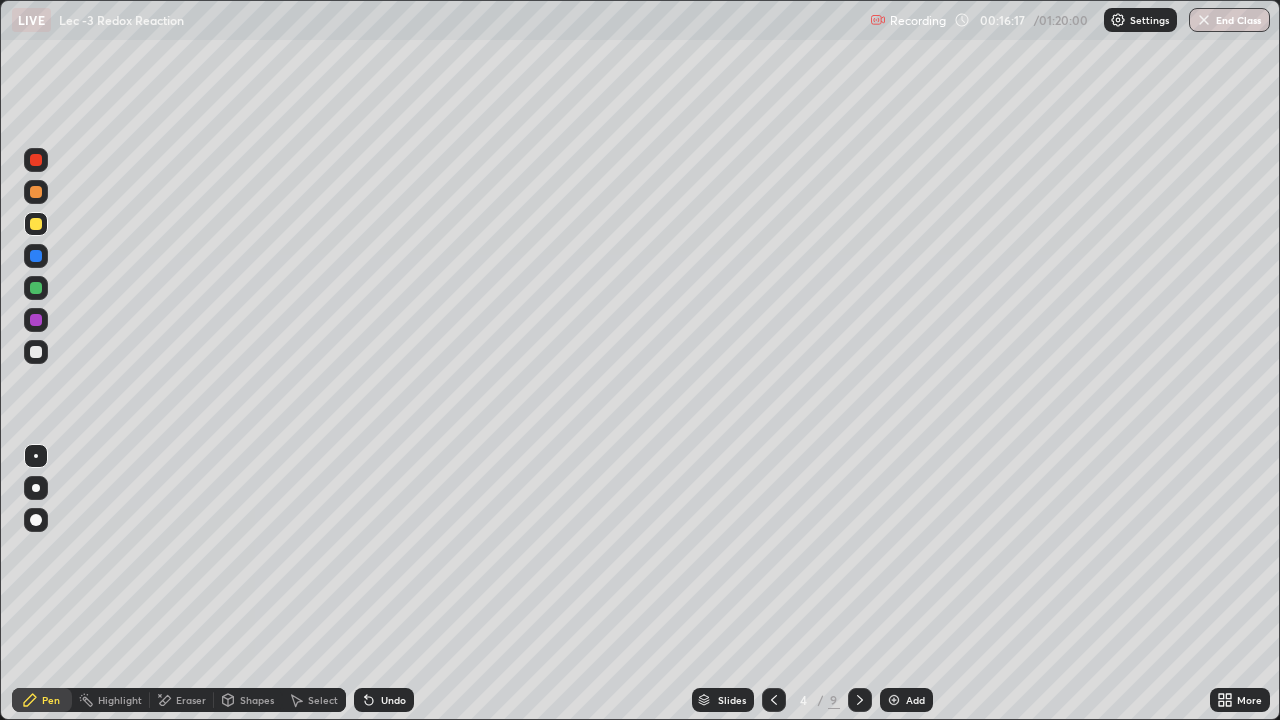 click on "Undo" at bounding box center (384, 700) 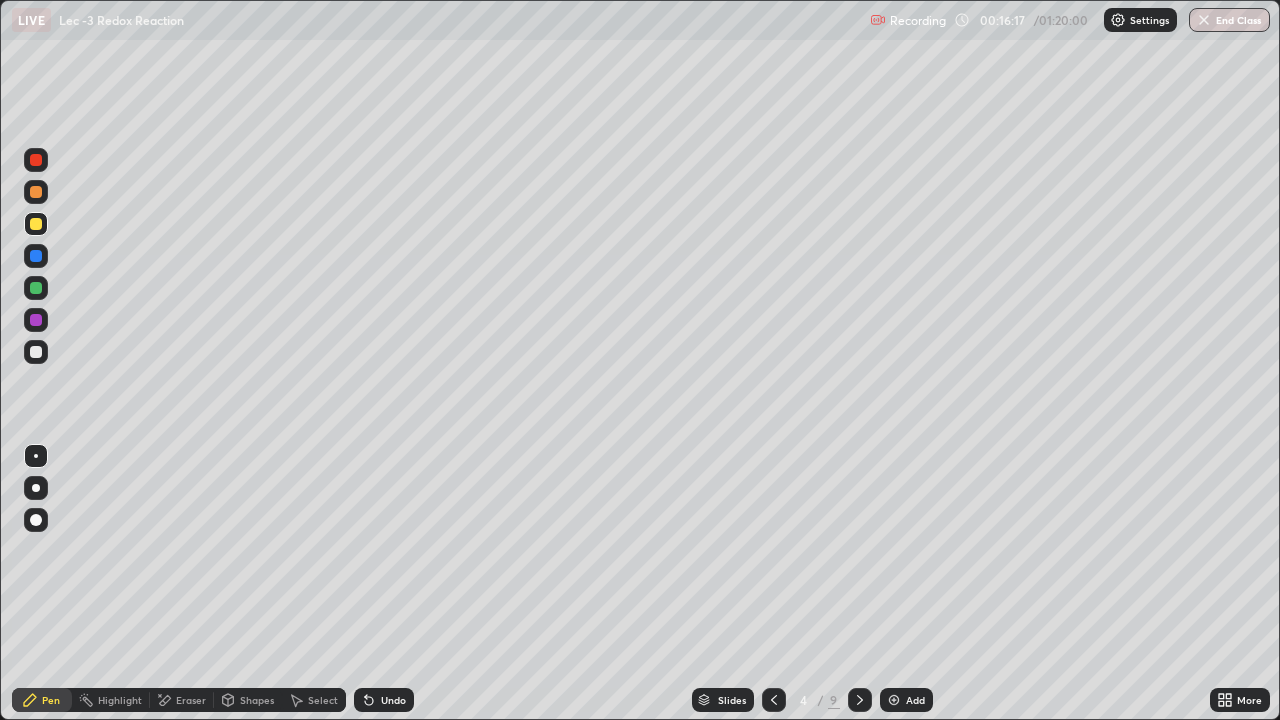 click on "Undo" at bounding box center (393, 700) 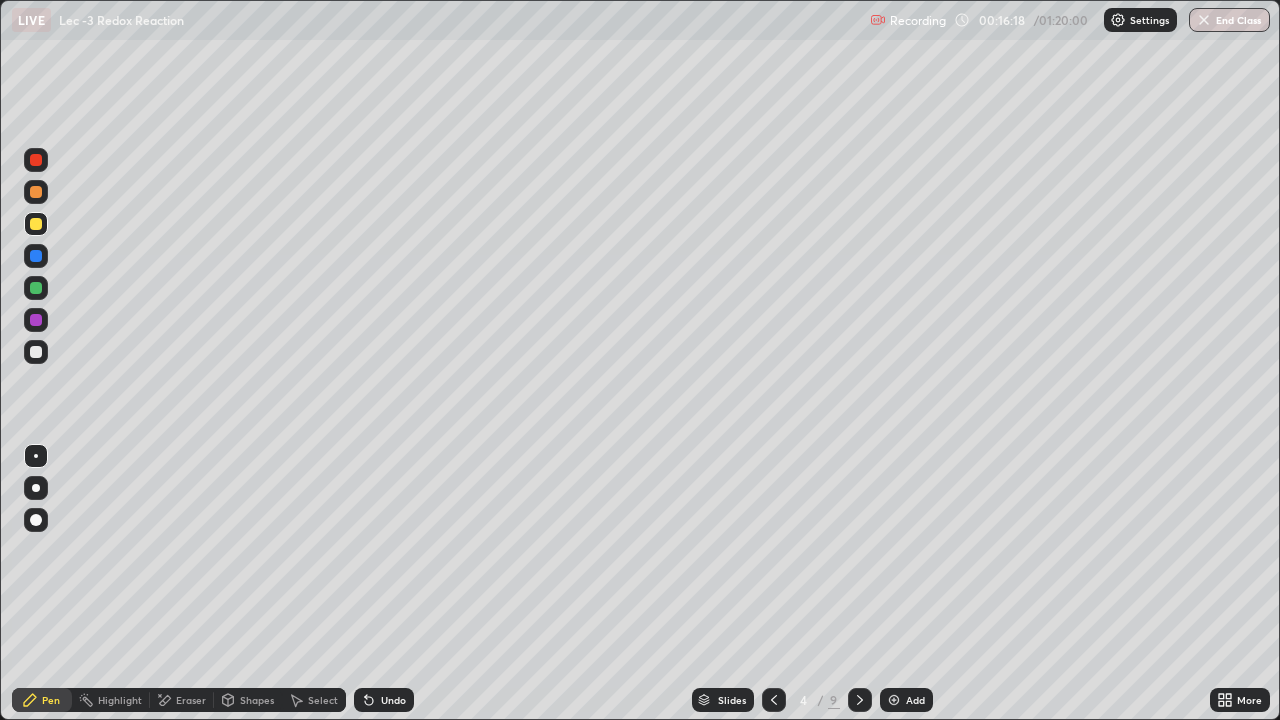 click at bounding box center (36, 288) 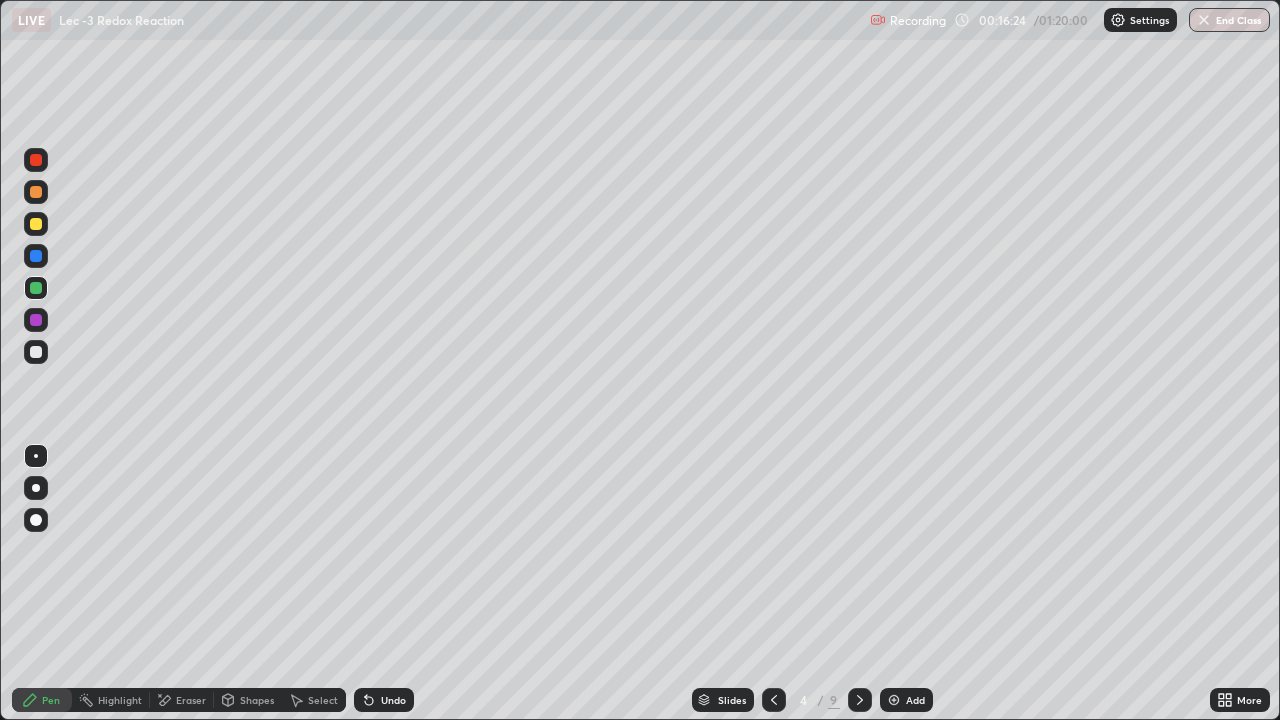 click at bounding box center (36, 224) 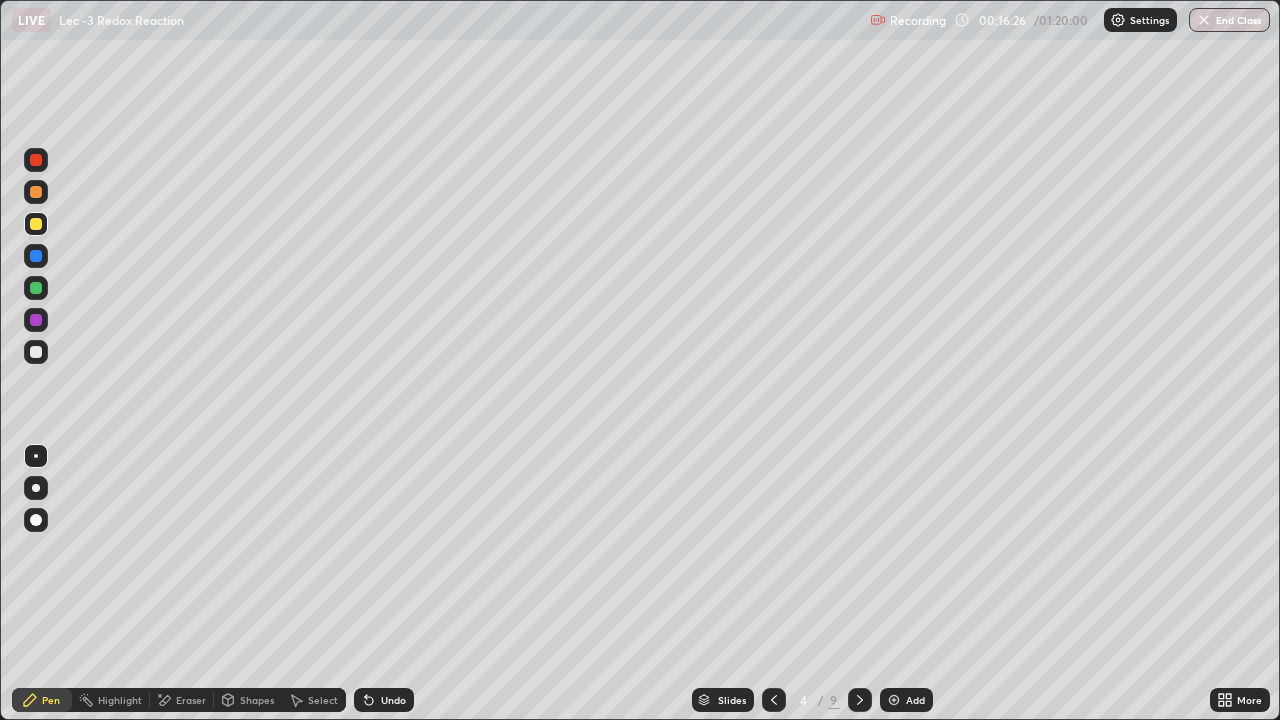 click at bounding box center (36, 320) 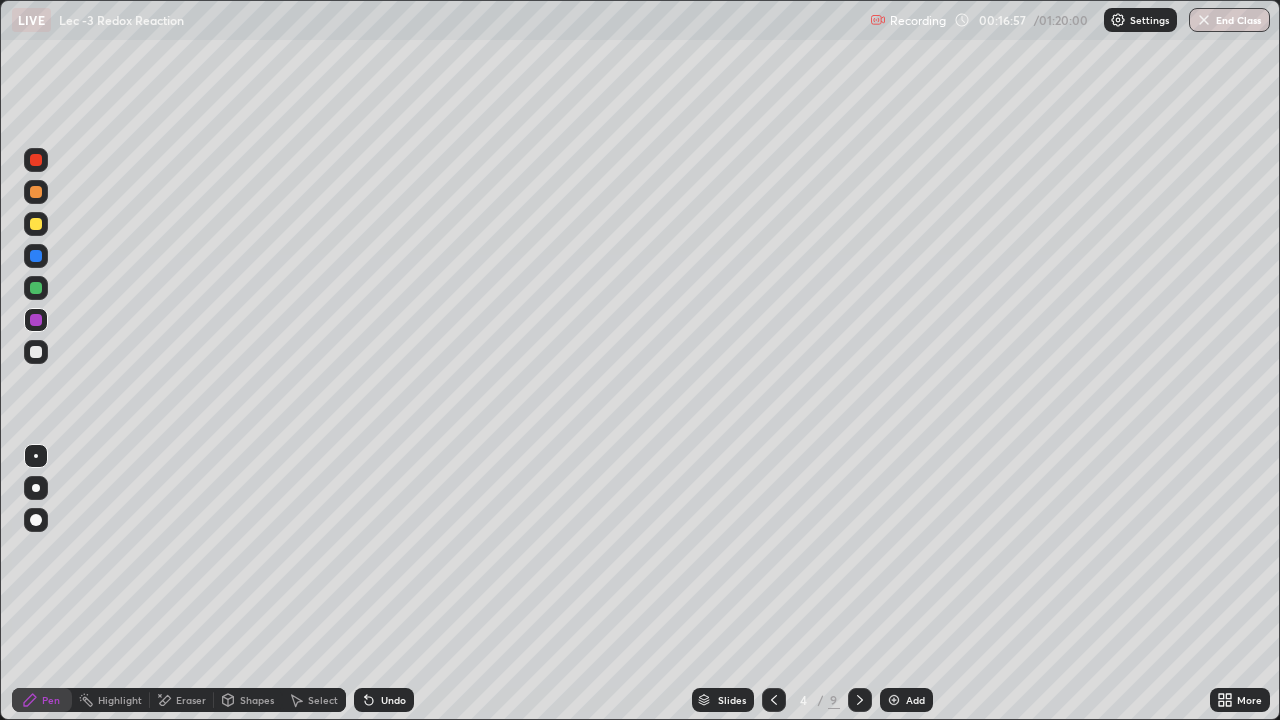 click at bounding box center [36, 224] 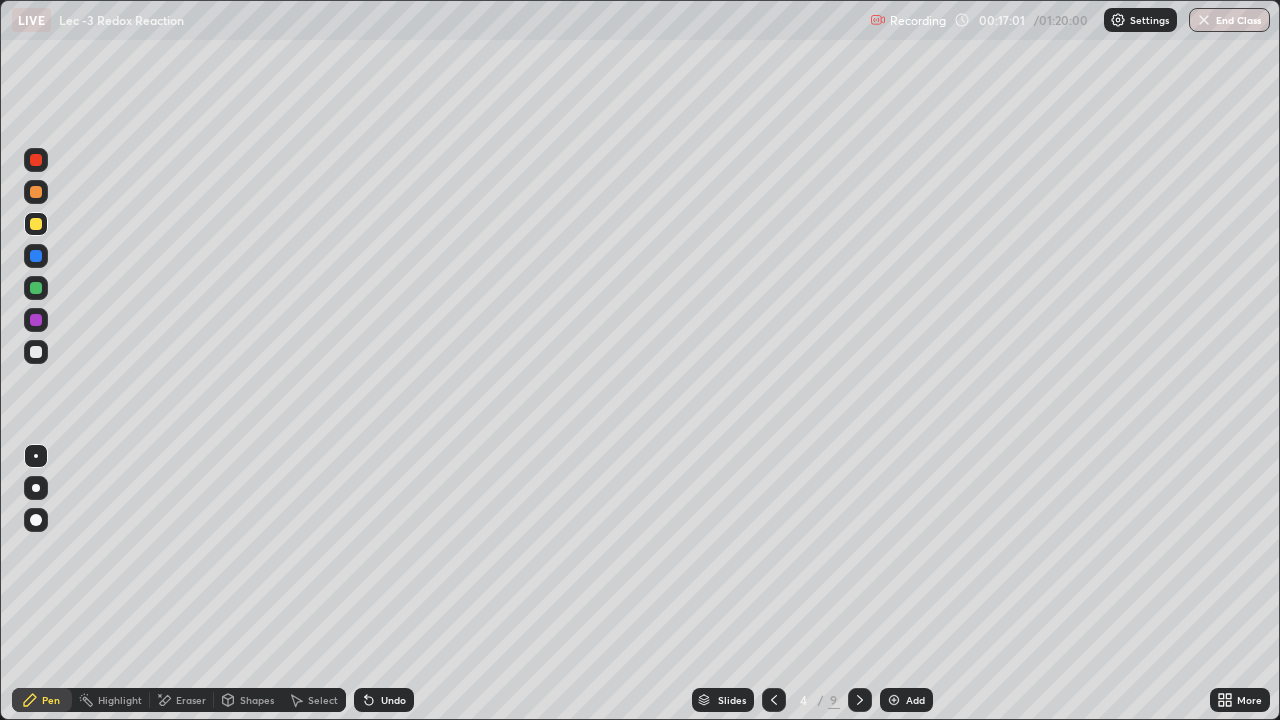 click on "Undo" at bounding box center (393, 700) 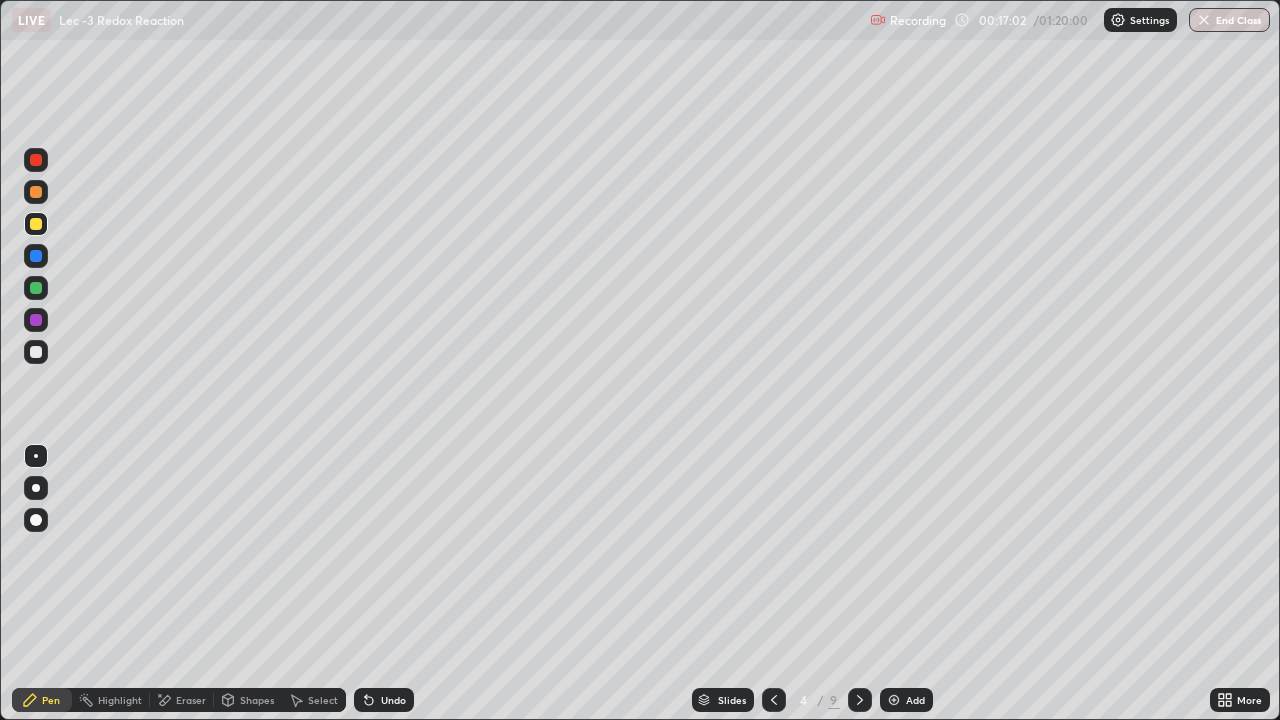 click on "Undo" at bounding box center (393, 700) 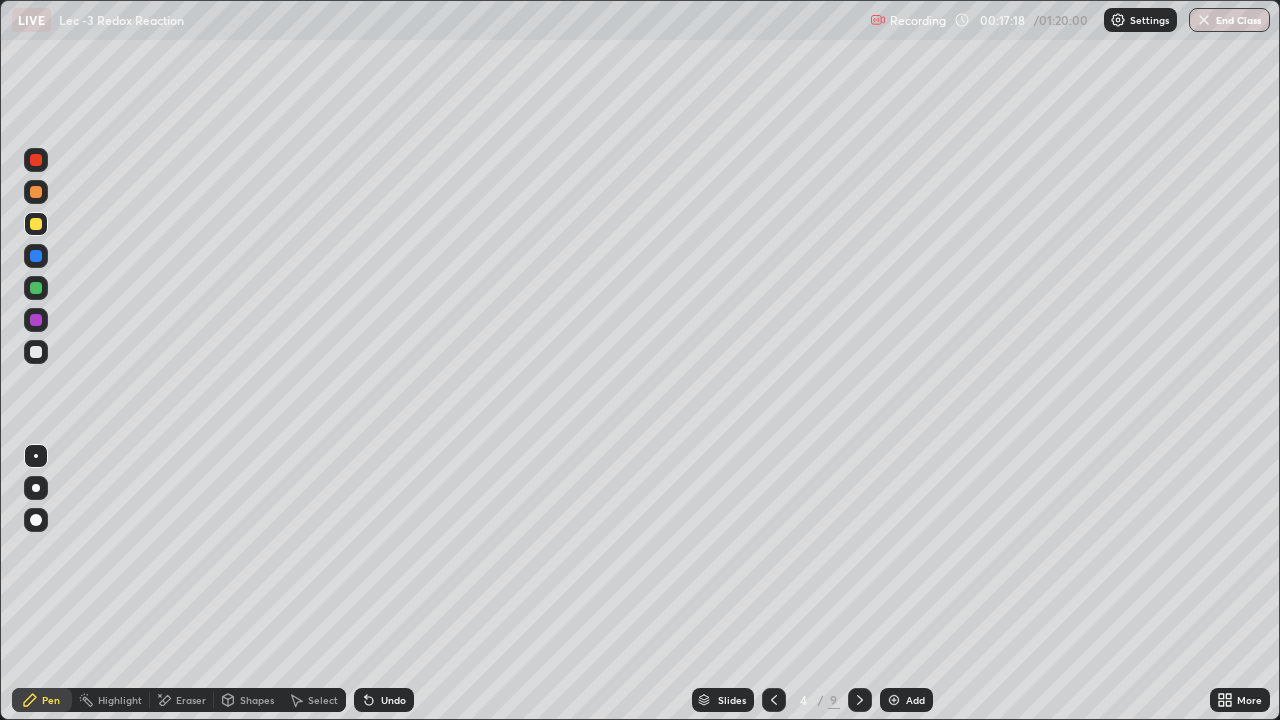 click at bounding box center [36, 352] 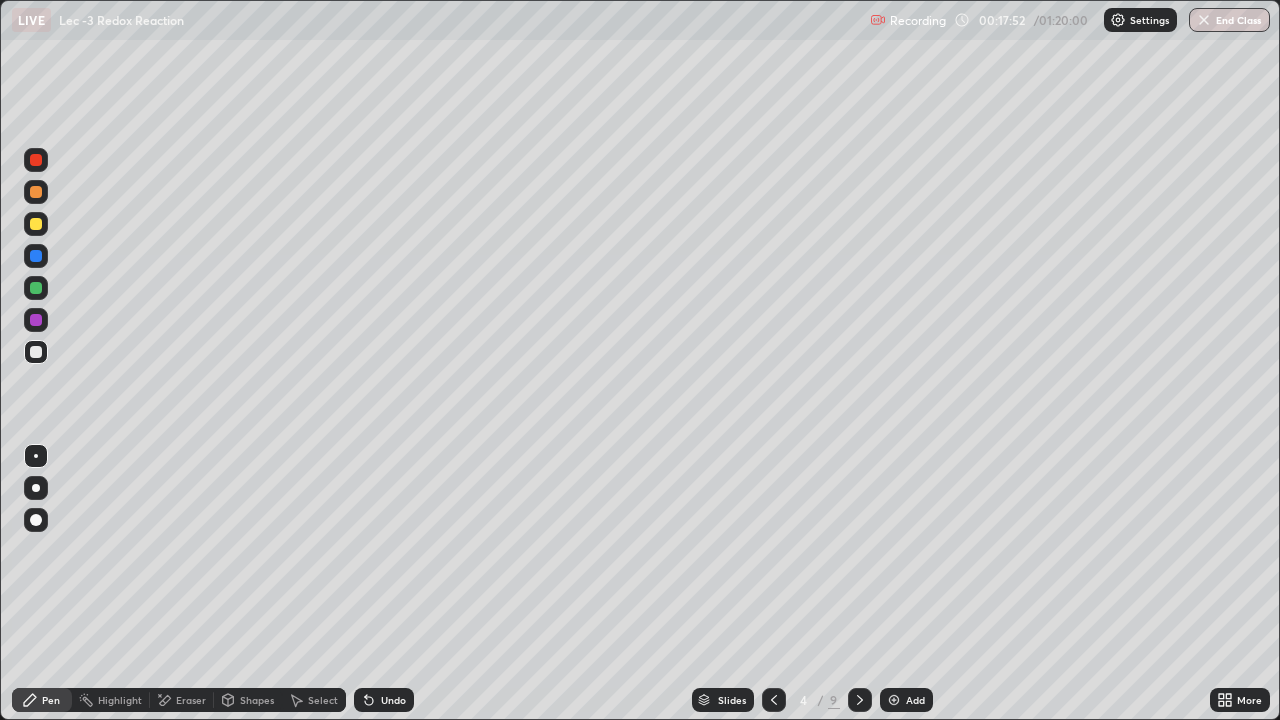 click on "Undo" at bounding box center [384, 700] 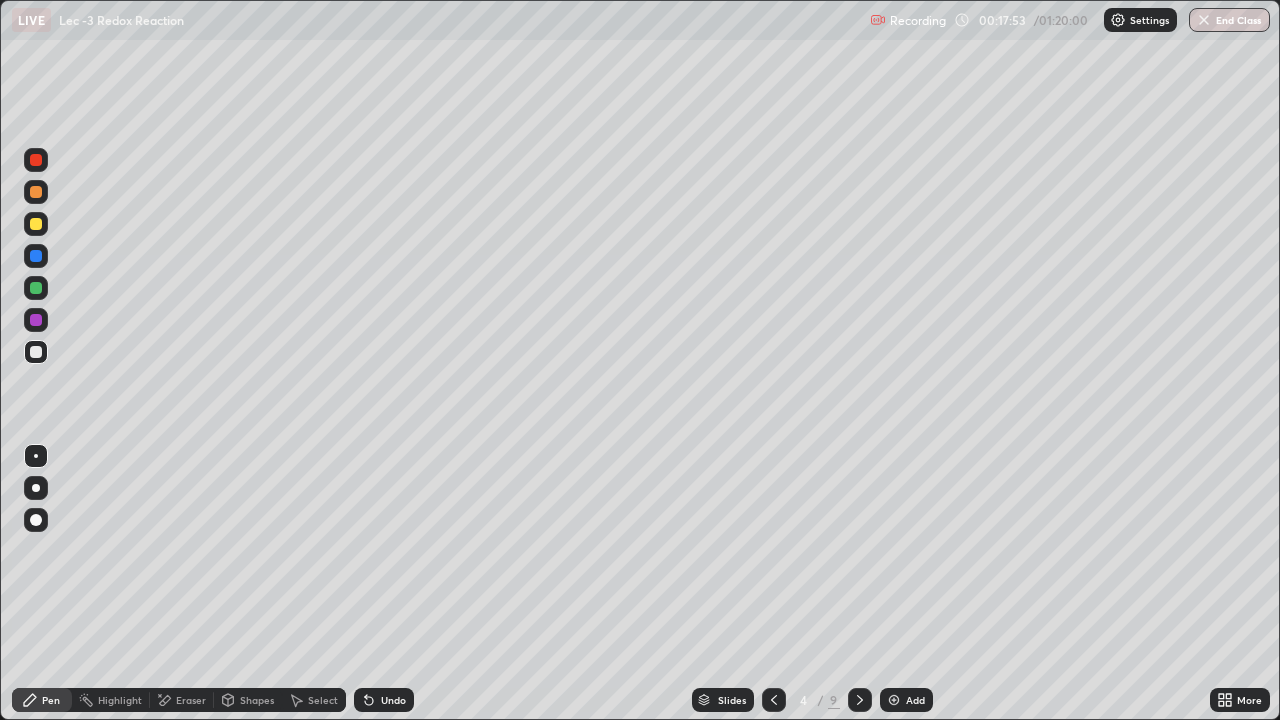 click on "Undo" at bounding box center (393, 700) 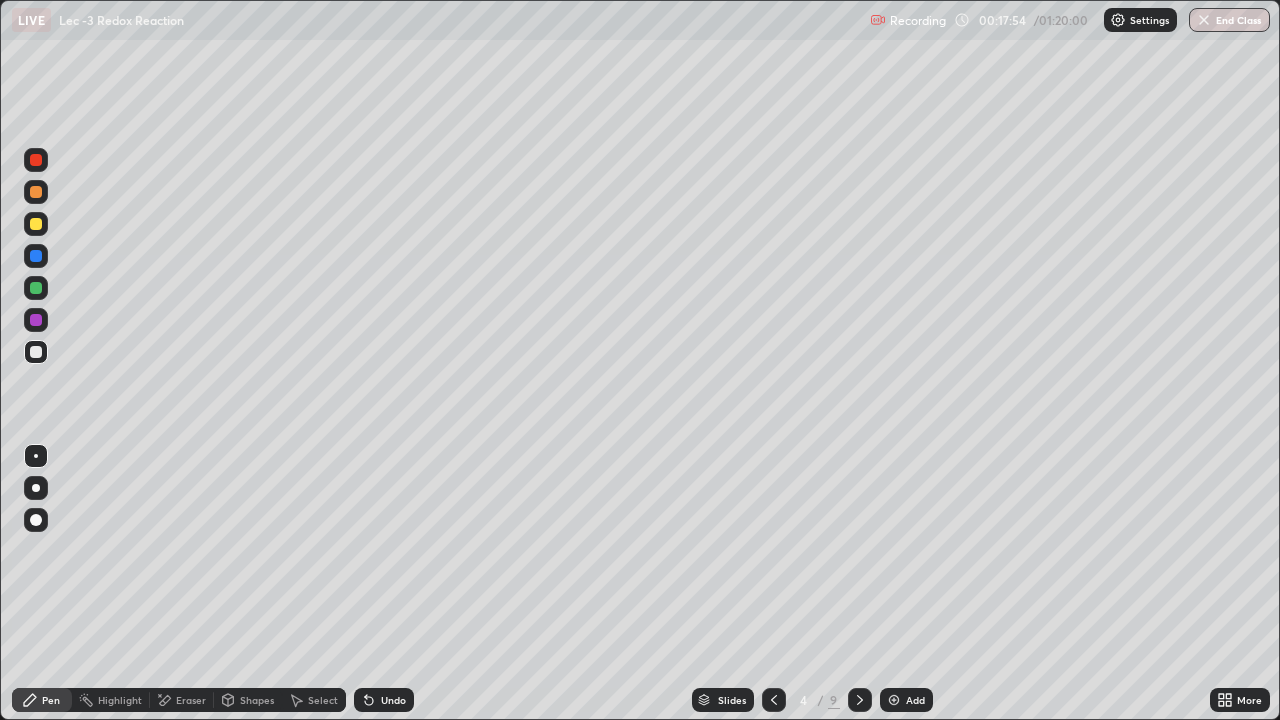 click on "Undo" at bounding box center [384, 700] 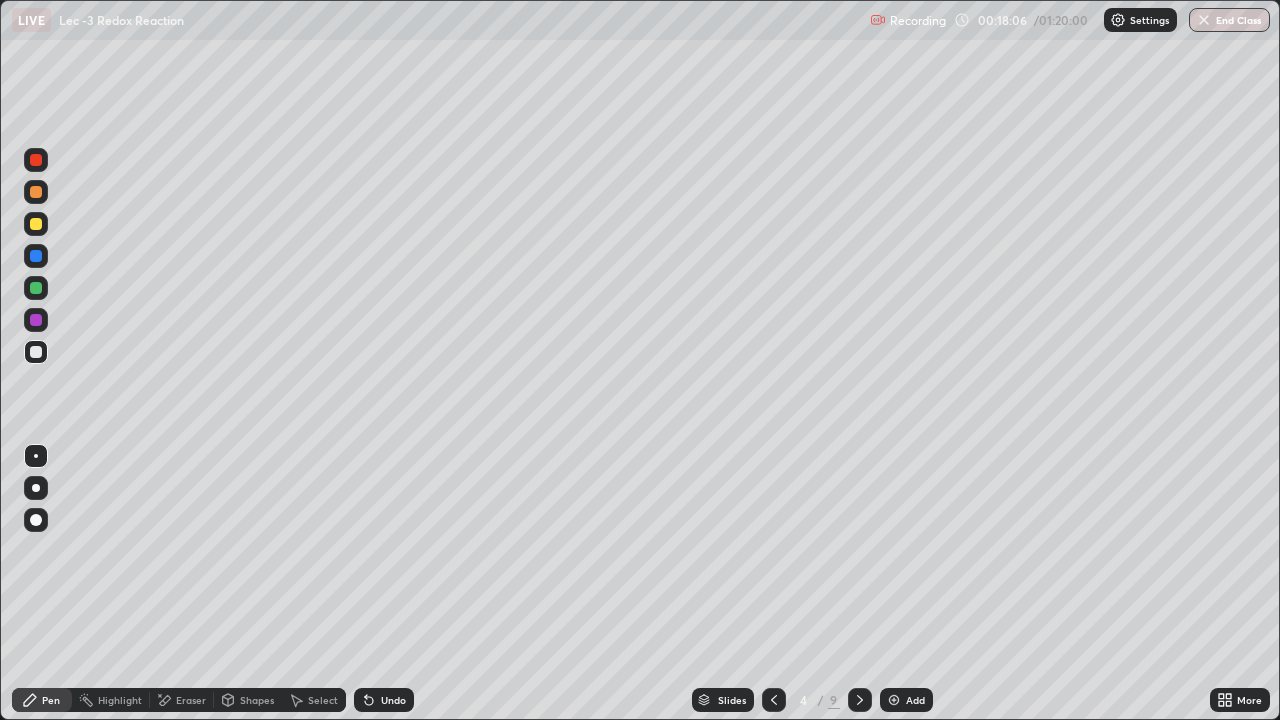 click on "Undo" at bounding box center [384, 700] 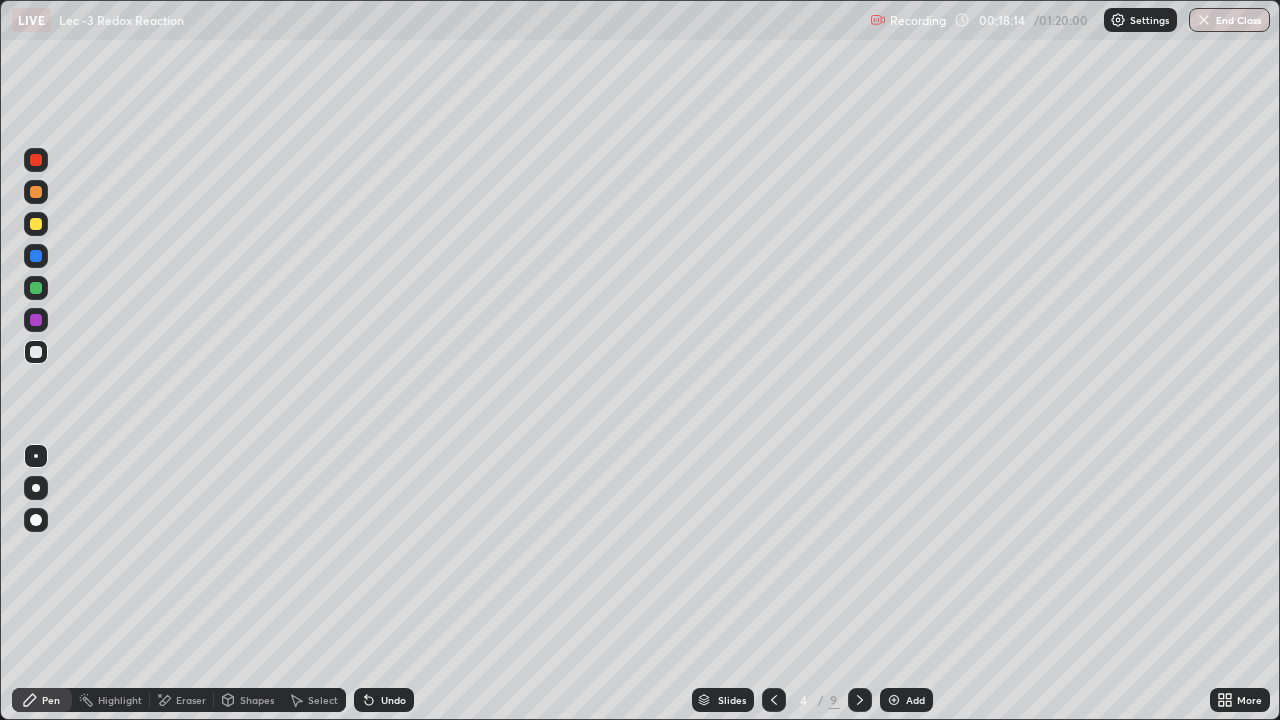 click at bounding box center [36, 288] 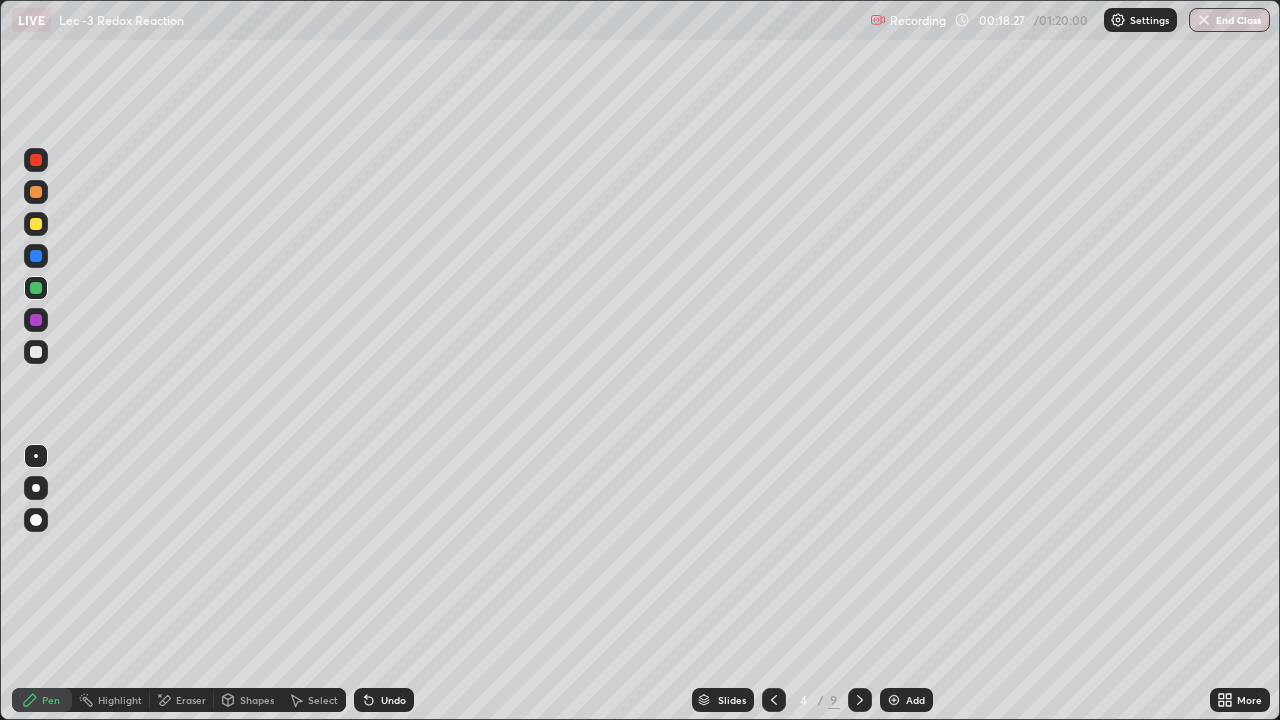 click on "Undo" at bounding box center [393, 700] 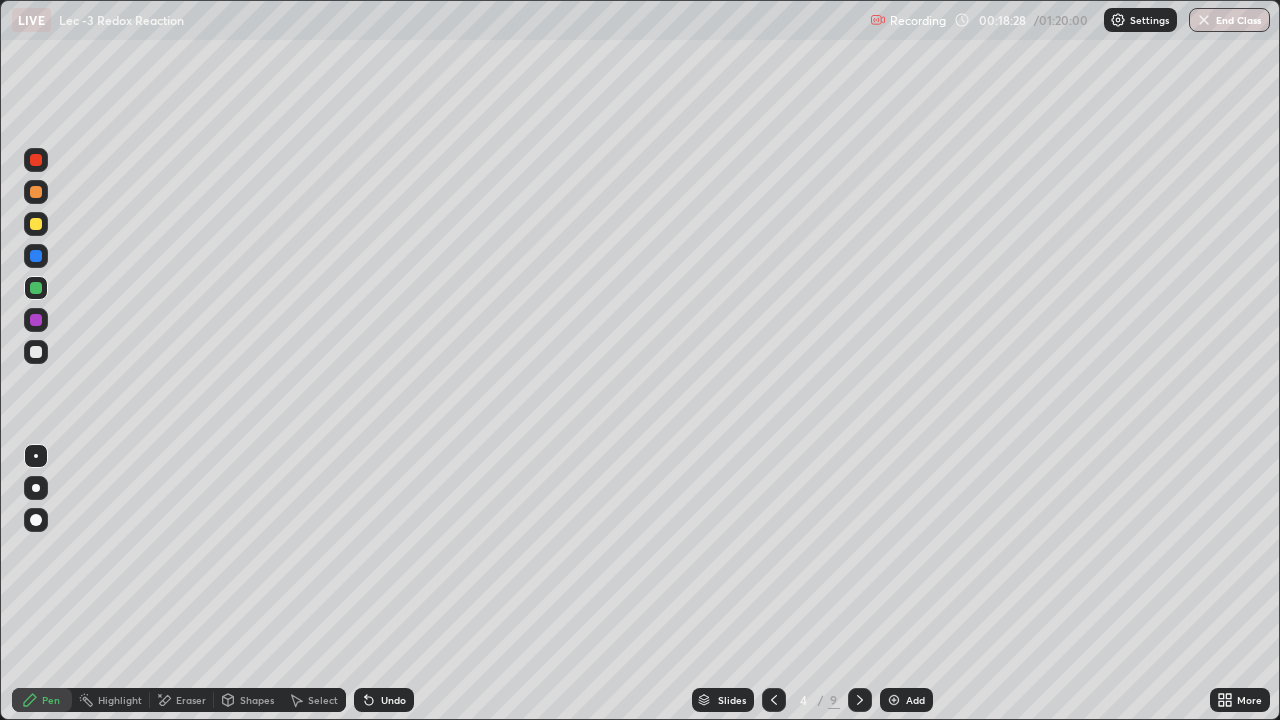 click on "Undo" at bounding box center [393, 700] 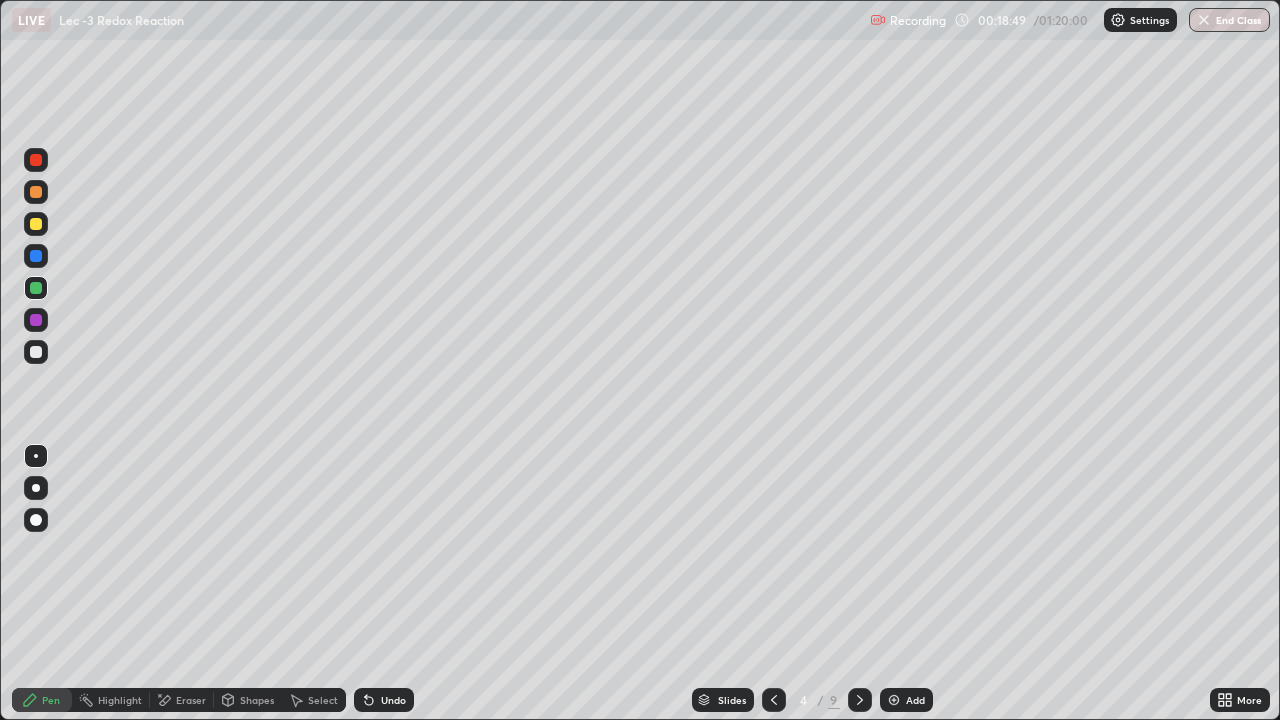 click 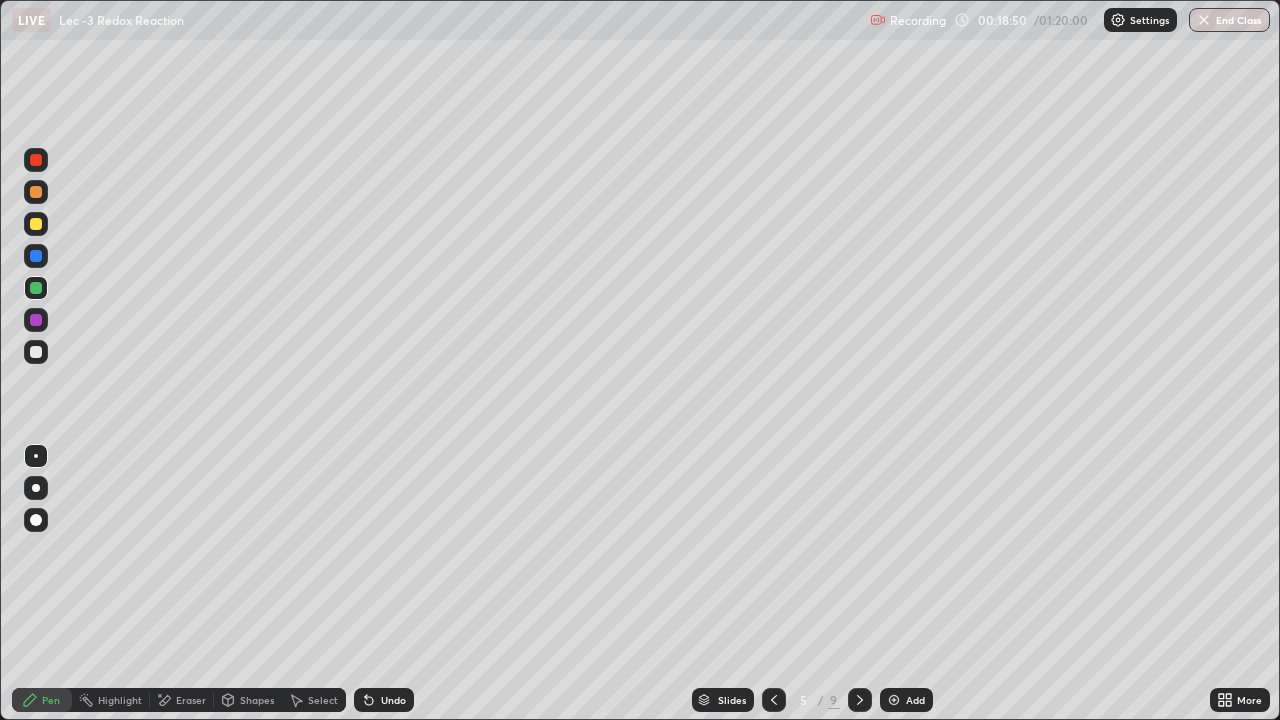 click at bounding box center [36, 224] 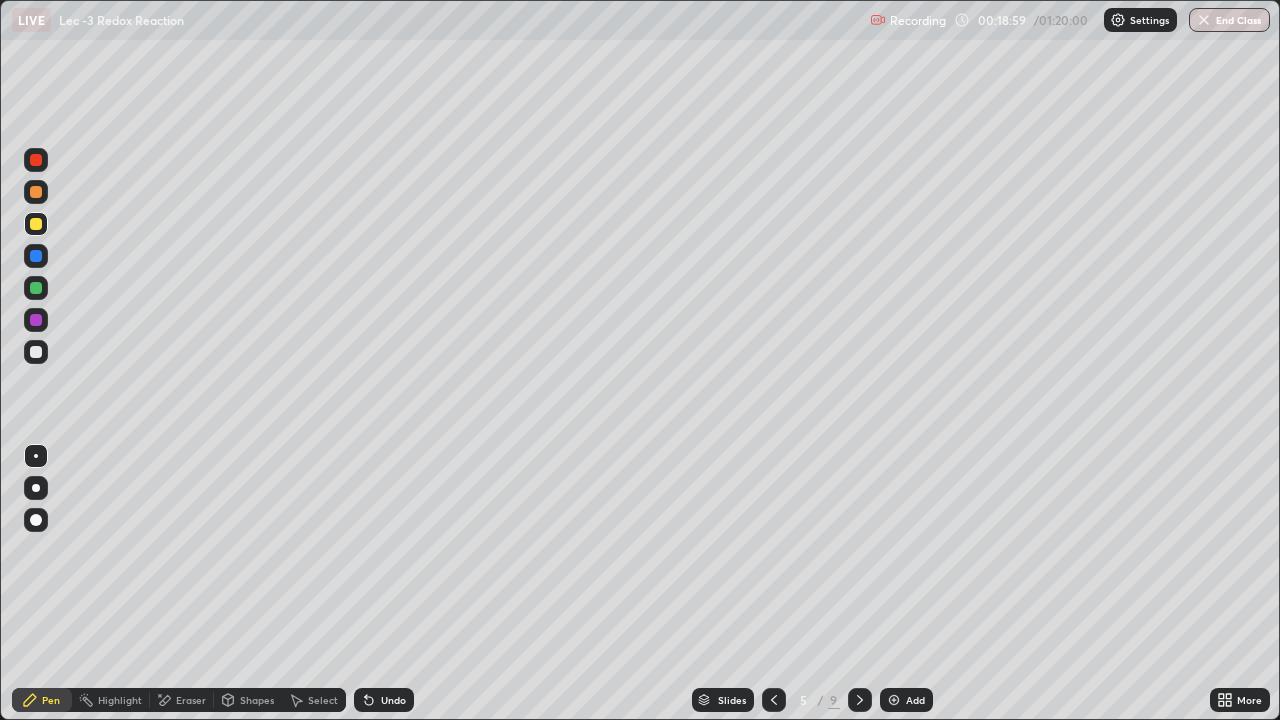 click at bounding box center (36, 288) 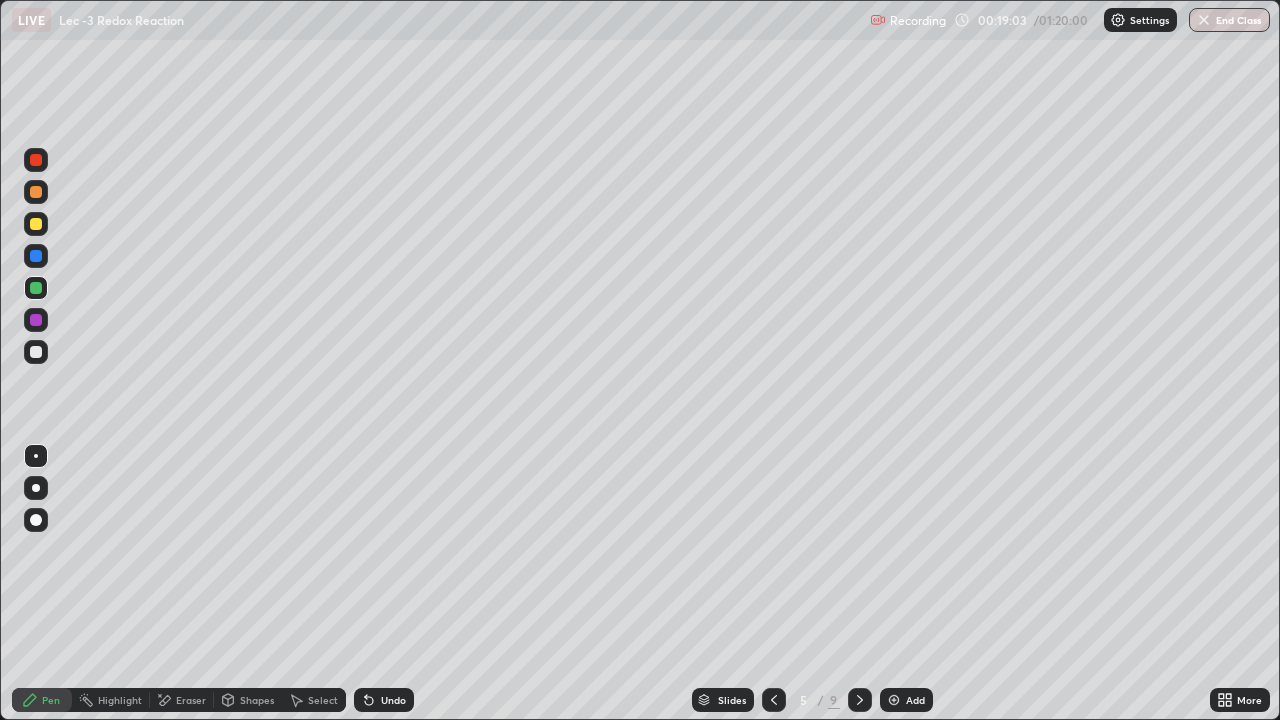 click 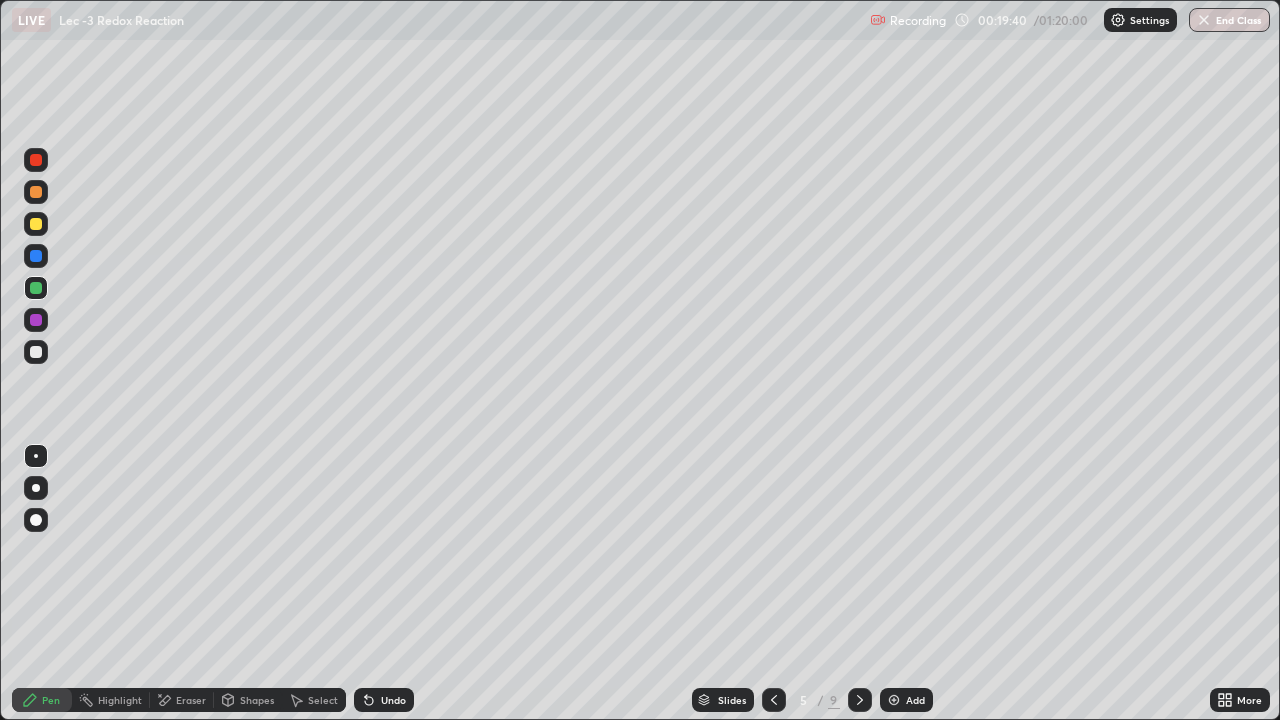 click on "Undo" at bounding box center (393, 700) 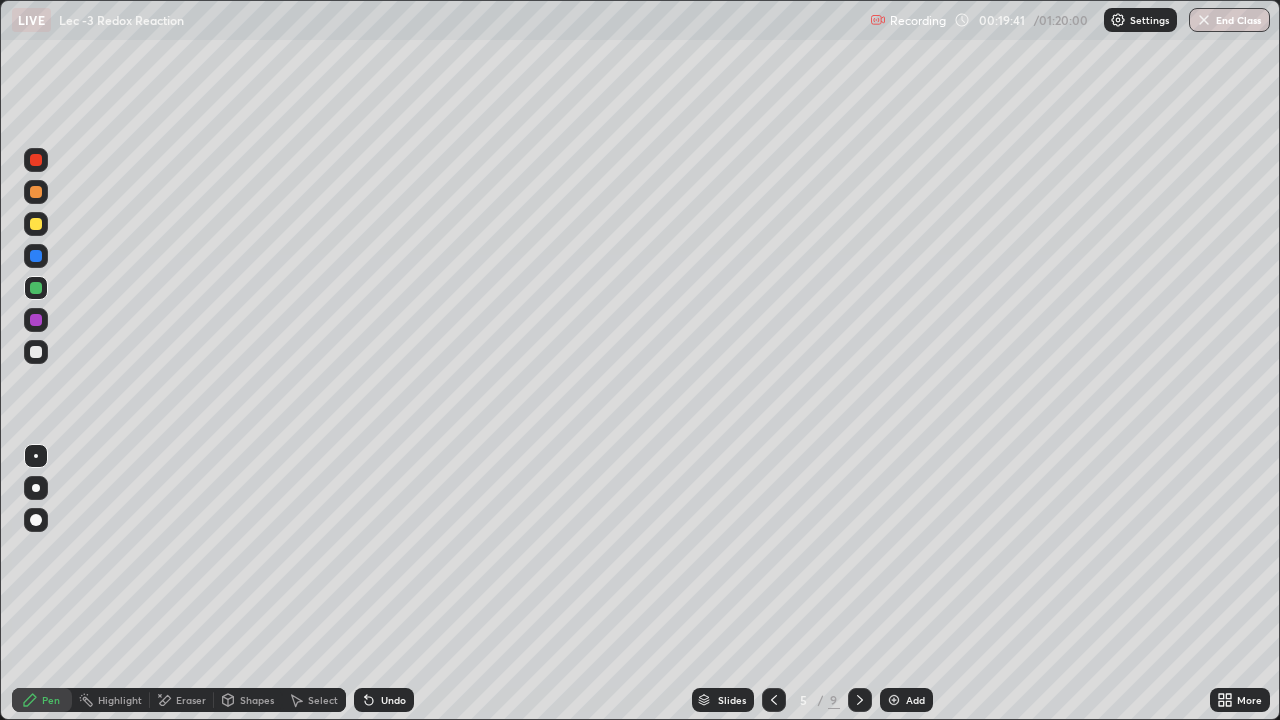 click 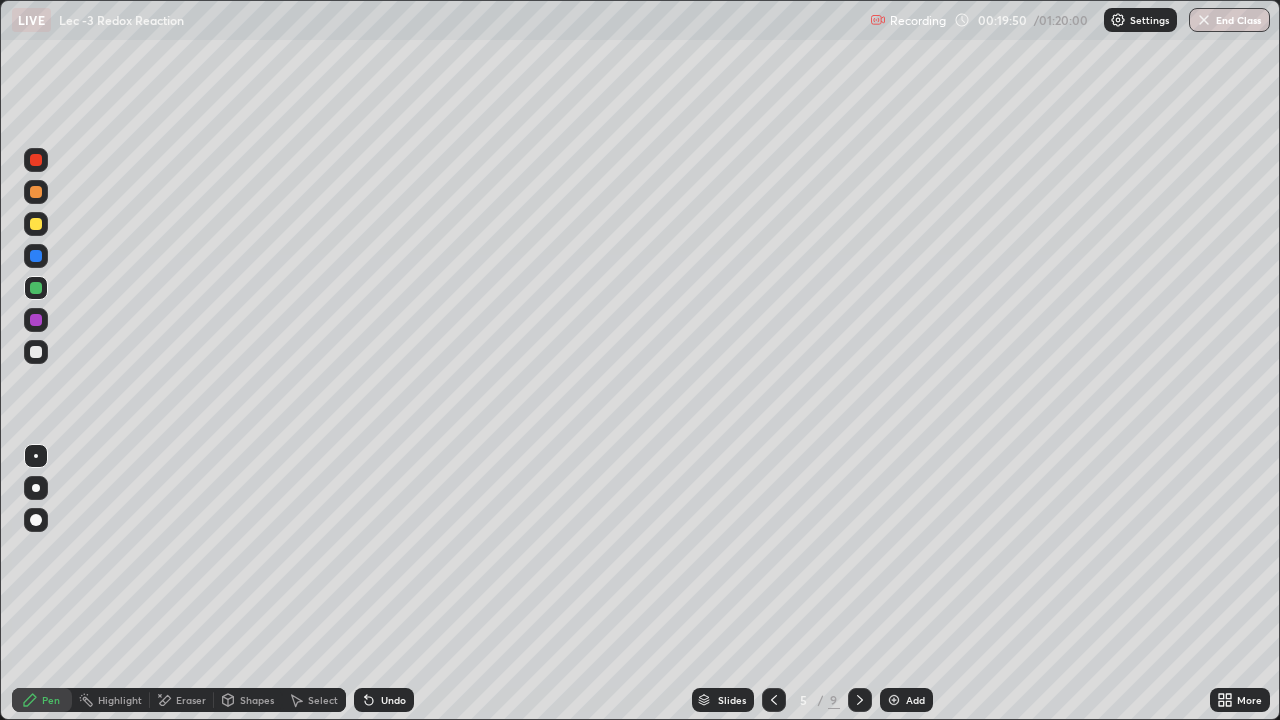 click at bounding box center (36, 352) 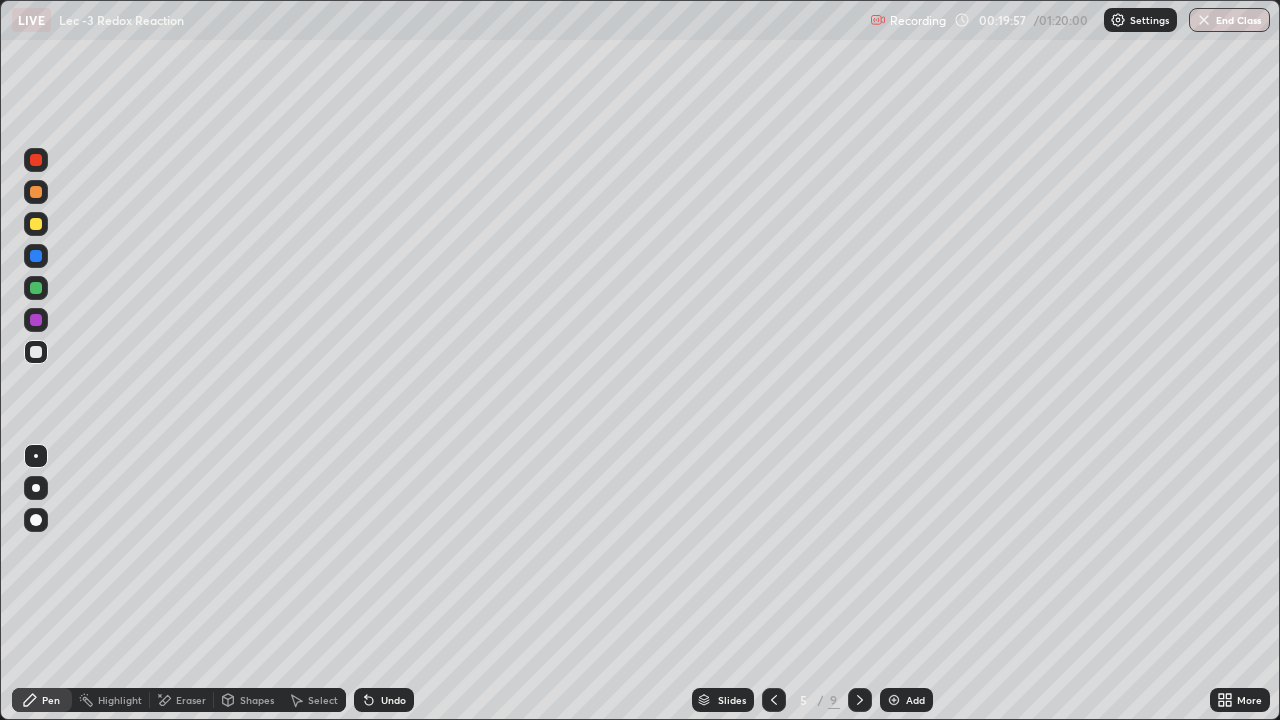 click on "Undo" at bounding box center (393, 700) 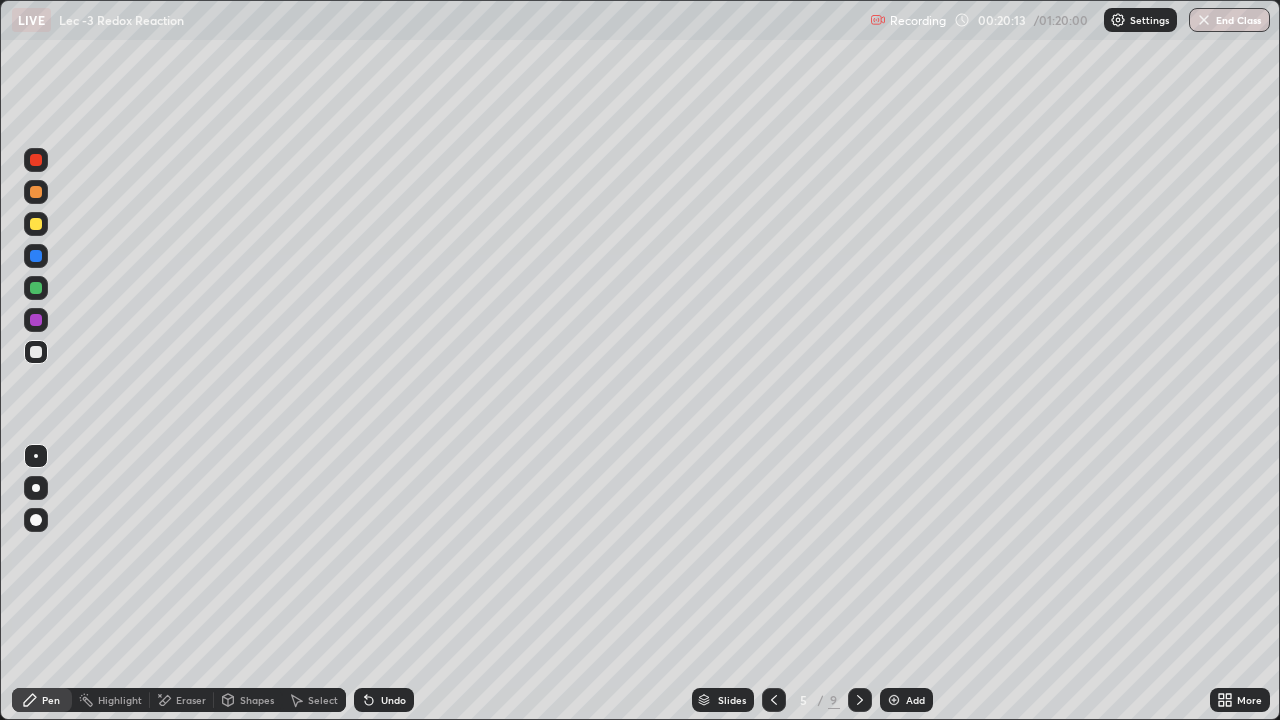 click at bounding box center [36, 320] 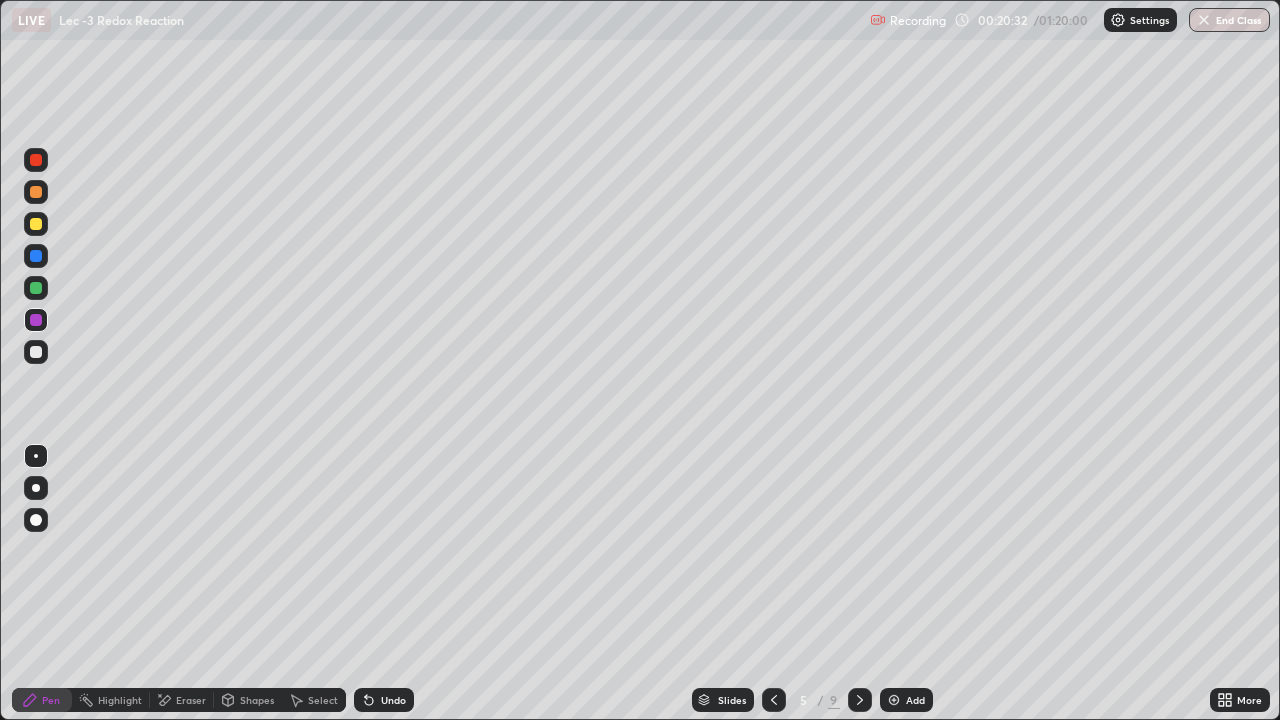 click on "Select" at bounding box center [323, 700] 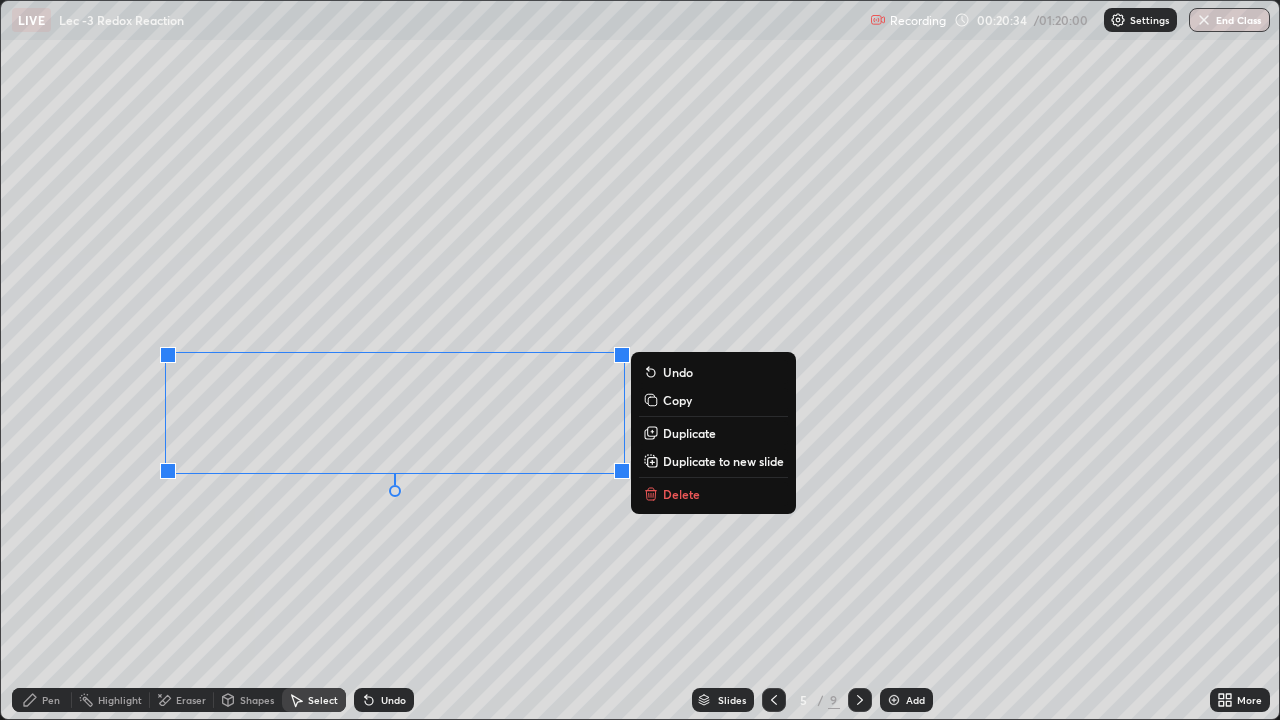 click on "0 ° Undo Copy Duplicate Duplicate to new slide Delete" at bounding box center (640, 360) 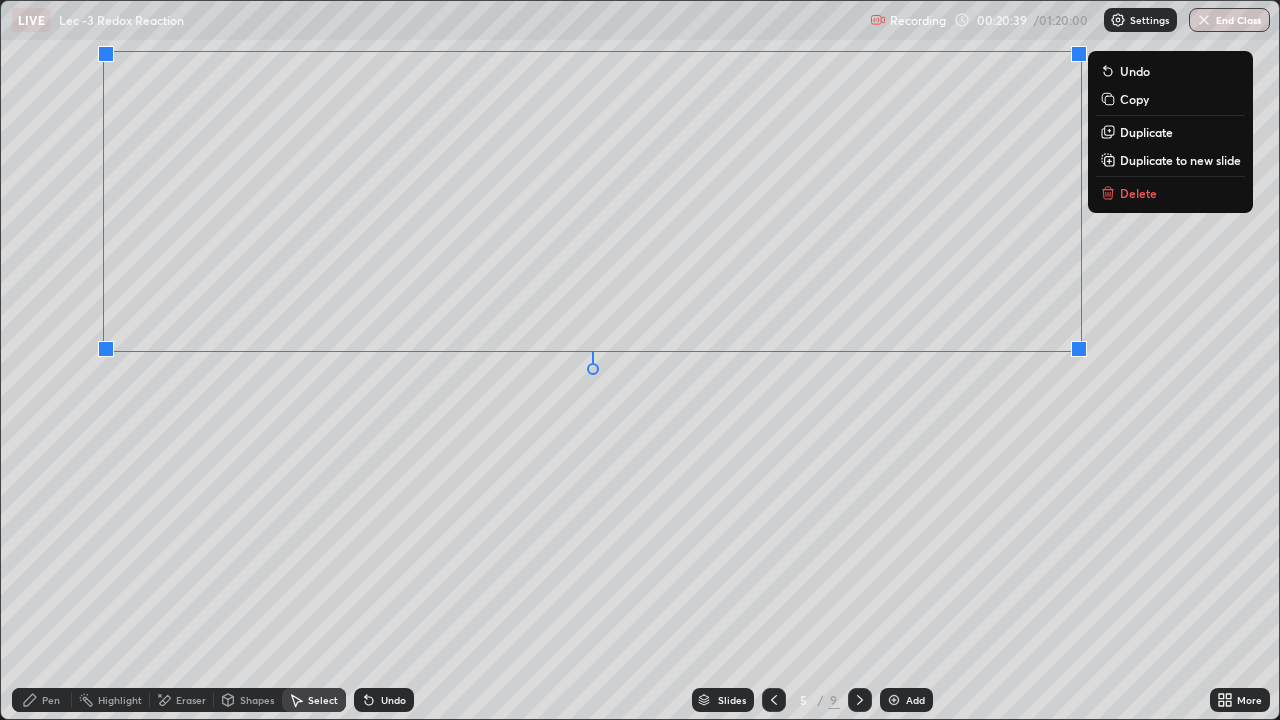 click on "0 ° Undo Copy Duplicate Duplicate to new slide Delete" at bounding box center (640, 360) 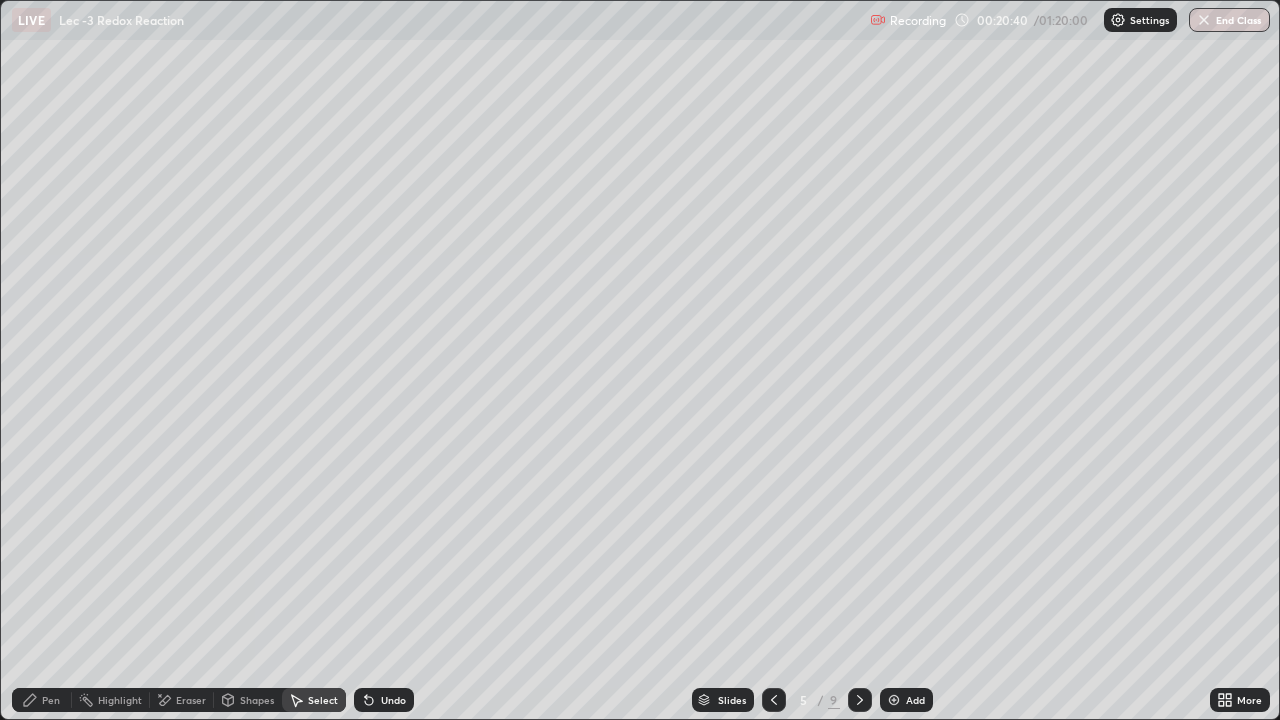 click on "Pen" at bounding box center (42, 700) 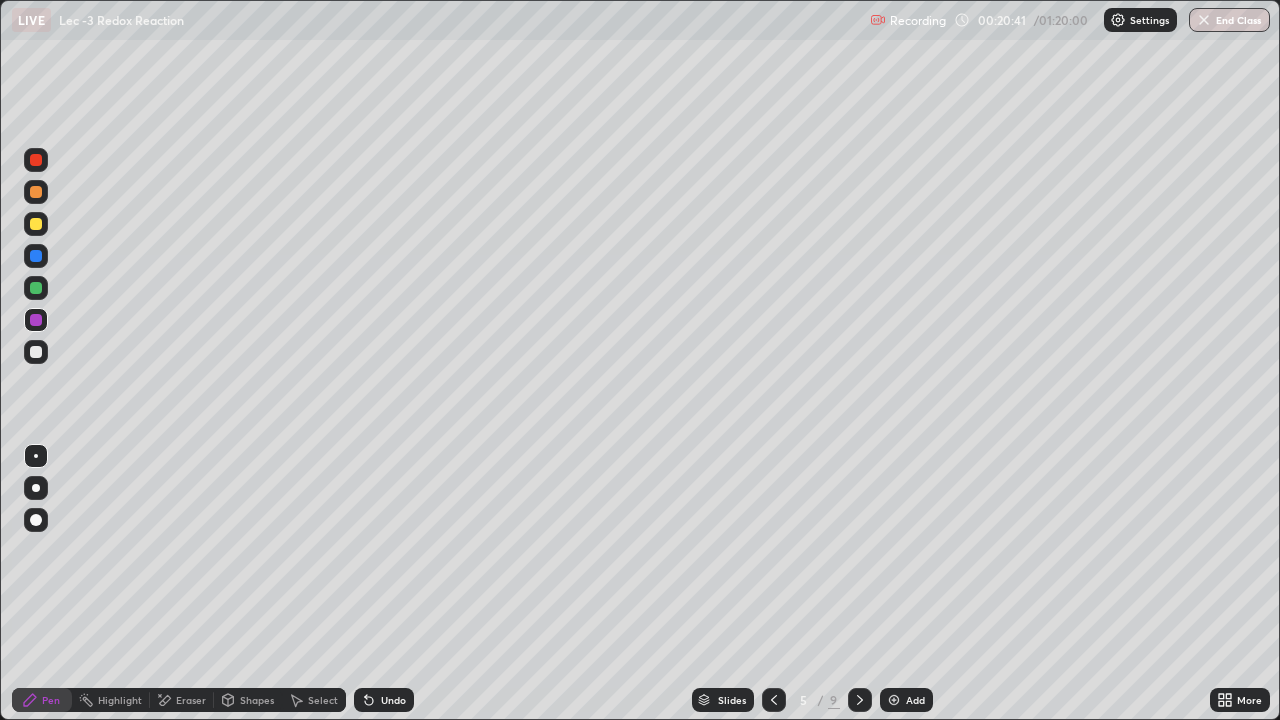 click at bounding box center (36, 352) 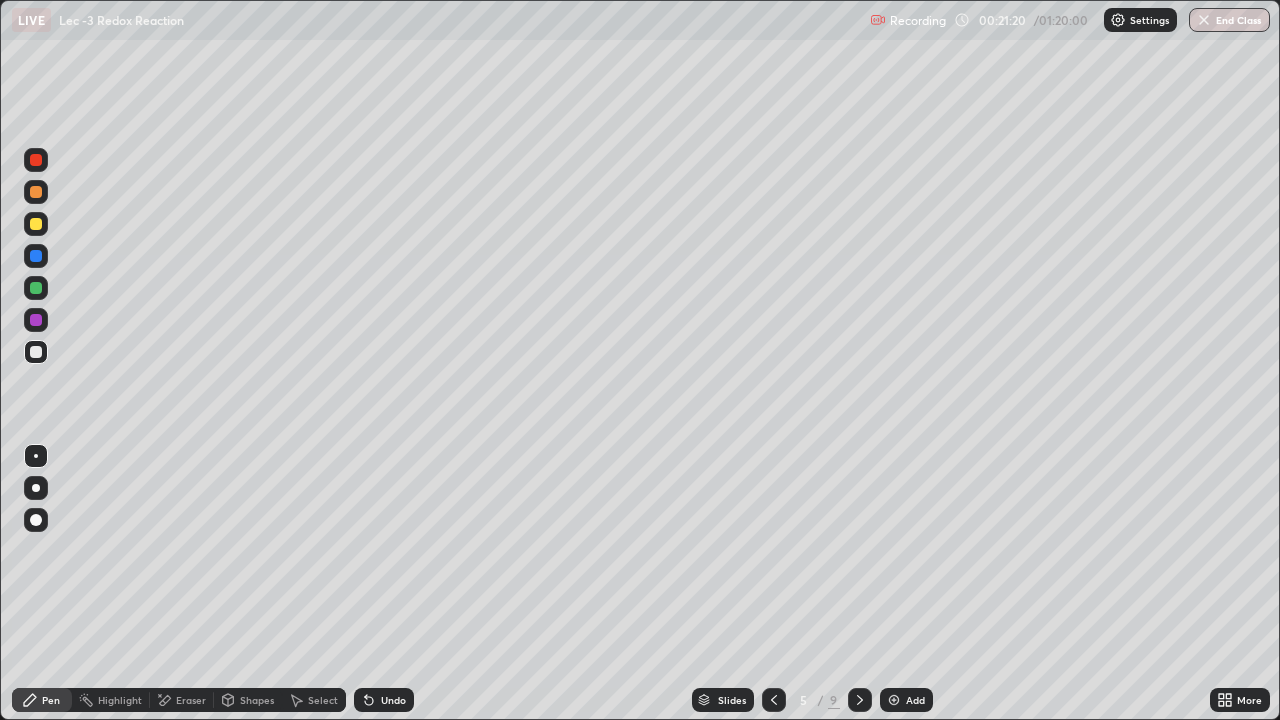 click at bounding box center (36, 288) 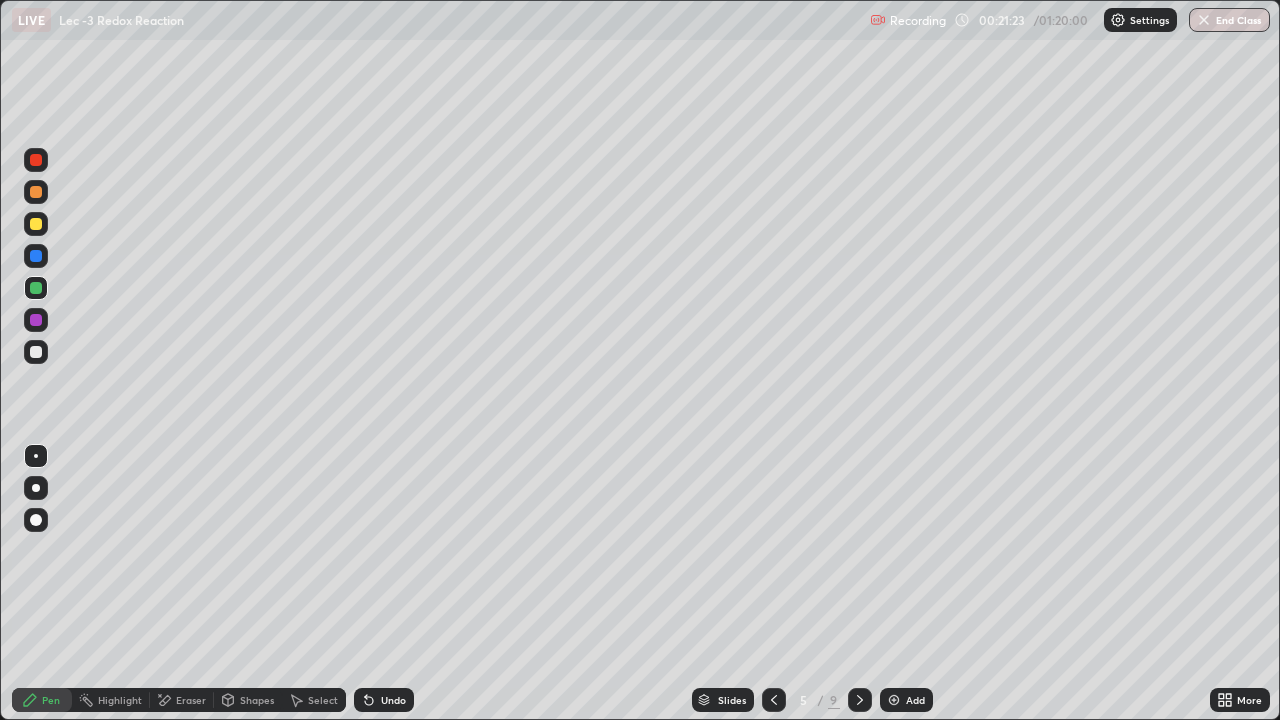 click on "Undo" at bounding box center (384, 700) 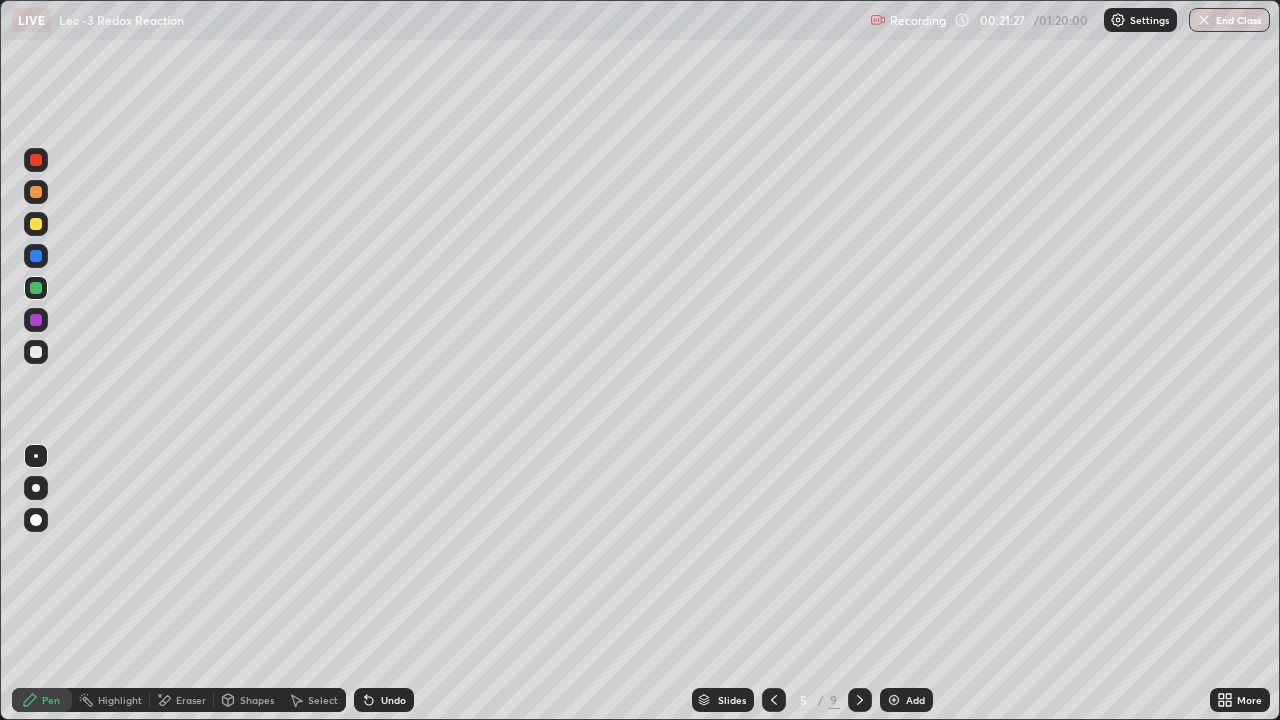 click on "Eraser" at bounding box center [182, 700] 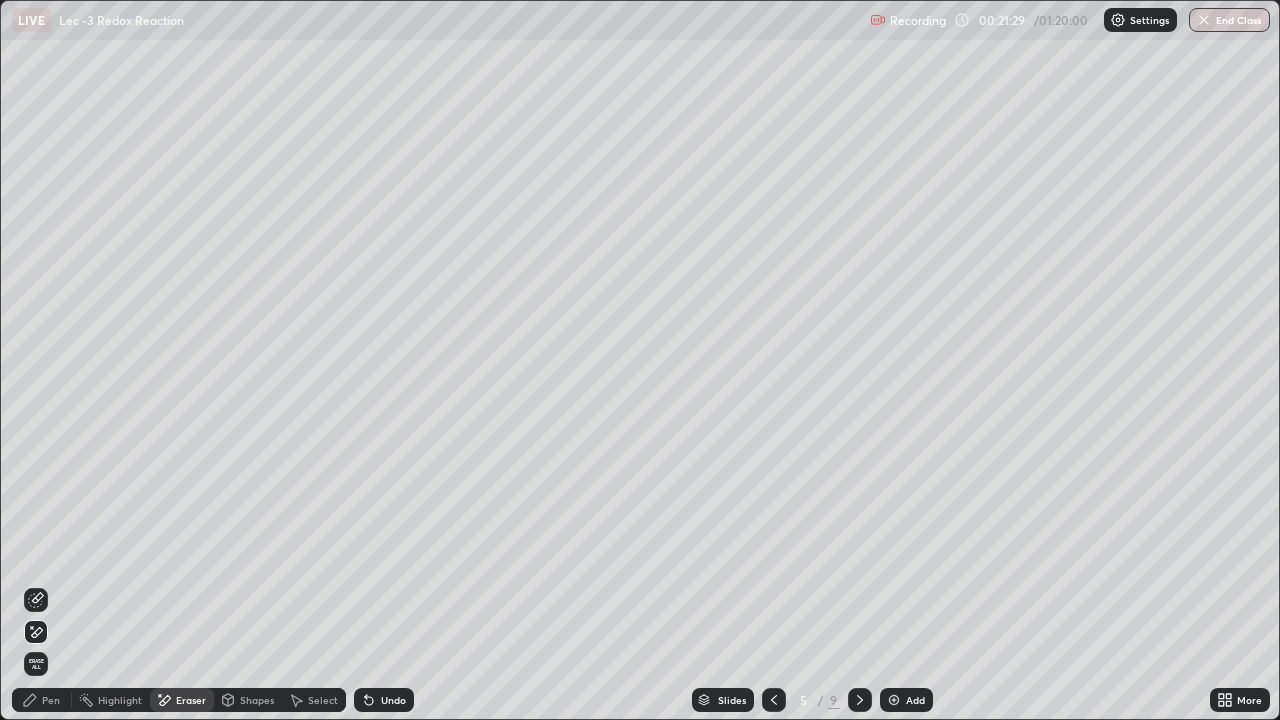click on "Pen" at bounding box center [42, 700] 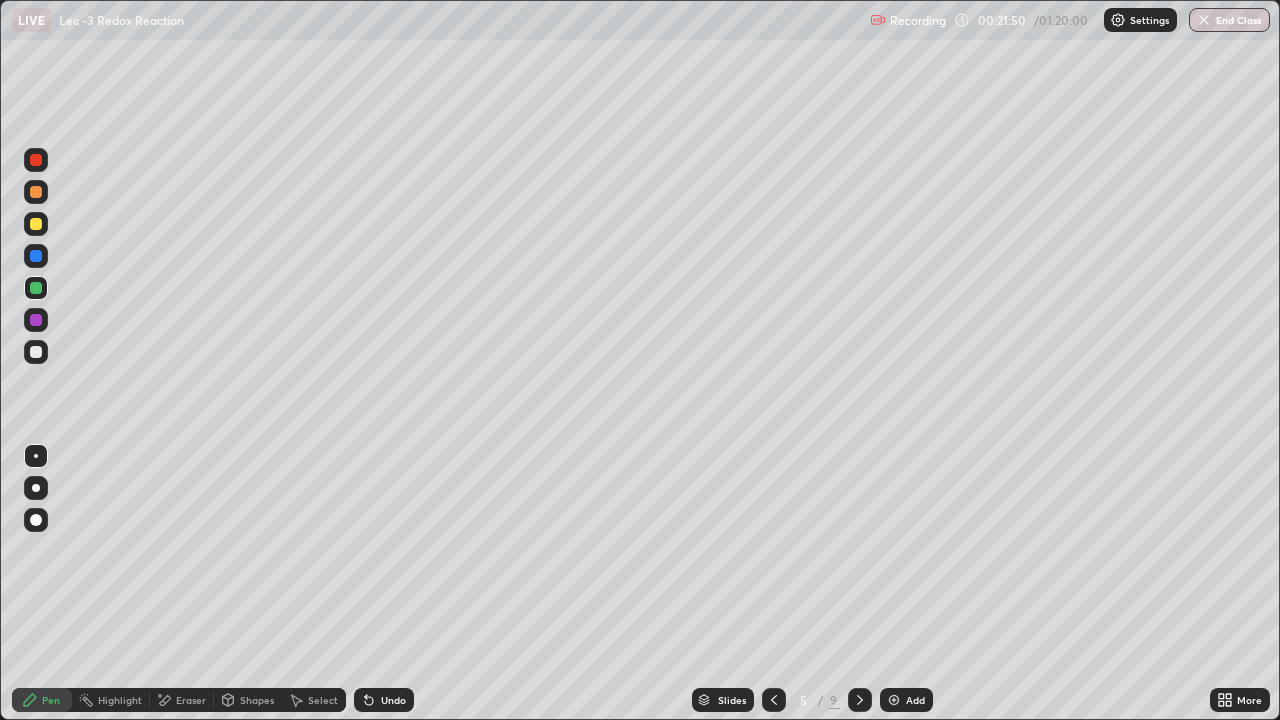 click on "Undo" at bounding box center (384, 700) 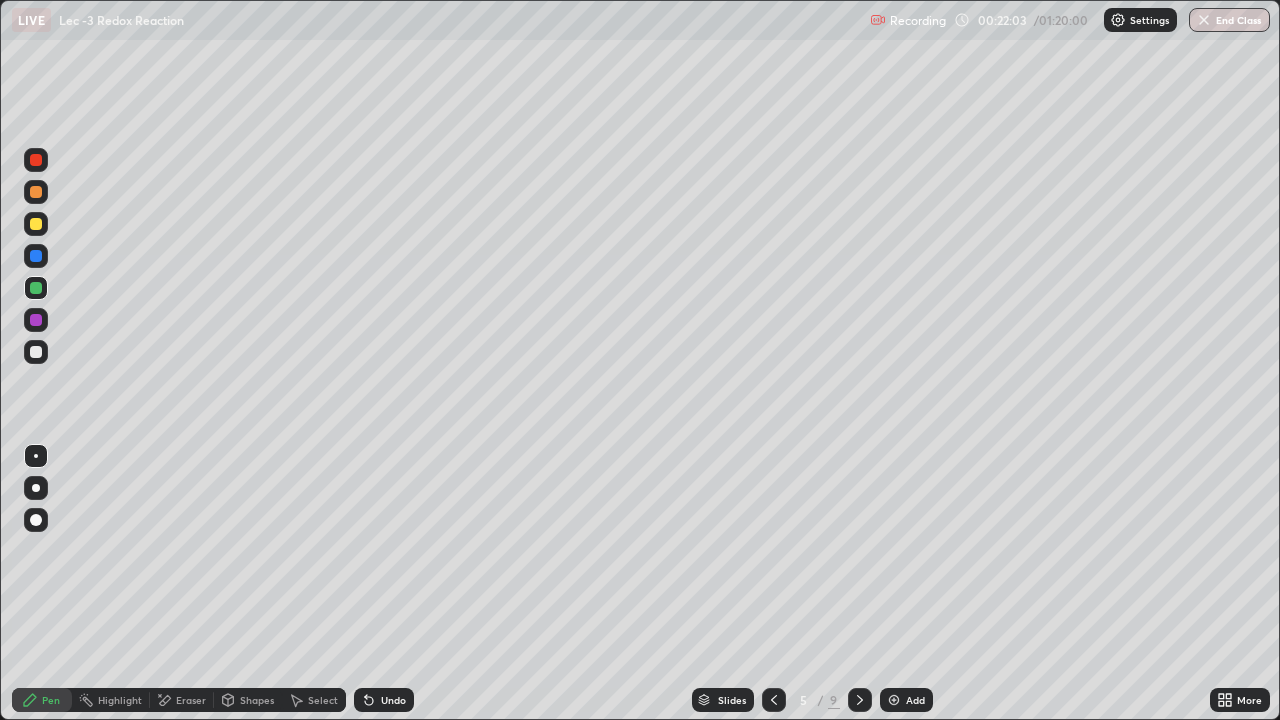 click on "Undo" at bounding box center [393, 700] 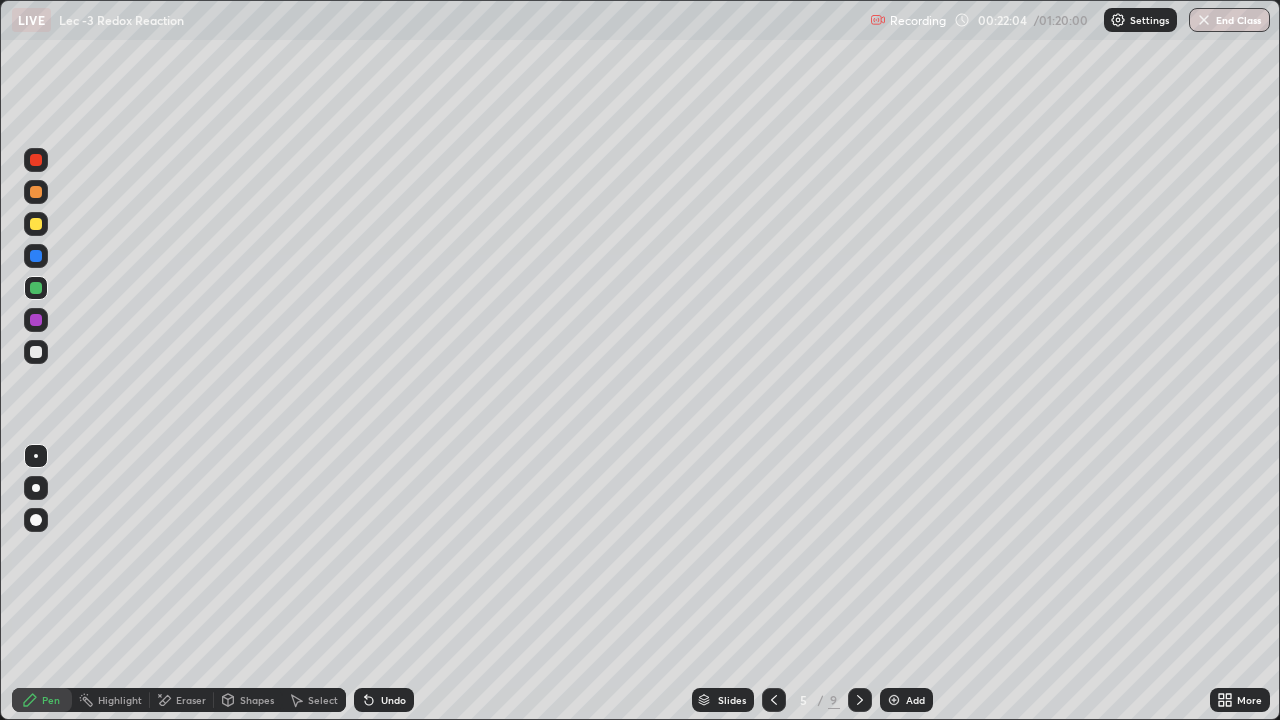 click on "Undo" at bounding box center [393, 700] 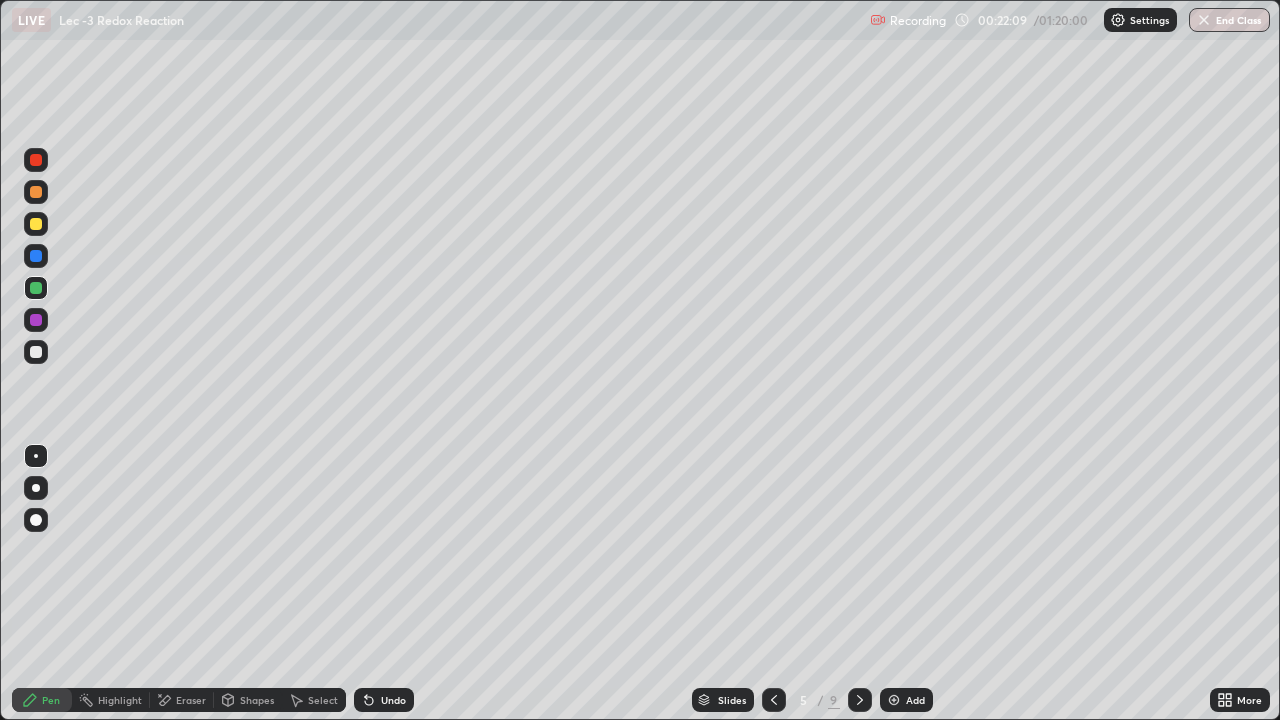 click on "Undo" at bounding box center [393, 700] 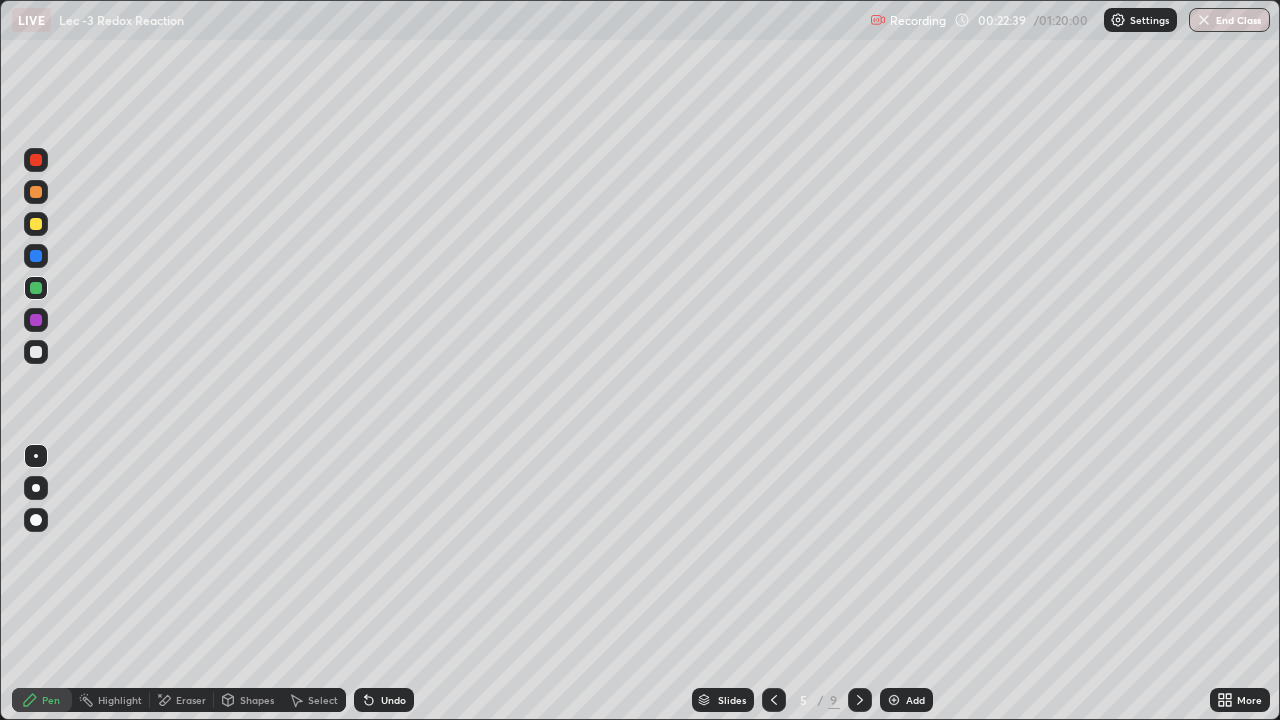 click 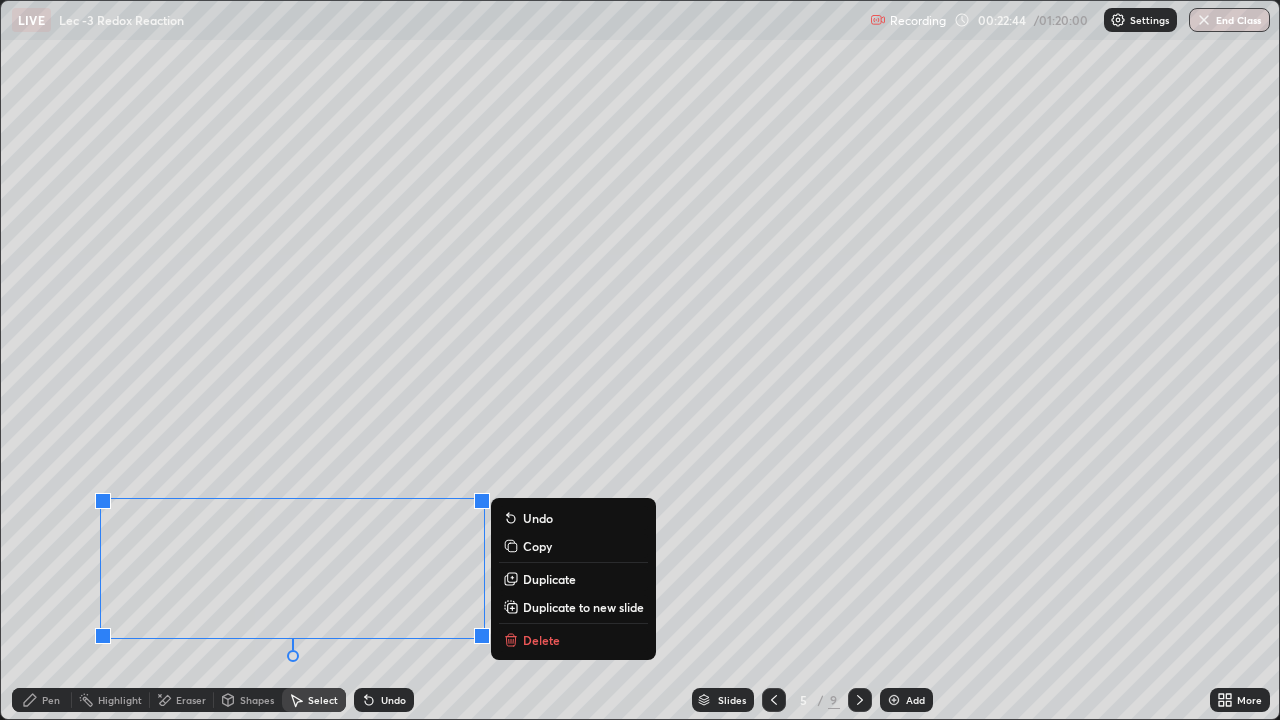 click on "Erase all" at bounding box center [36, 360] 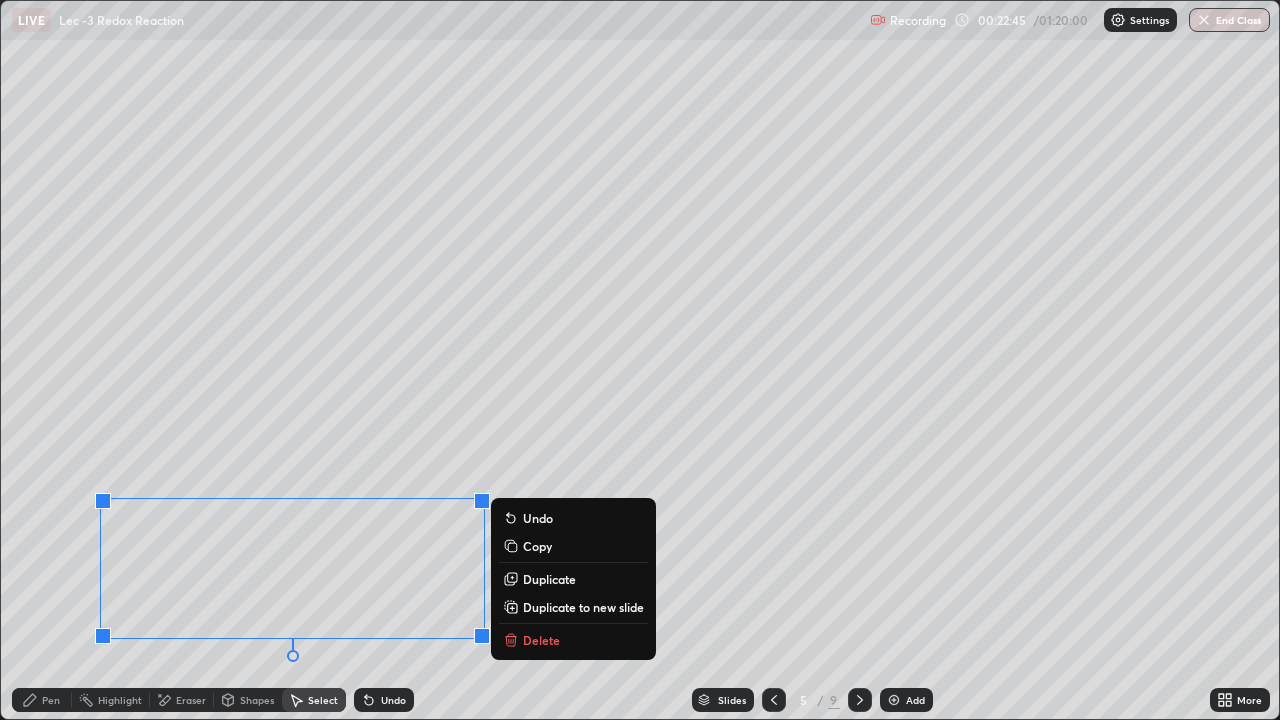 click on "0 ° Undo Copy Duplicate Duplicate to new slide Delete" at bounding box center (640, 360) 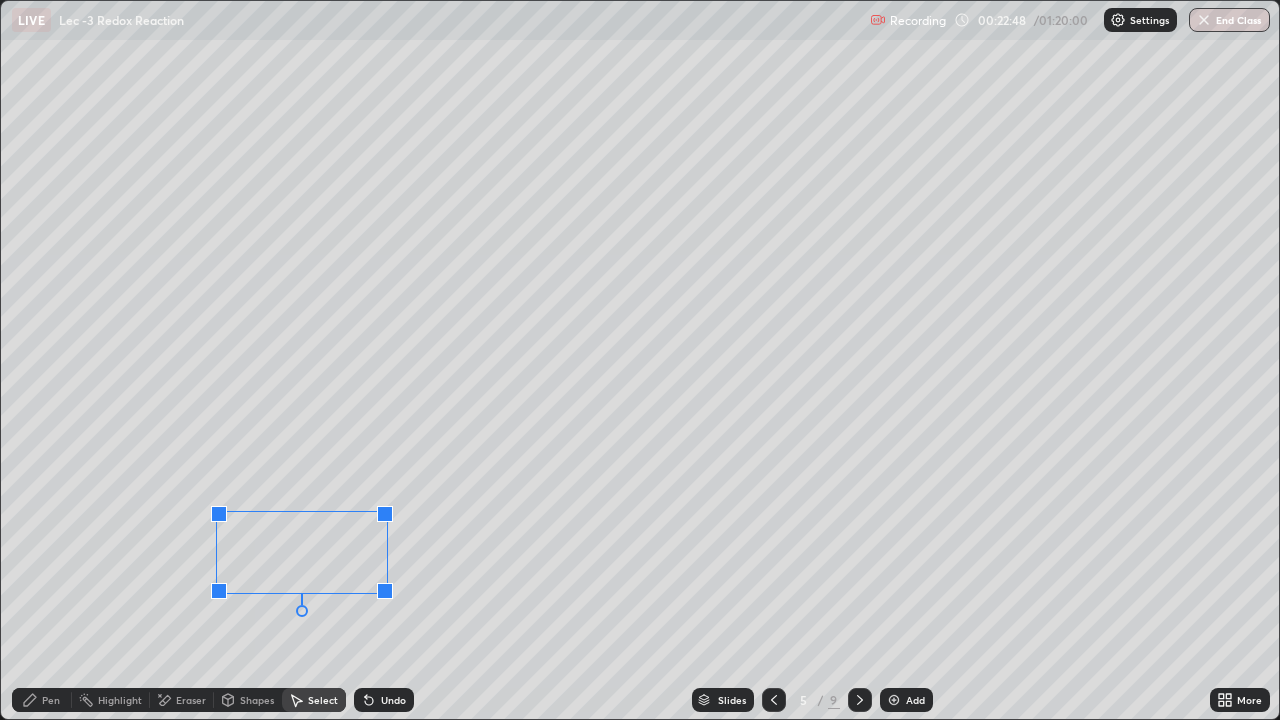 click on "0 ° Undo Copy Duplicate Duplicate to new slide Delete" at bounding box center (640, 360) 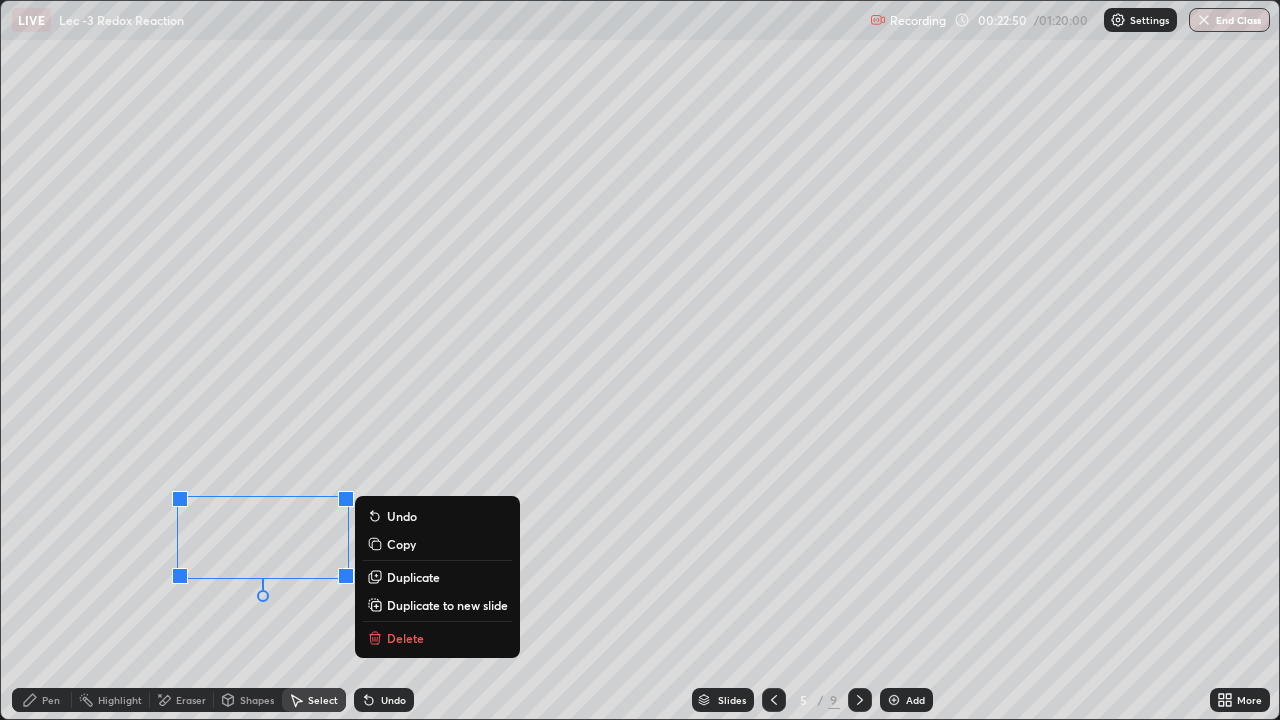 click on "0 ° Undo Copy Duplicate Duplicate to new slide Delete" at bounding box center [640, 360] 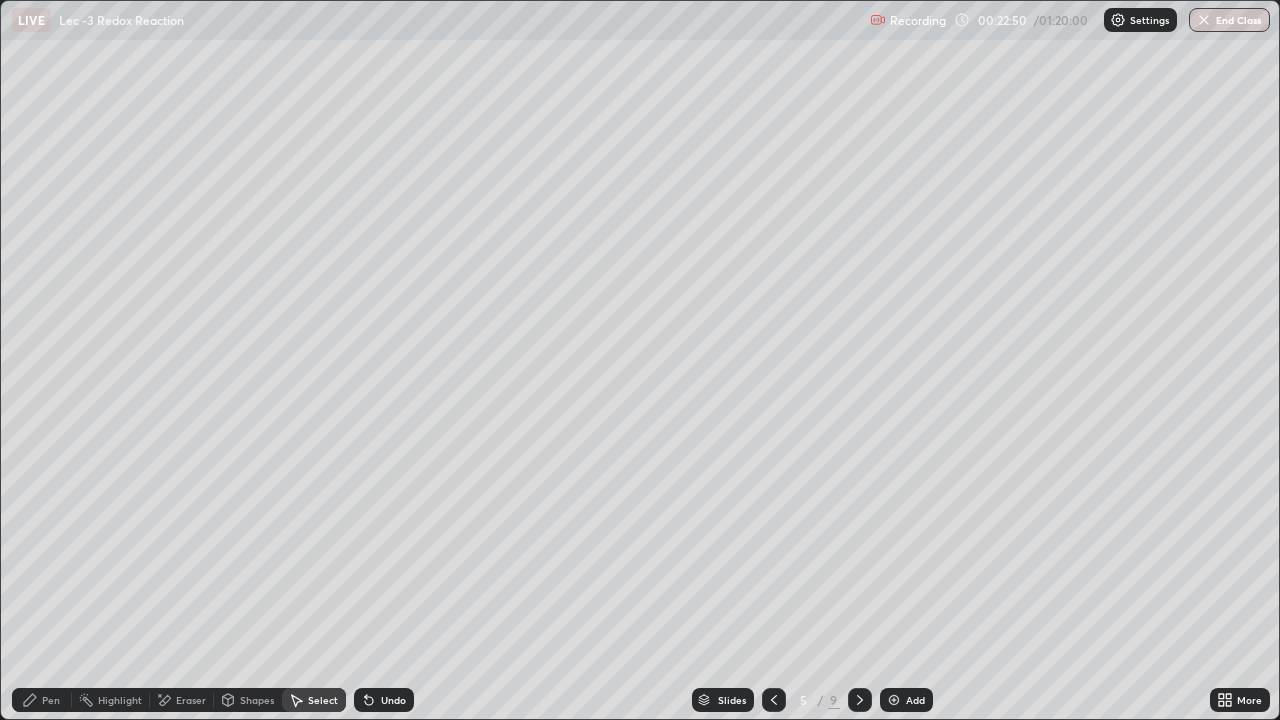 click 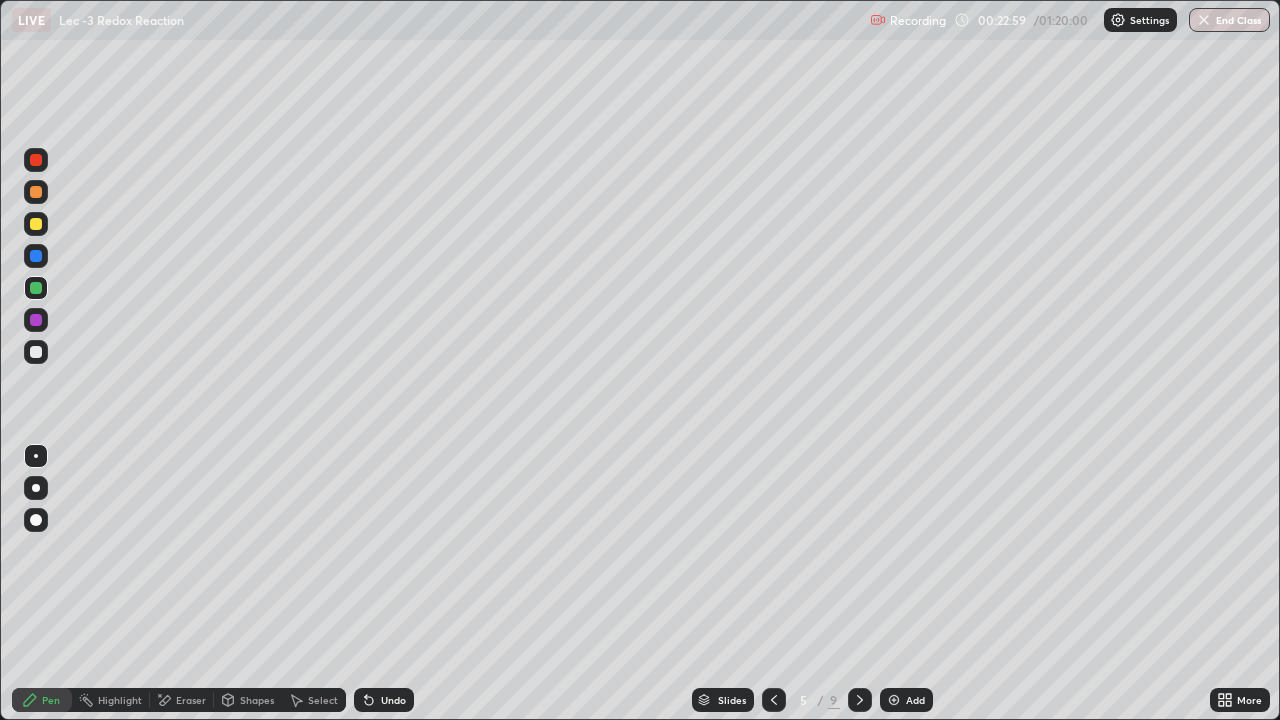 click at bounding box center (36, 320) 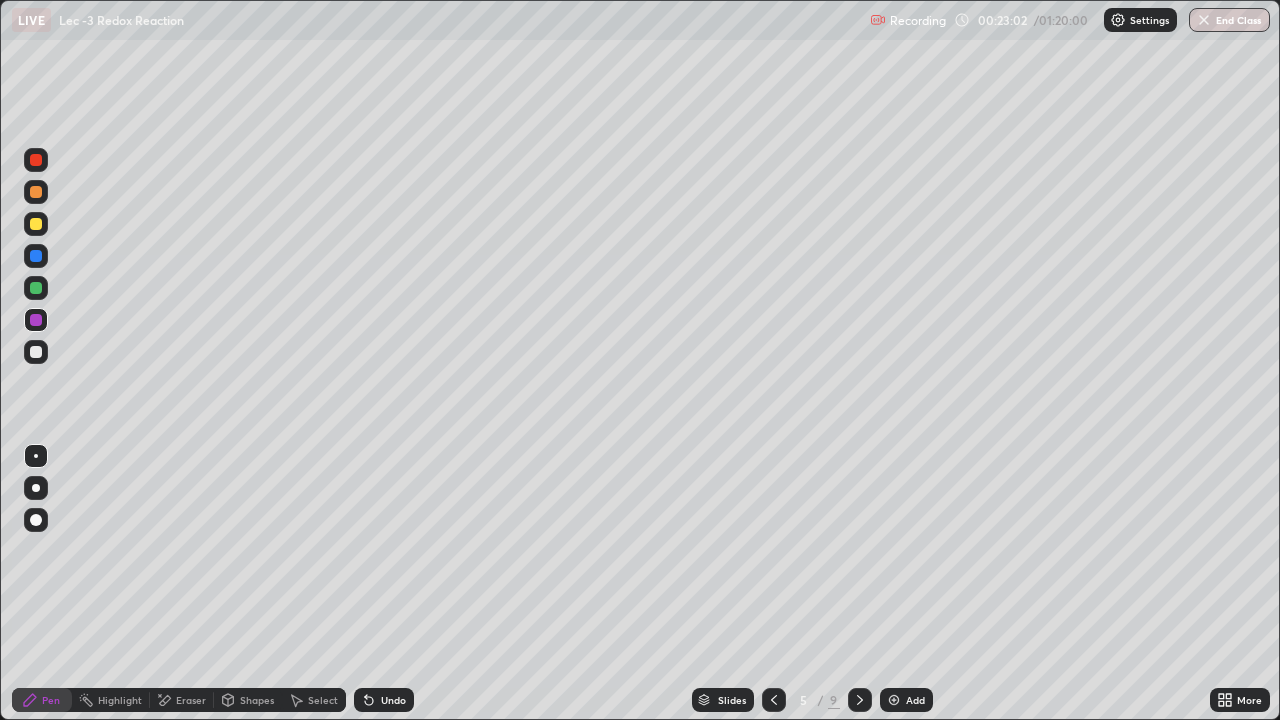click on "Undo" at bounding box center [393, 700] 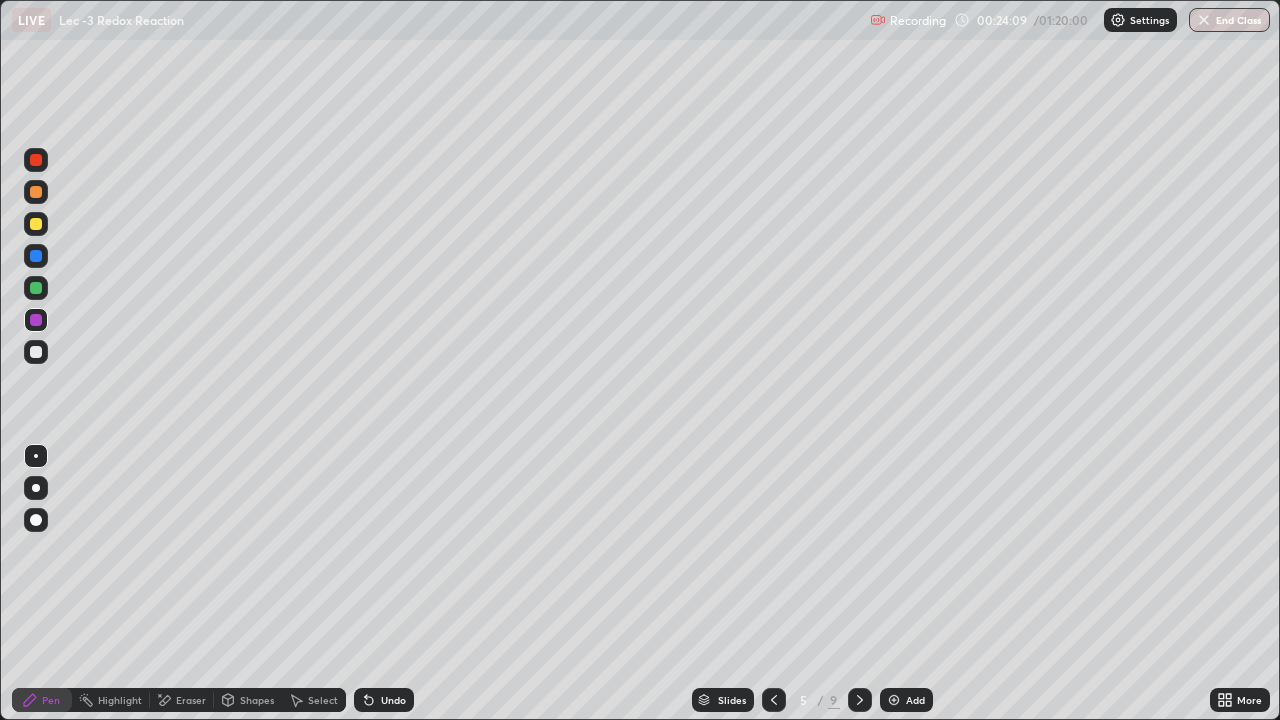 click at bounding box center (36, 160) 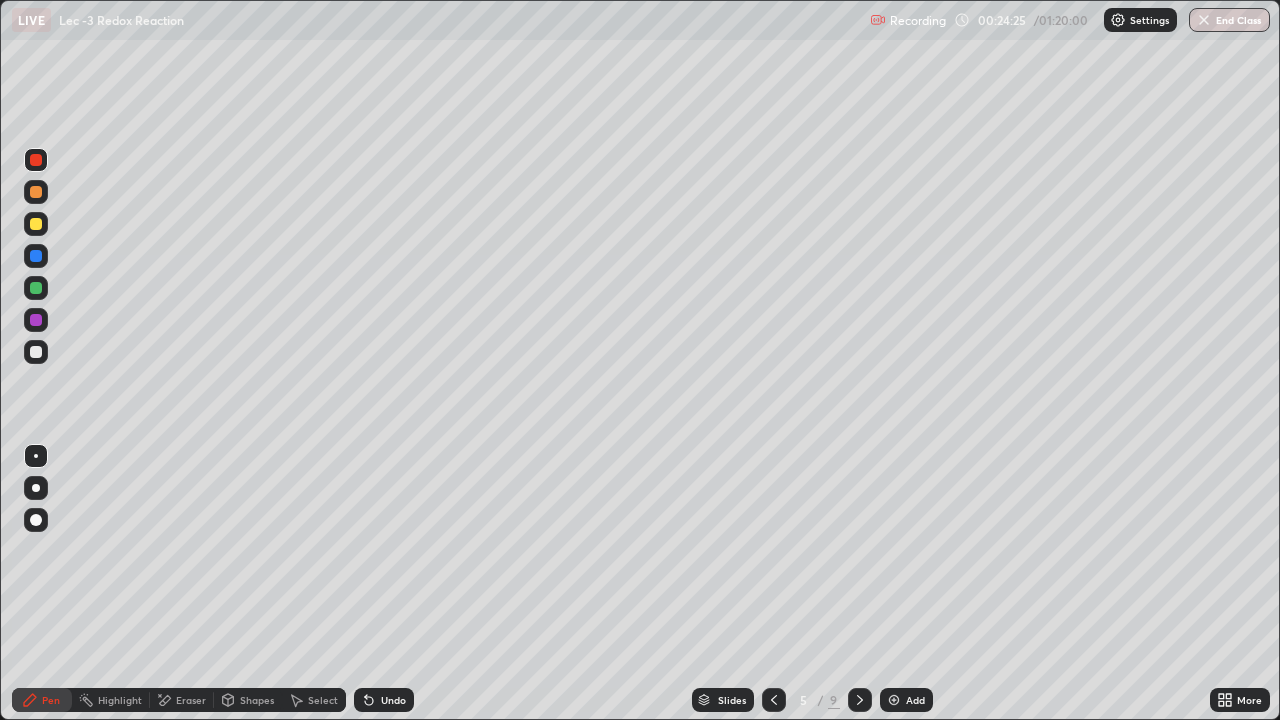 click 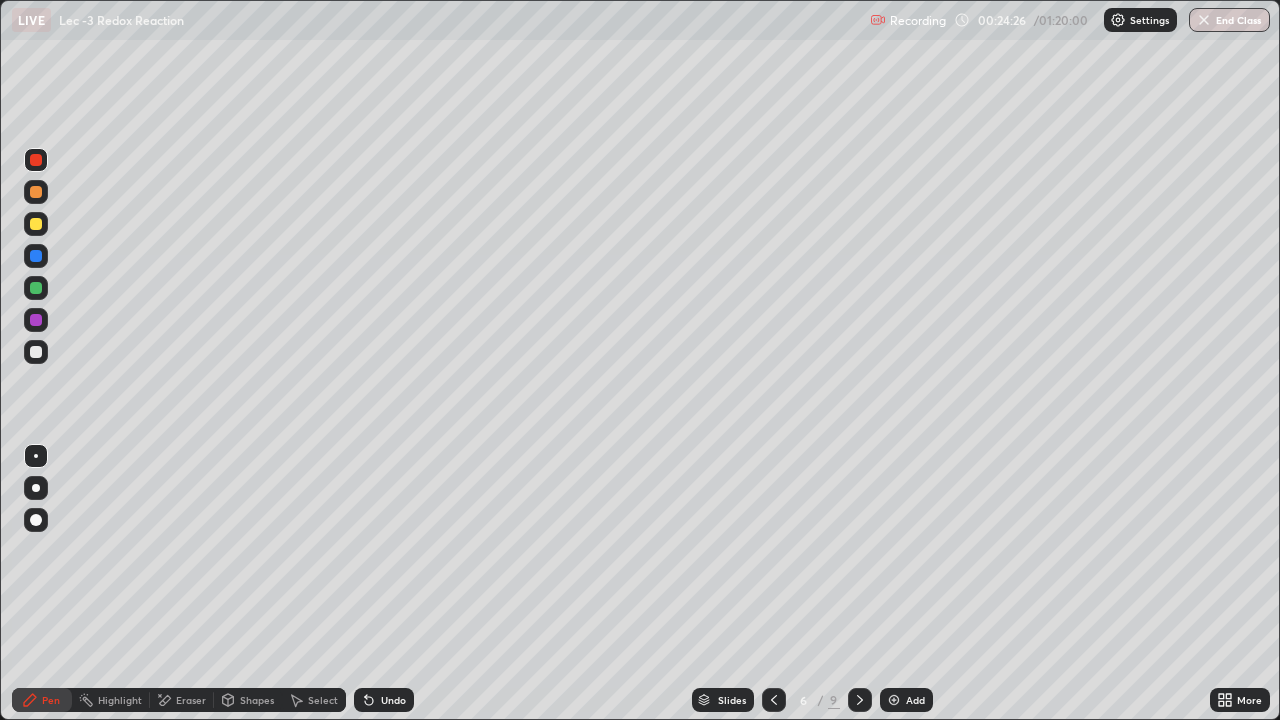 click at bounding box center (36, 224) 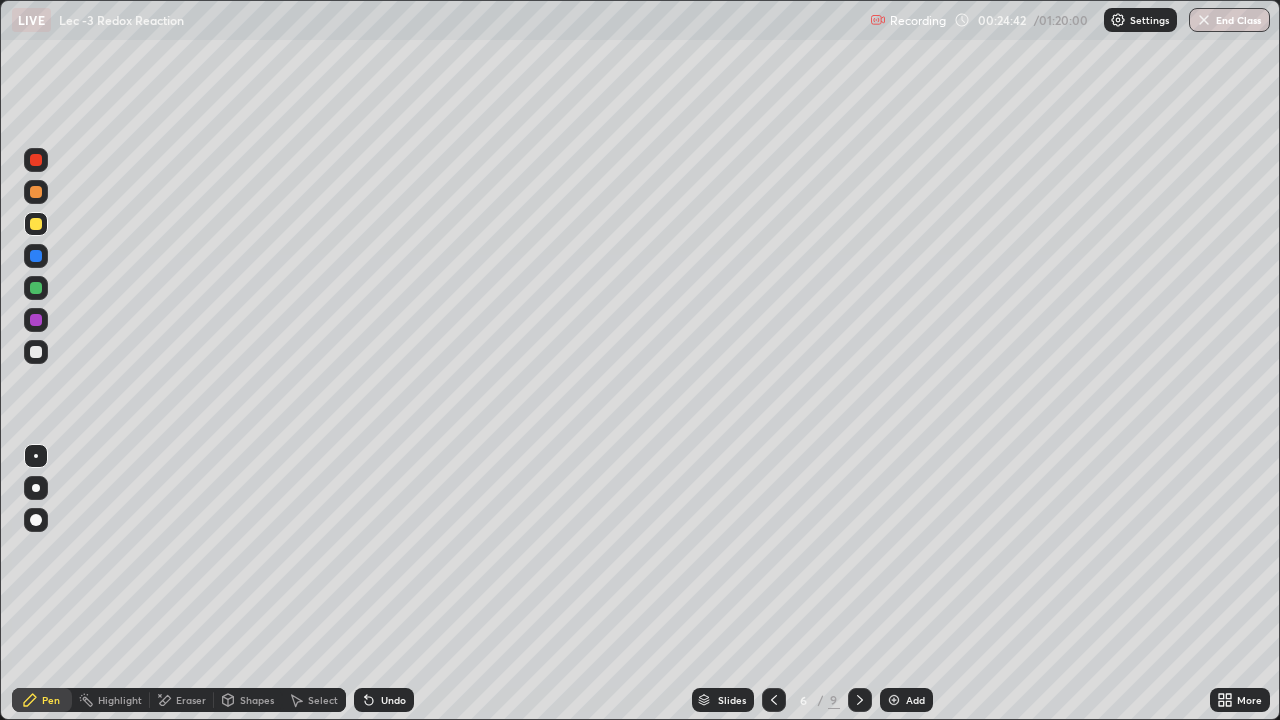 click on "Undo" at bounding box center [393, 700] 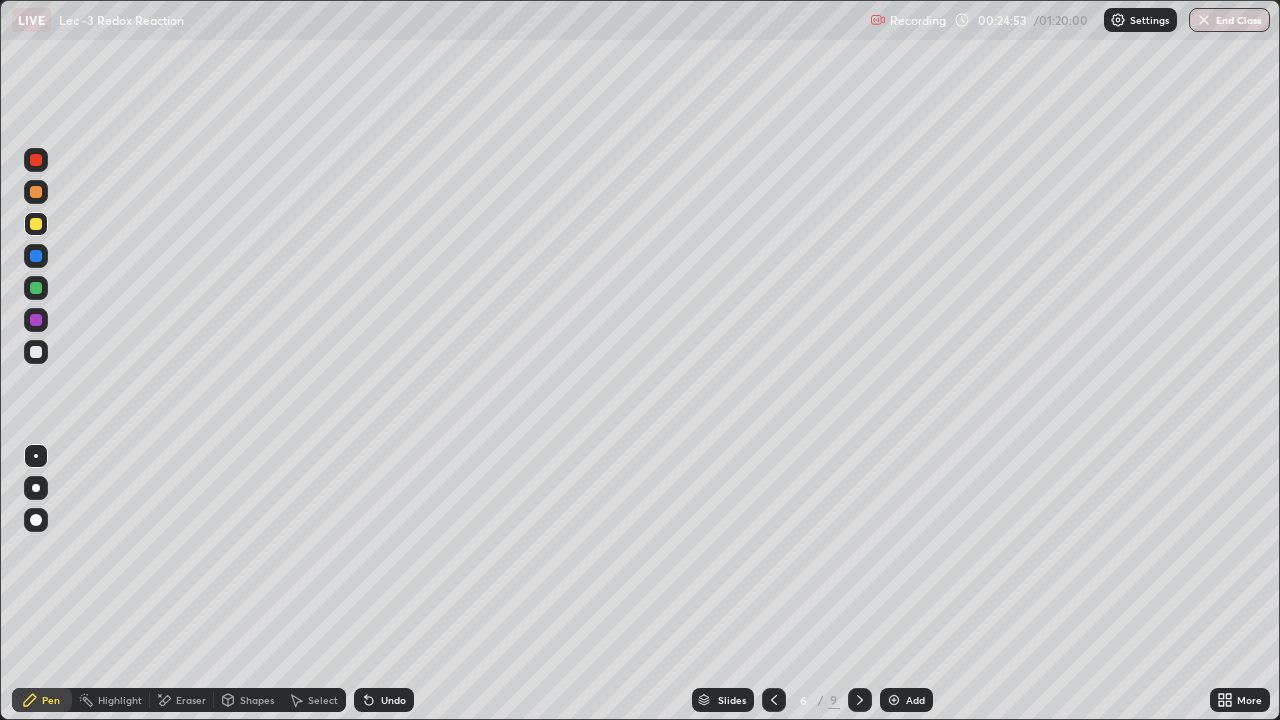 click at bounding box center (36, 288) 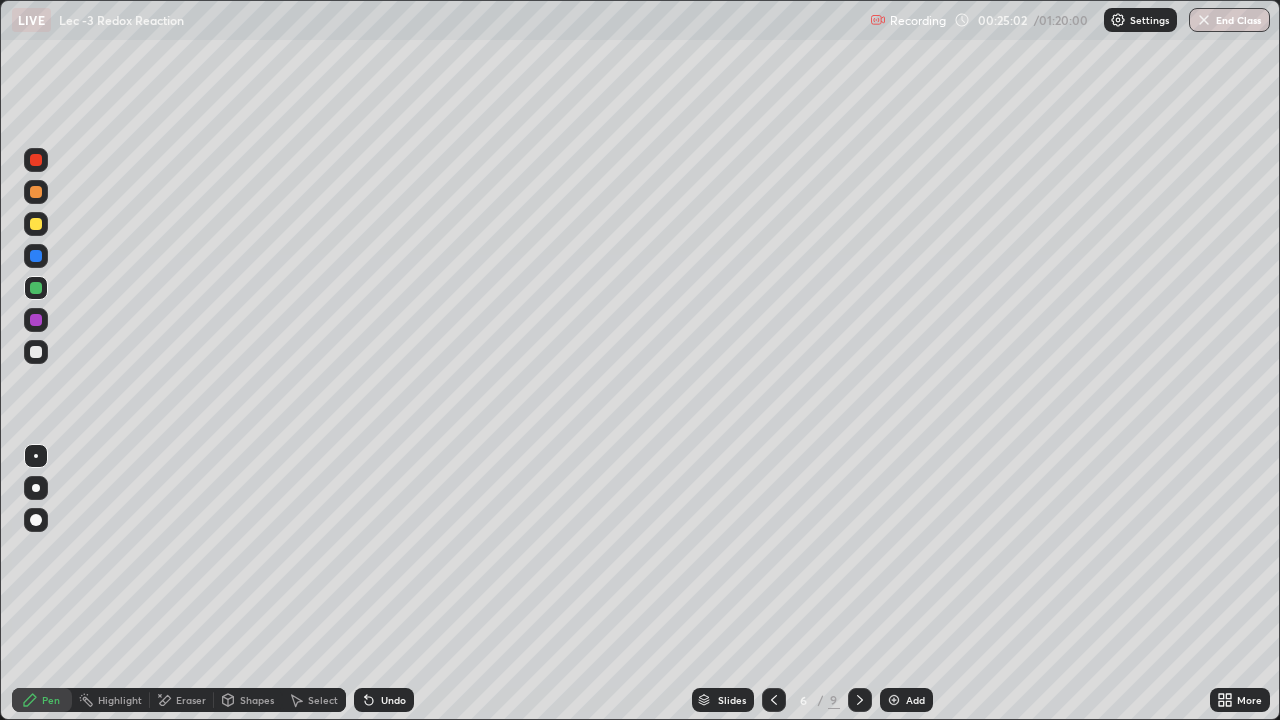 click at bounding box center [36, 320] 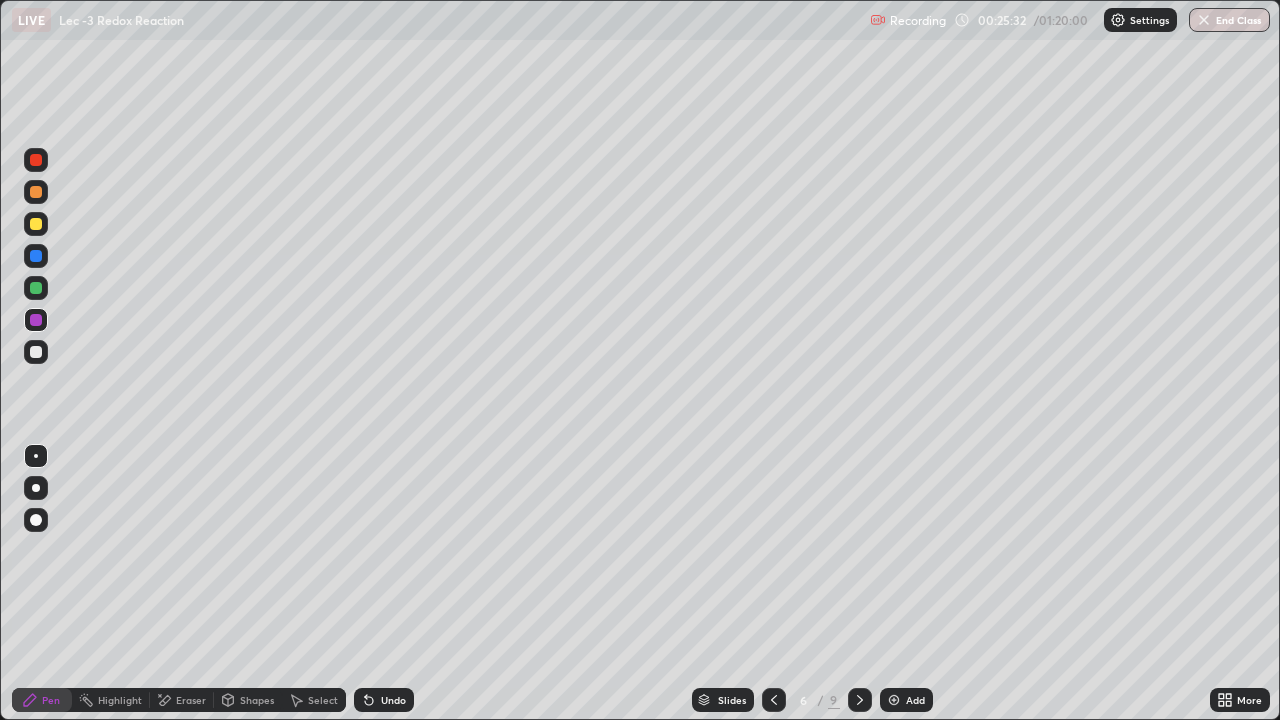 click at bounding box center (36, 256) 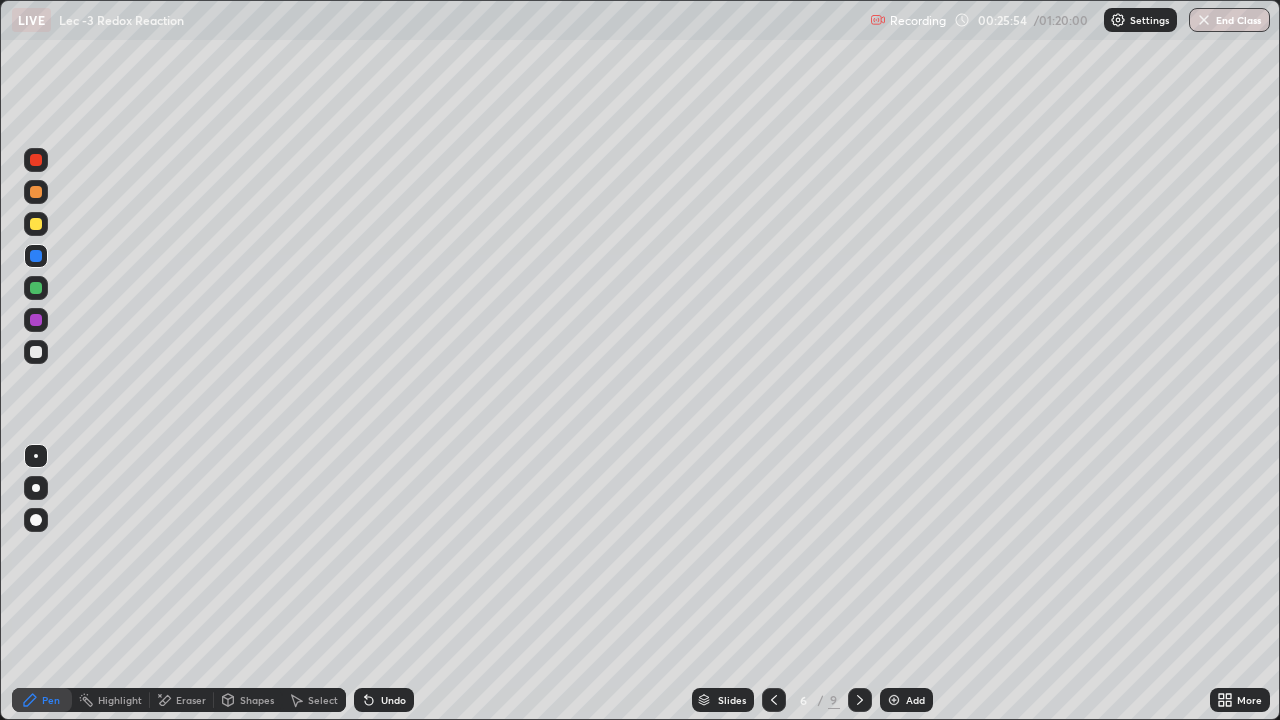 click 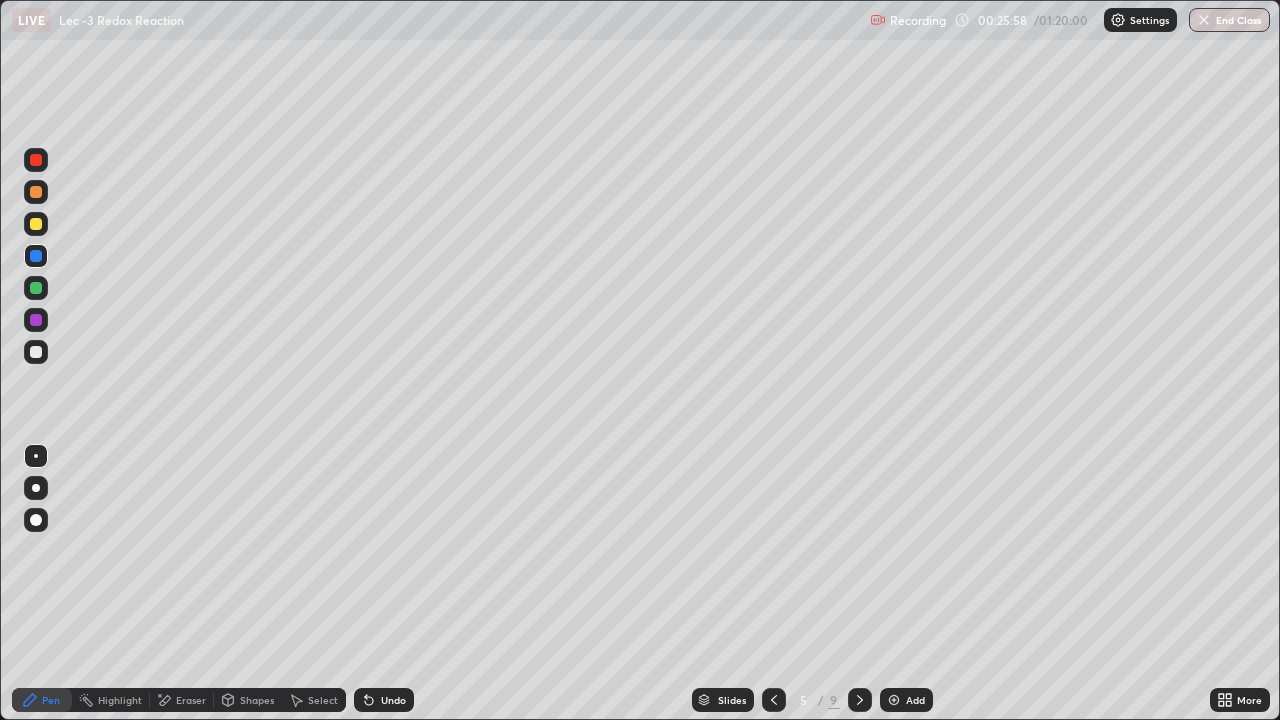 click 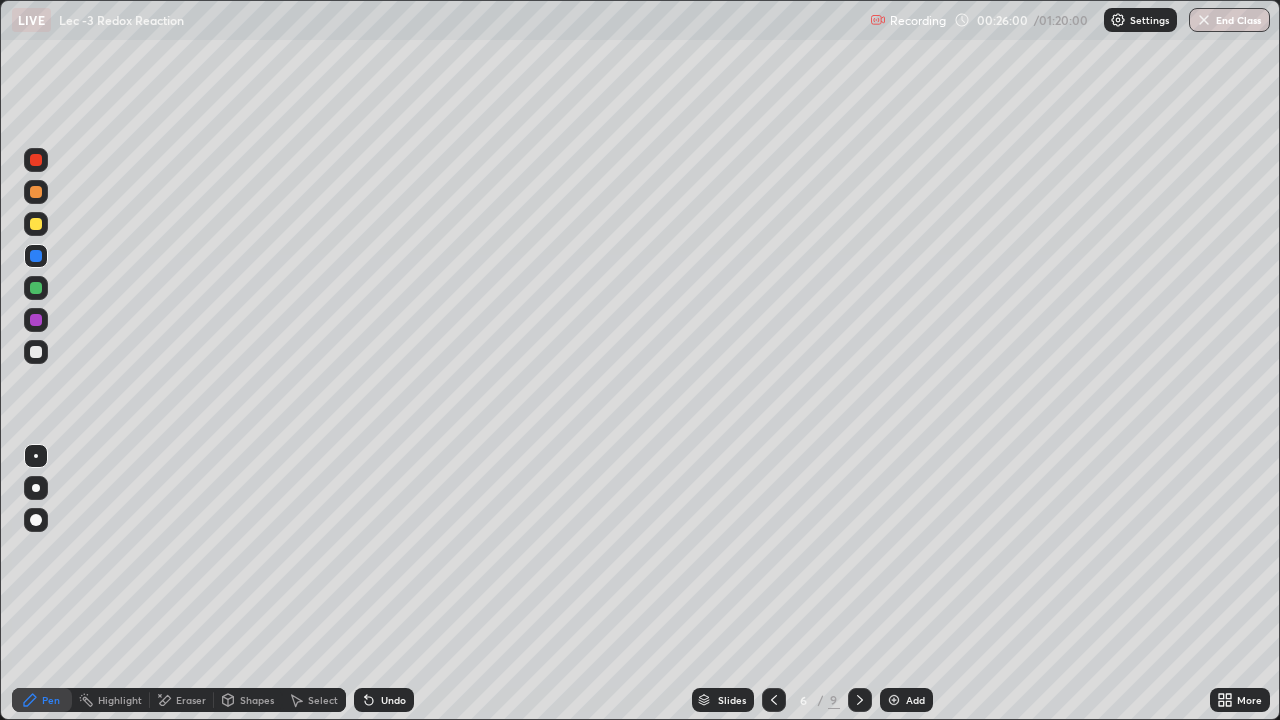 click on "Undo" at bounding box center [384, 700] 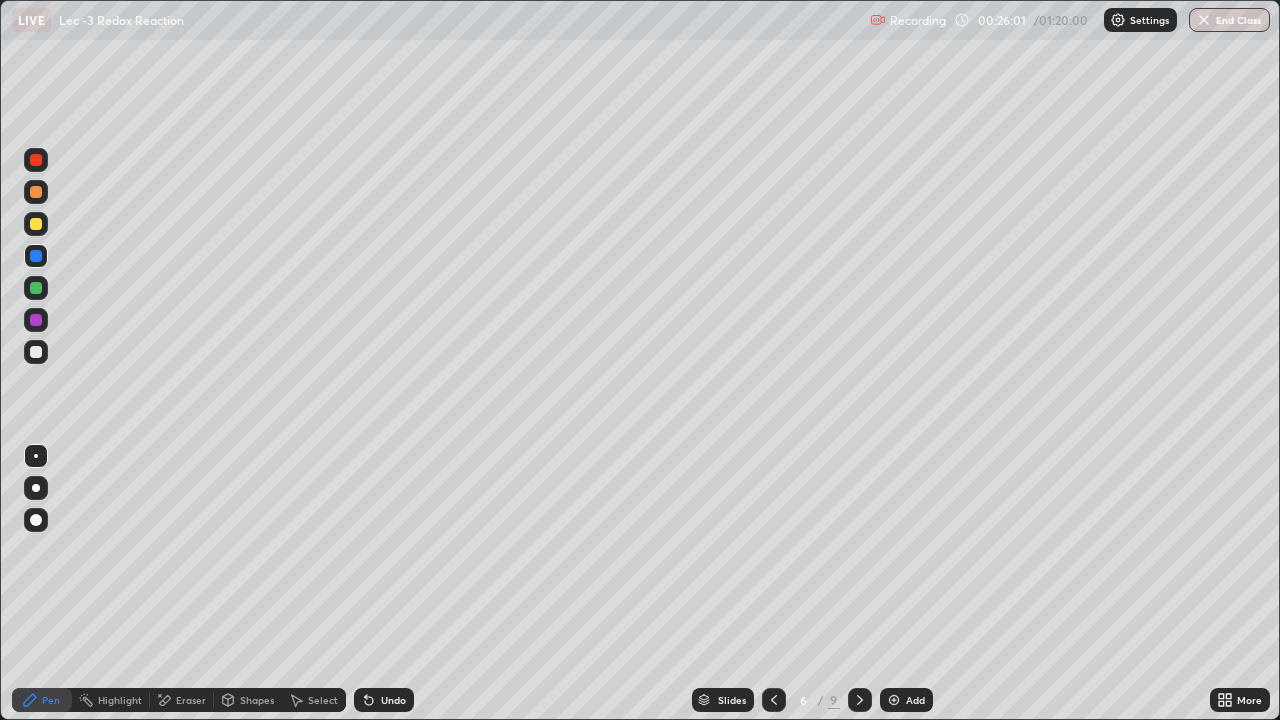 click at bounding box center [36, 288] 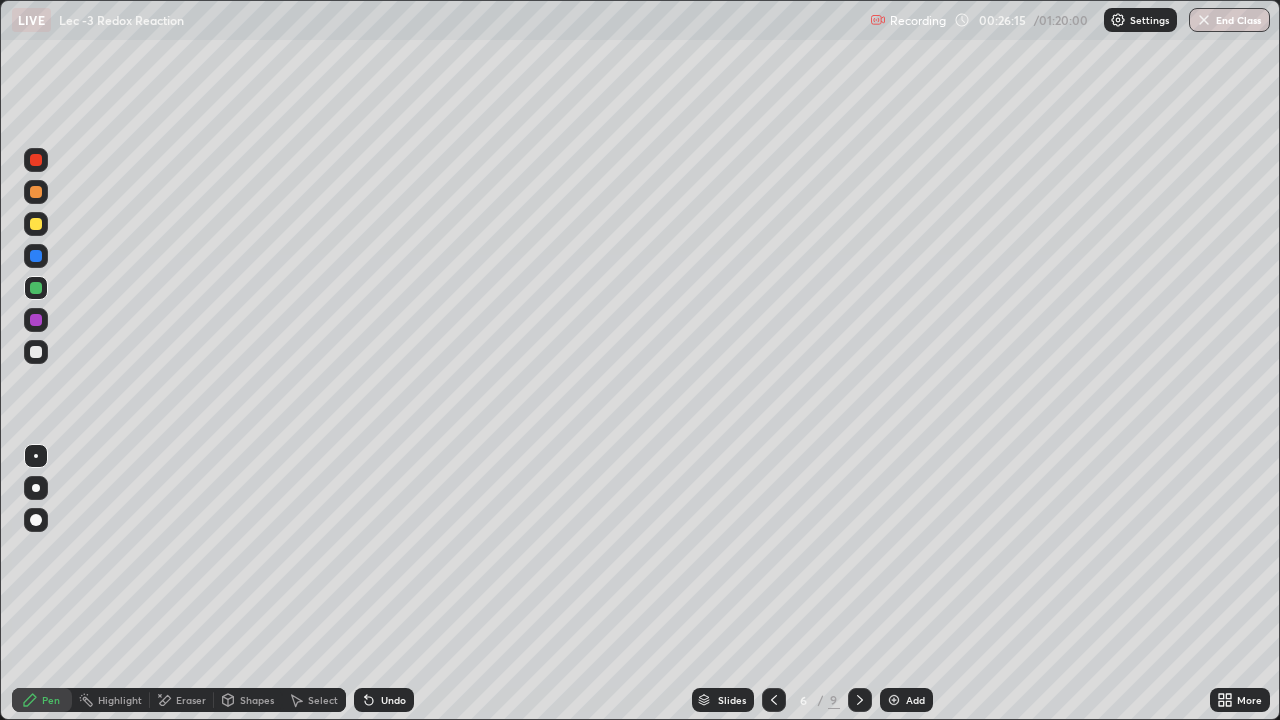 click at bounding box center [774, 700] 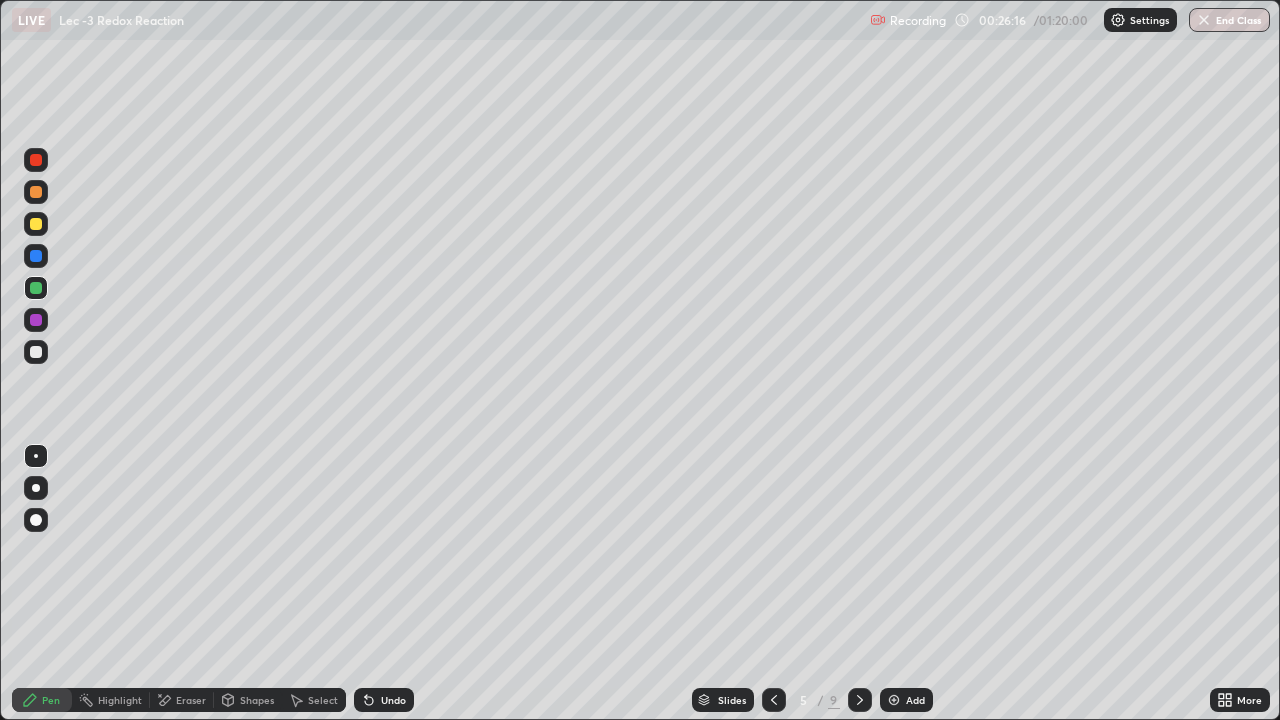 click 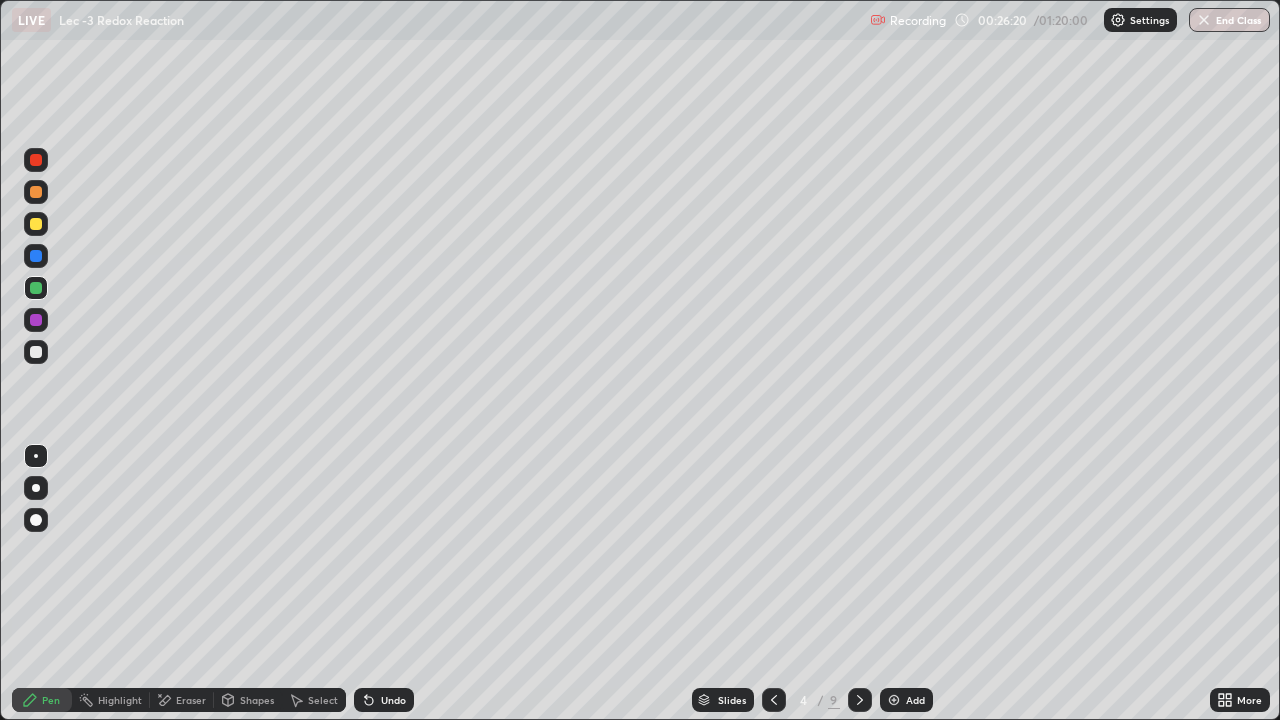 click 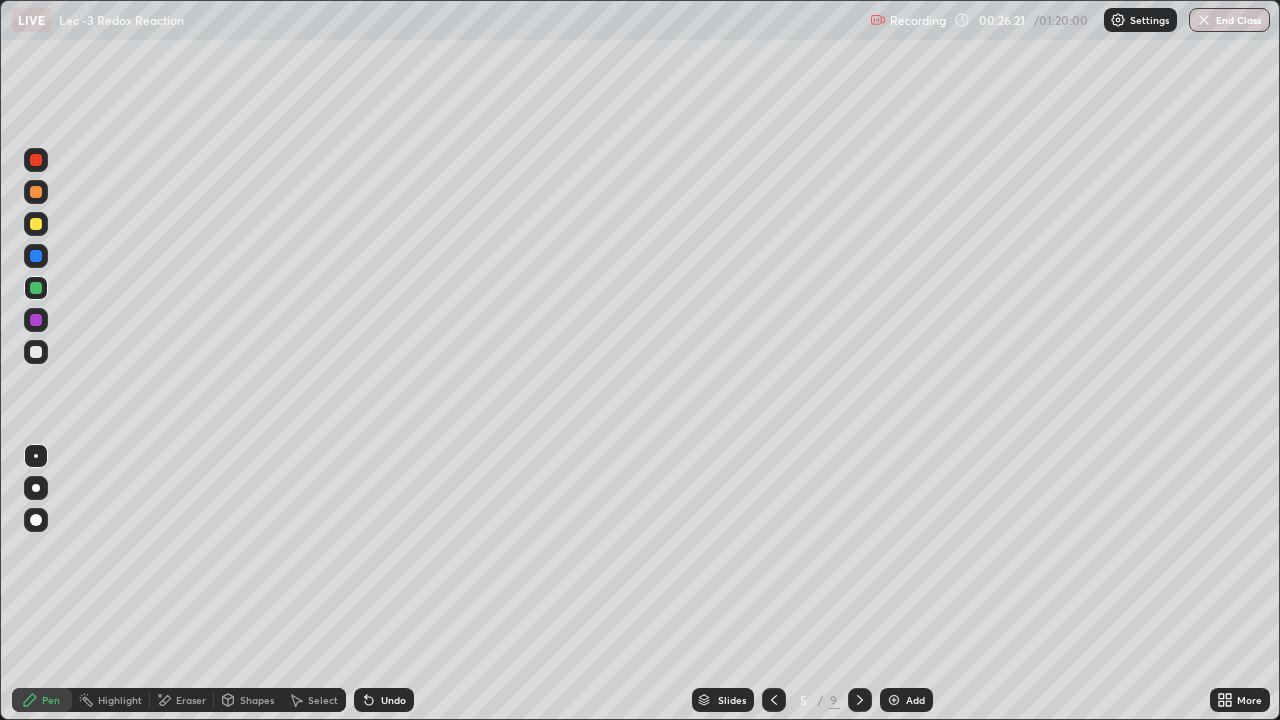 click 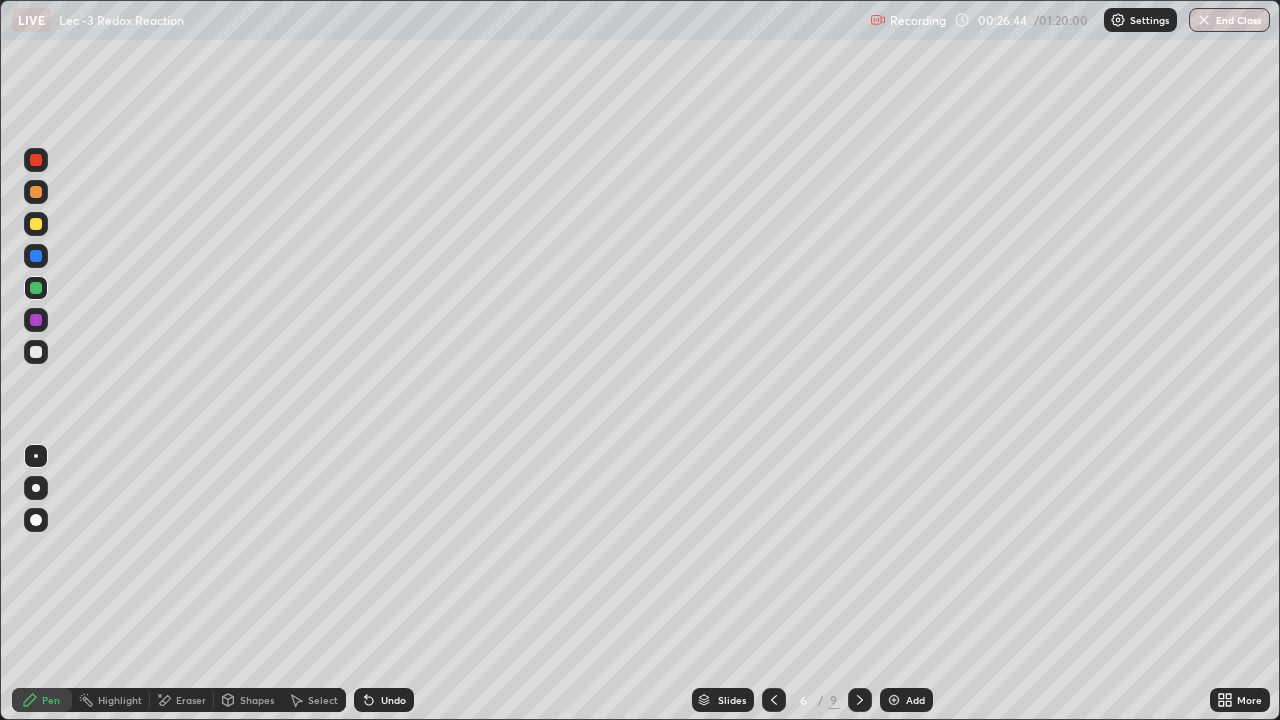 click on "Undo" at bounding box center (393, 700) 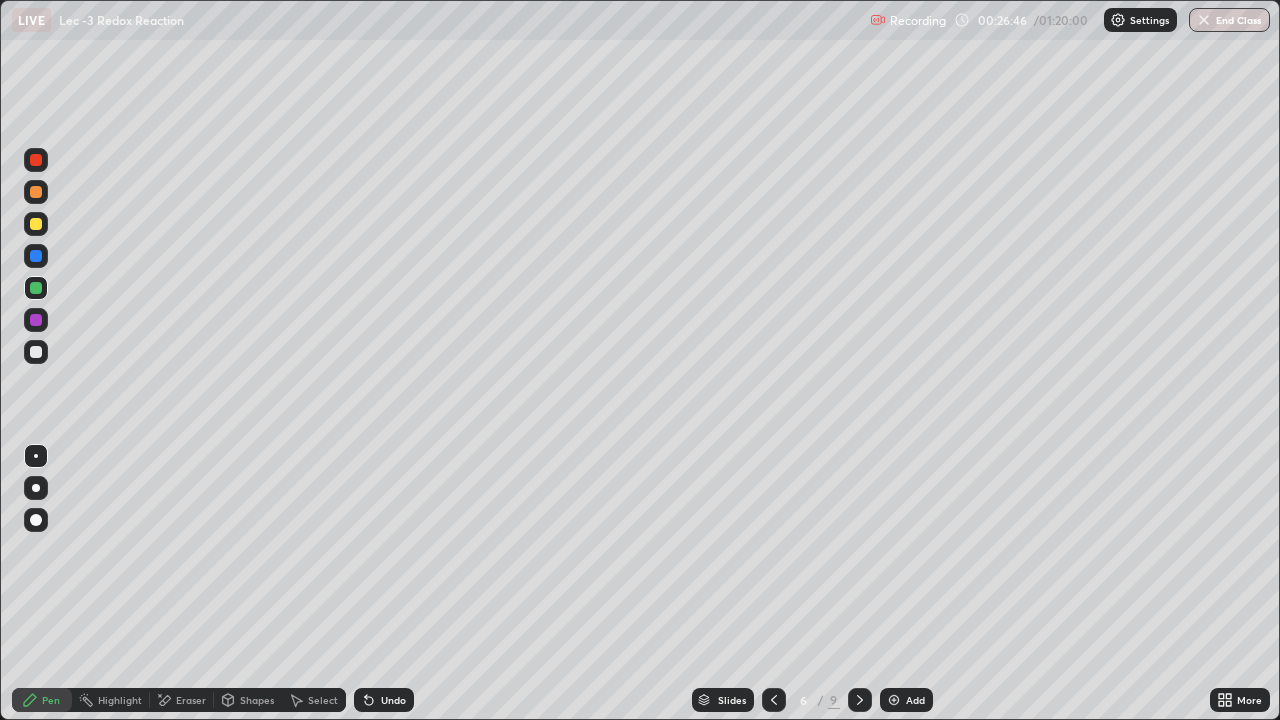click 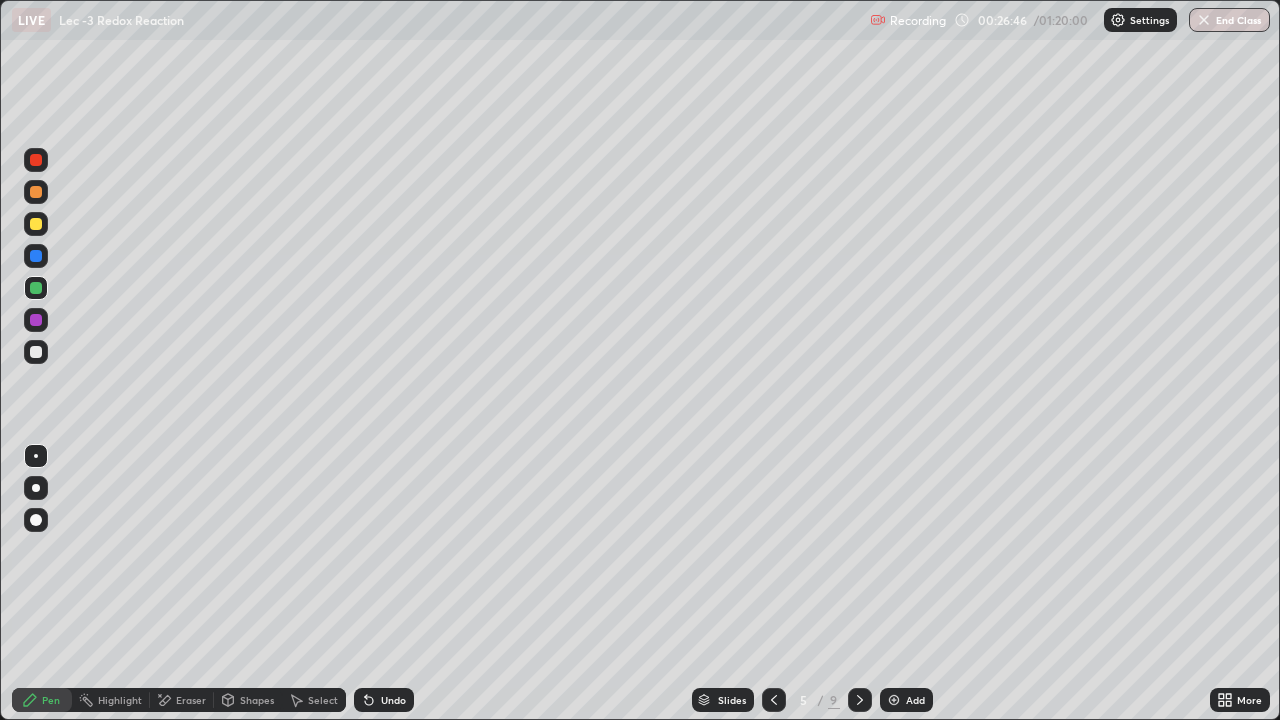 click at bounding box center (774, 700) 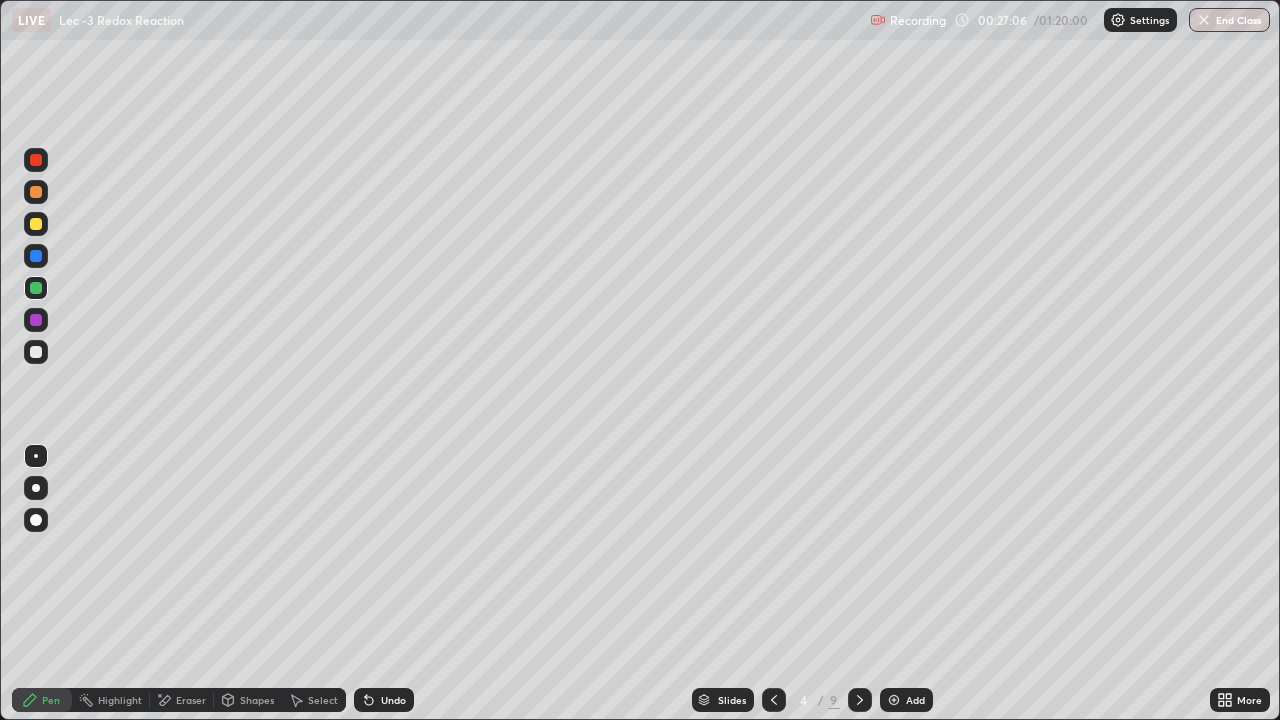 click 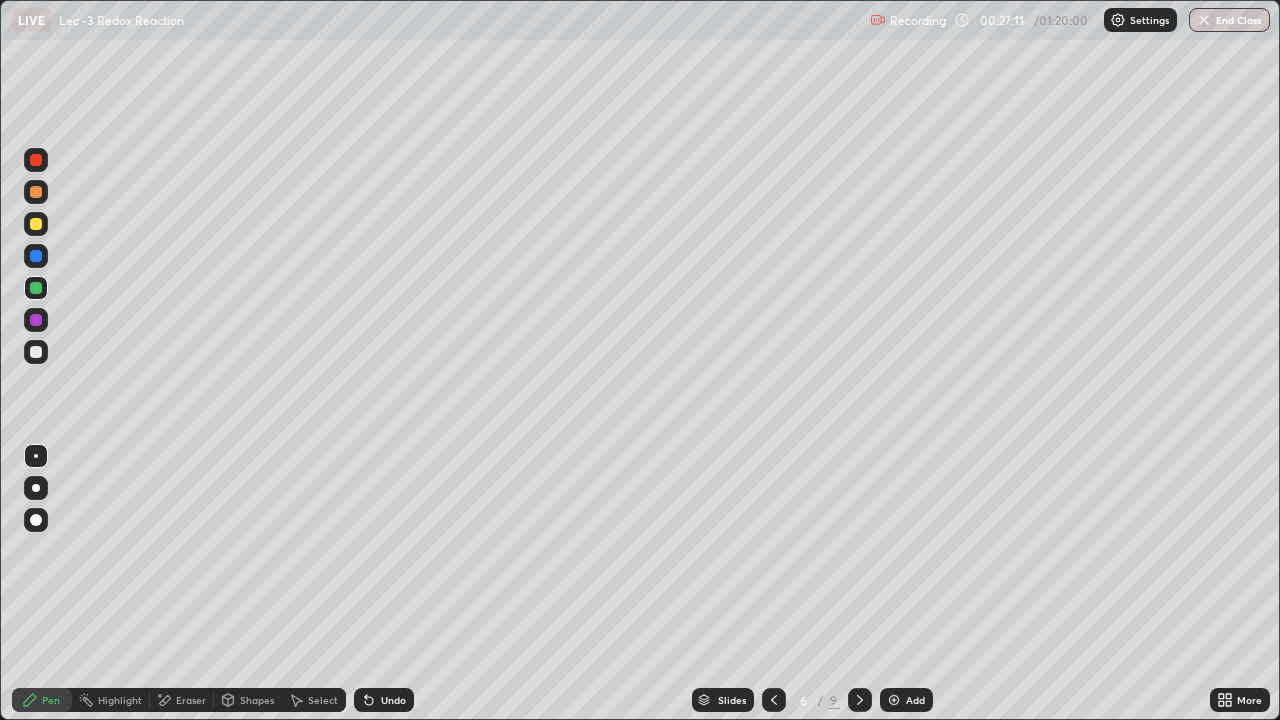 click on "Select" at bounding box center (323, 700) 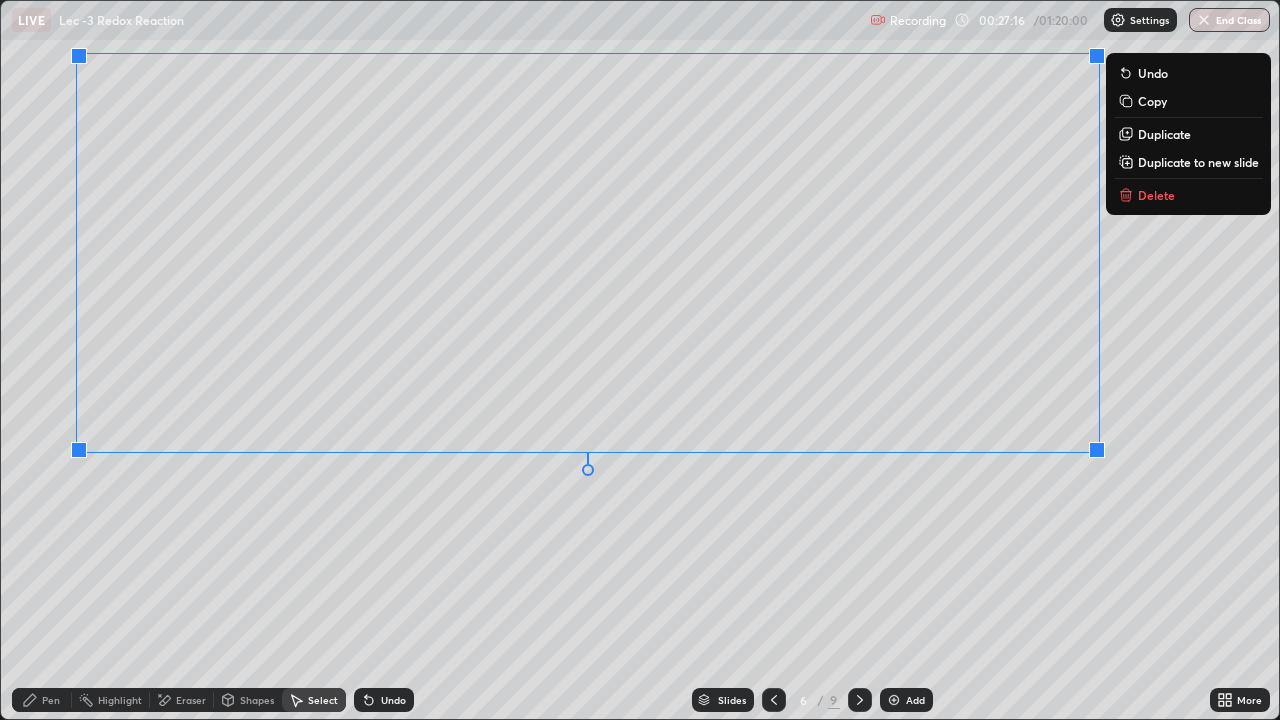 click at bounding box center (1097, 450) 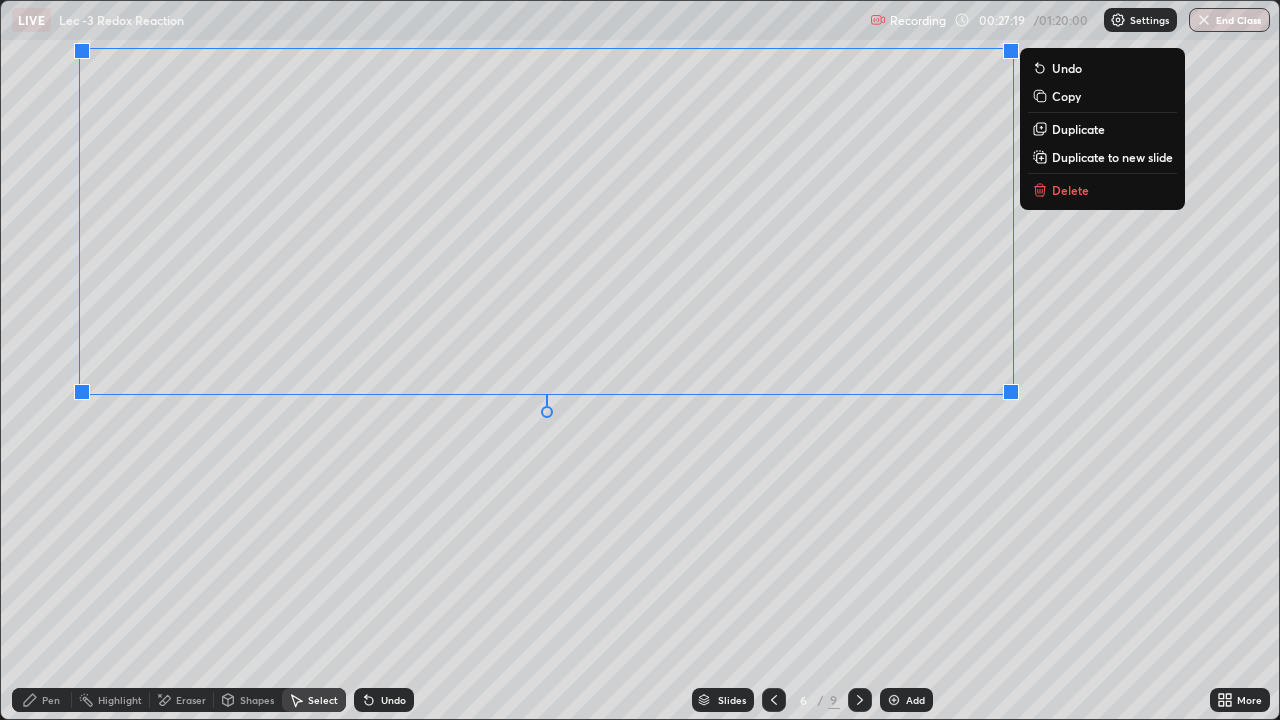 click on "0 ° Undo Copy Duplicate Duplicate to new slide Delete" at bounding box center (640, 360) 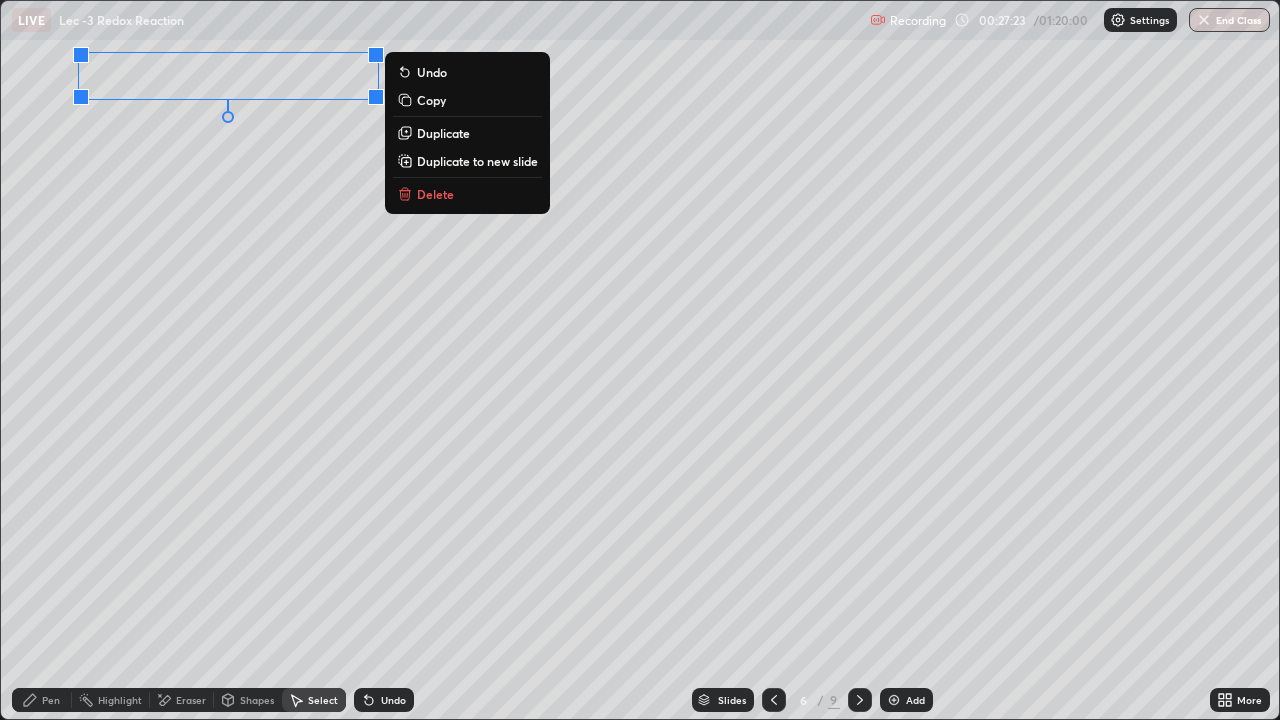 click on "0 ° Undo Copy Duplicate Duplicate to new slide Delete" at bounding box center (640, 360) 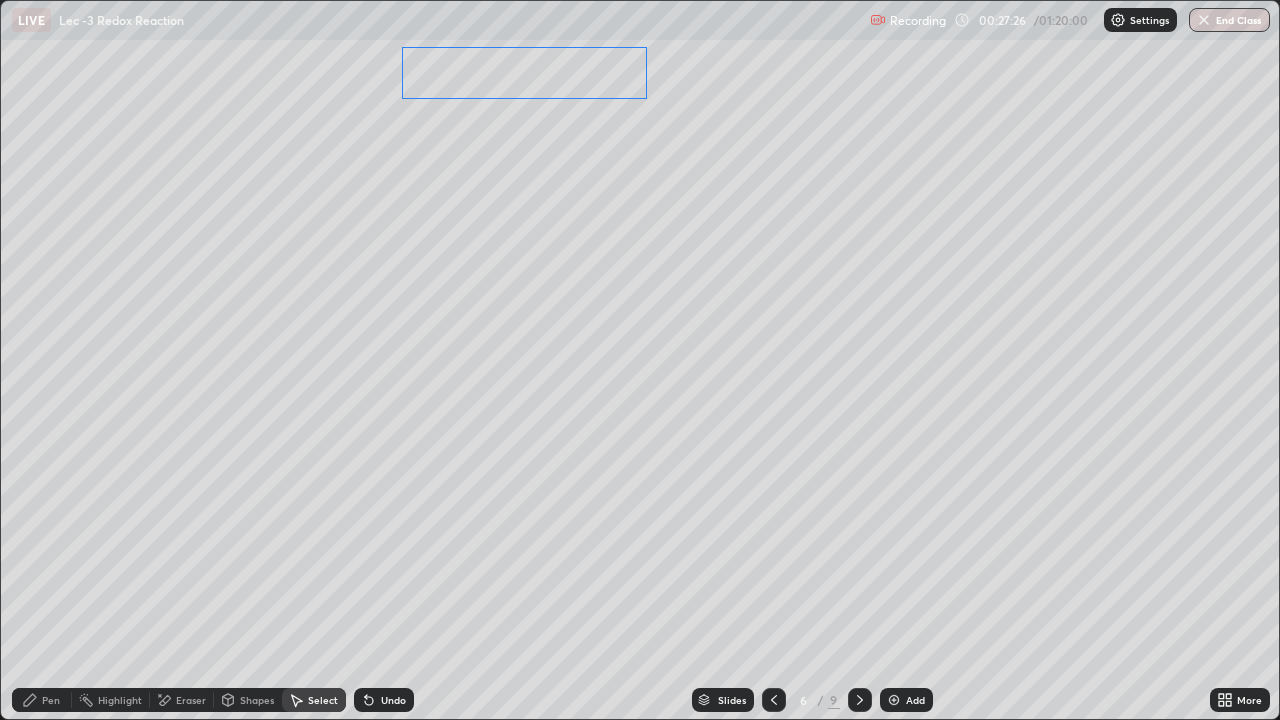 click on "0 ° Undo Copy Duplicate Duplicate to new slide Delete" at bounding box center (640, 360) 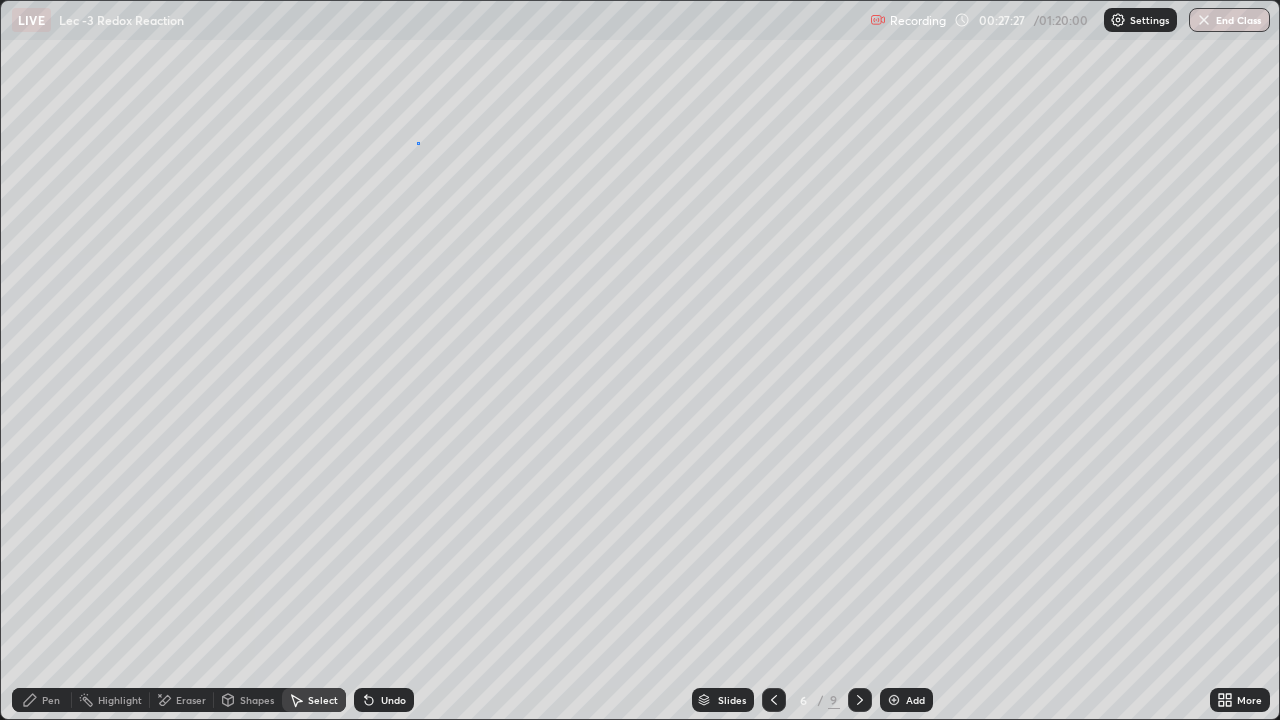 click on "0 ° Undo Copy Duplicate Duplicate to new slide Delete" at bounding box center (640, 360) 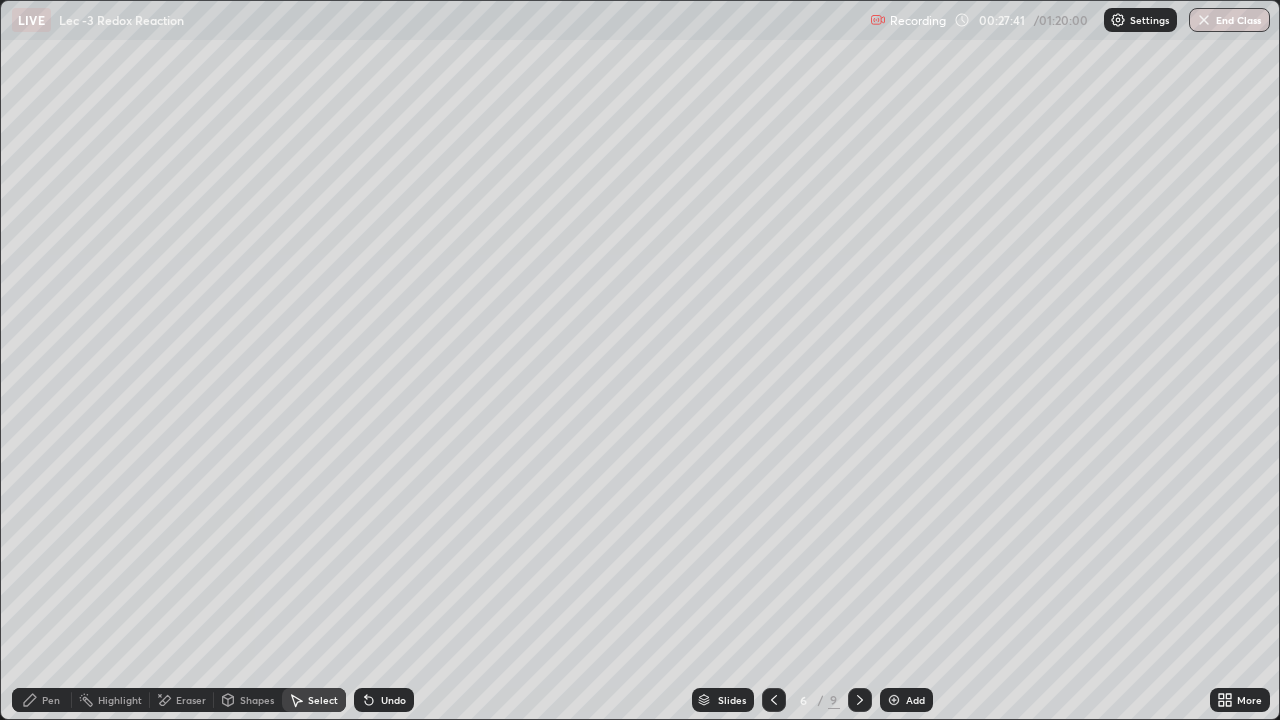 click on "Pen" at bounding box center (51, 700) 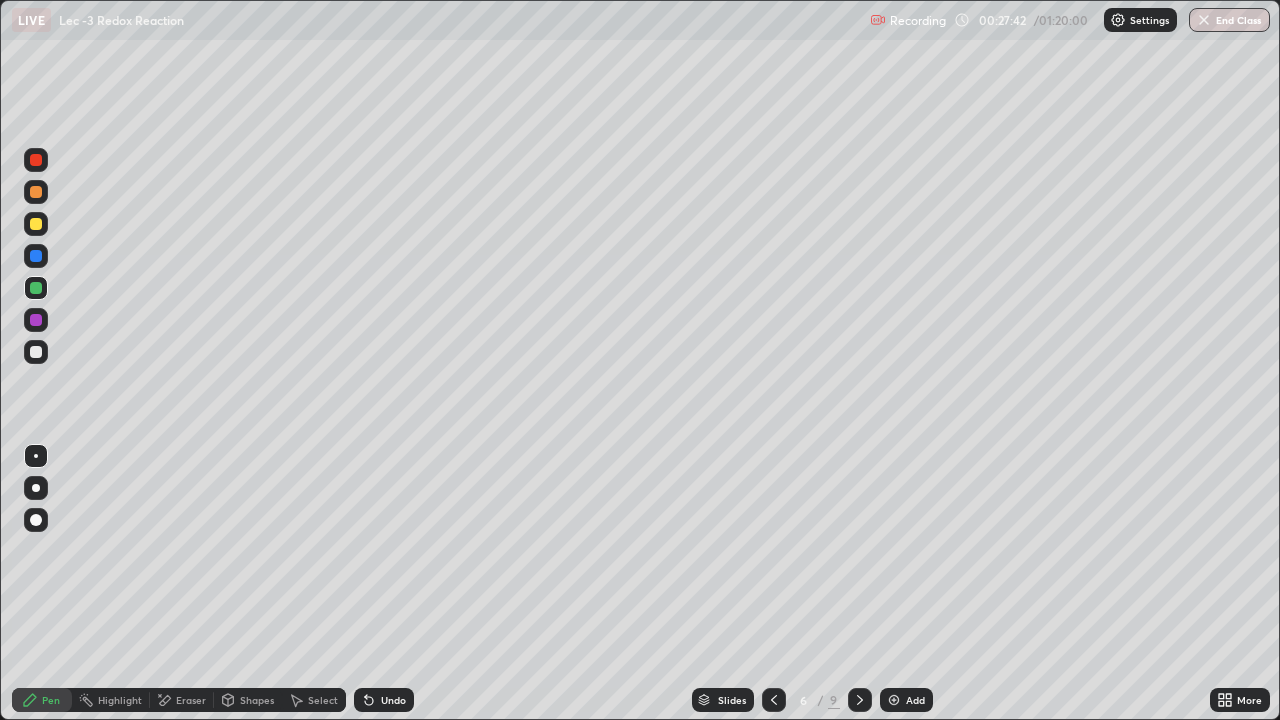 click at bounding box center (36, 224) 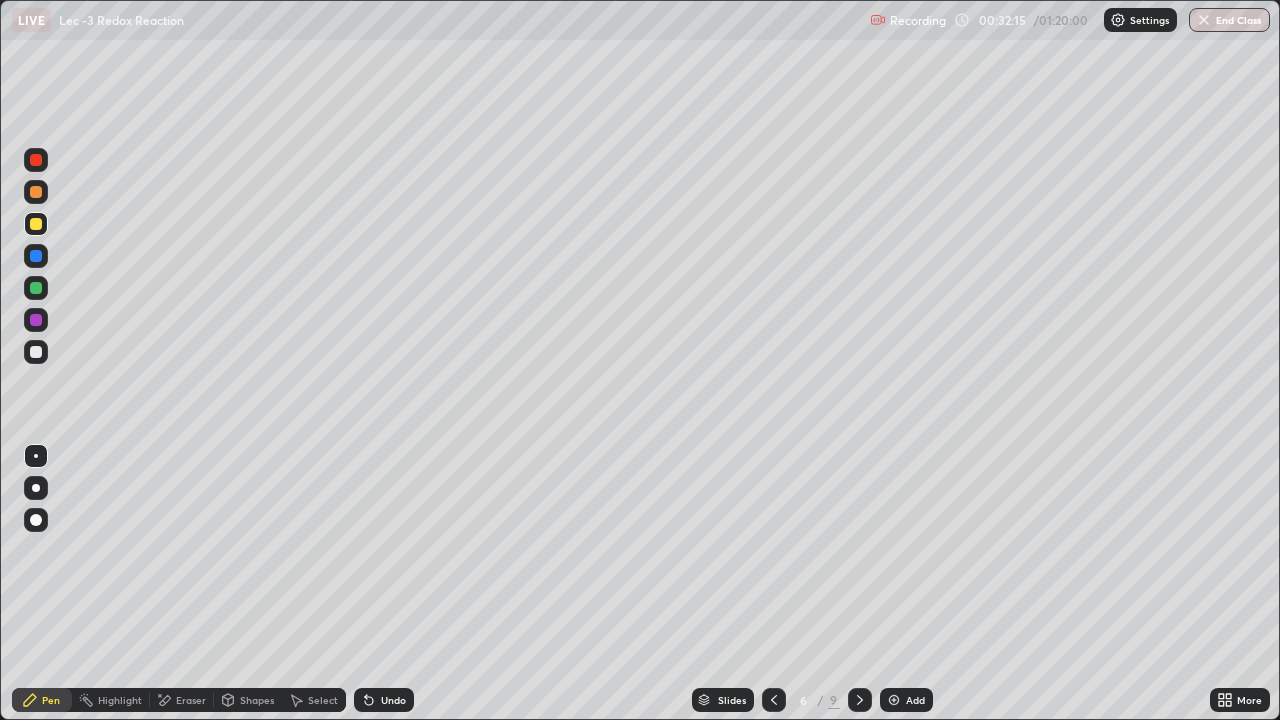 click at bounding box center [36, 288] 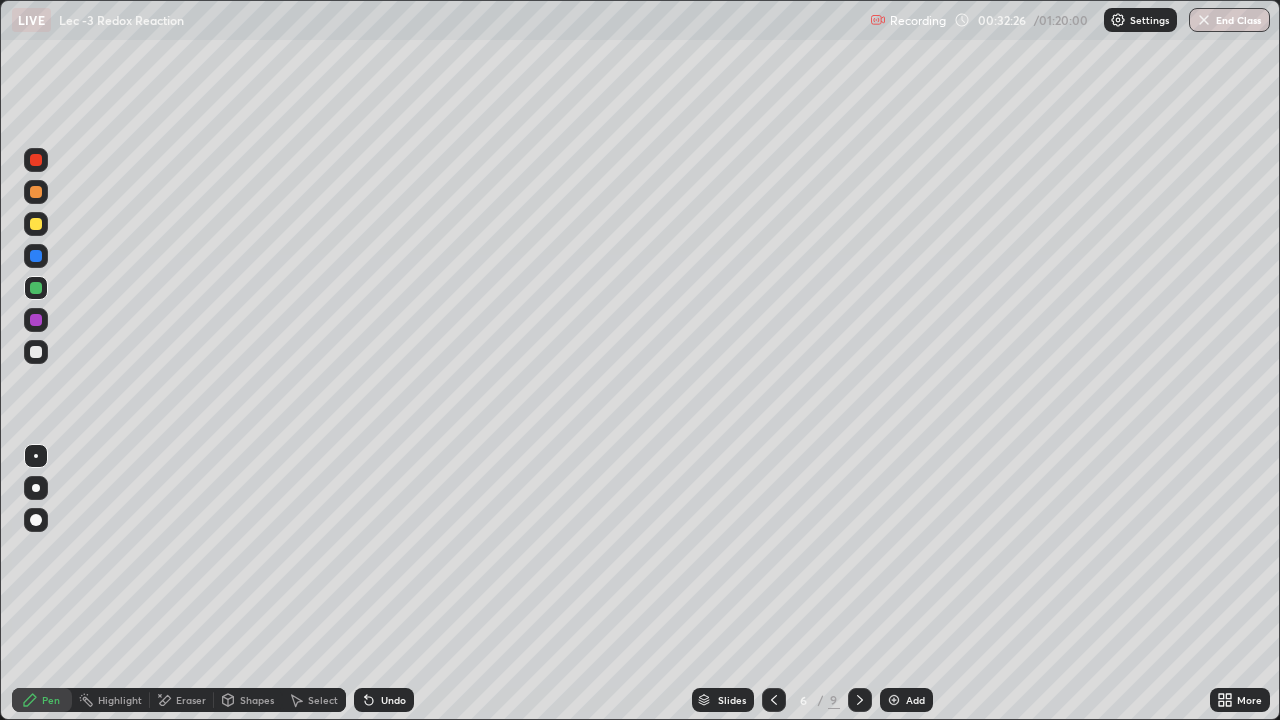 click on "Undo" at bounding box center (384, 700) 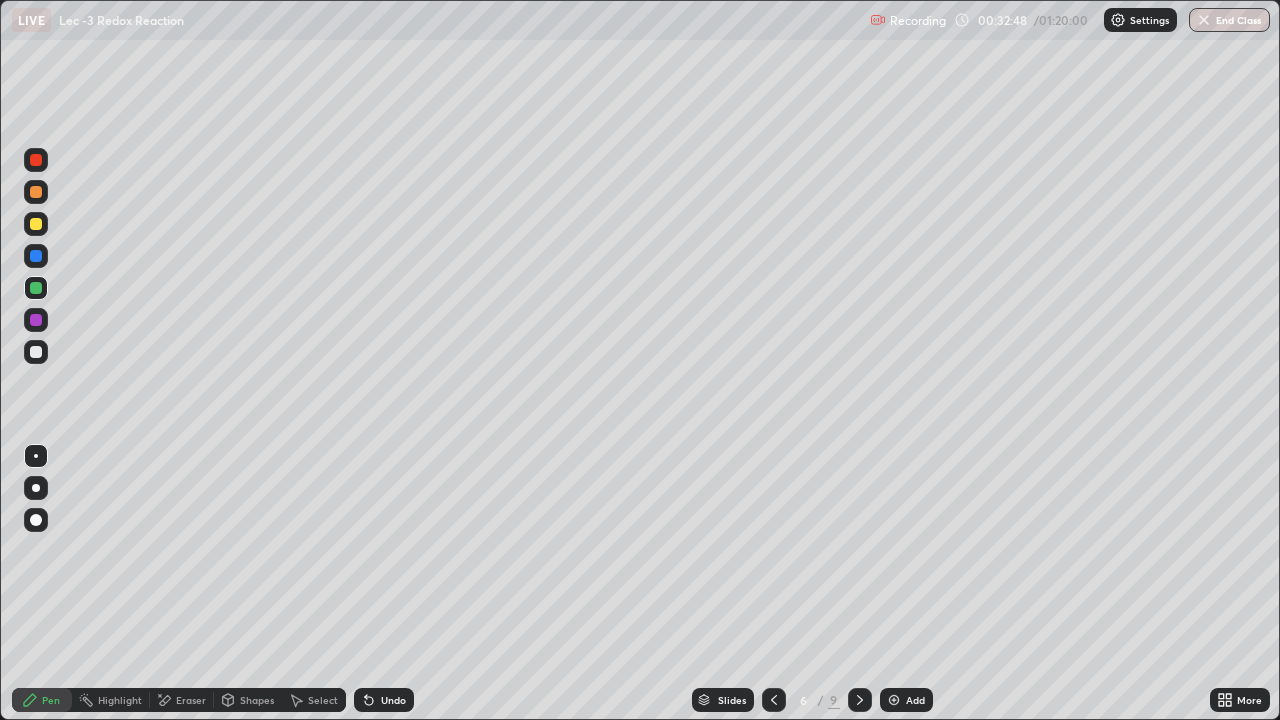 click on "Eraser" at bounding box center (182, 700) 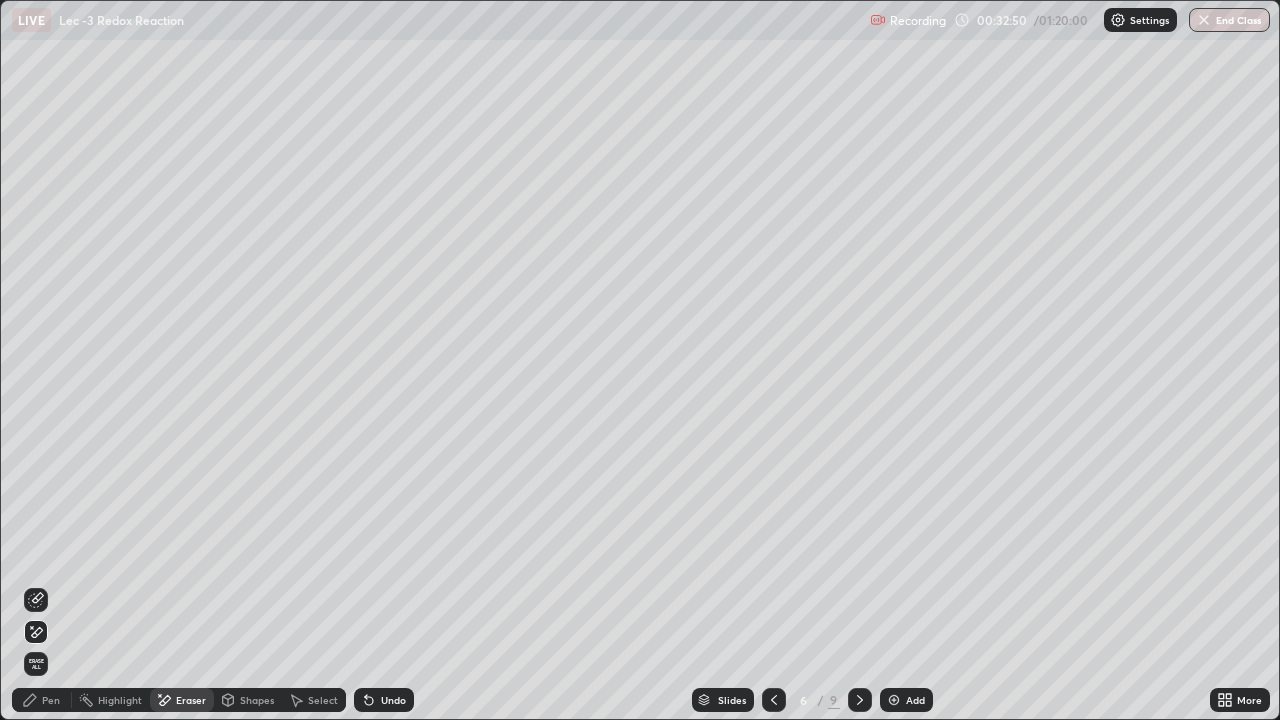 click on "Pen" at bounding box center (42, 700) 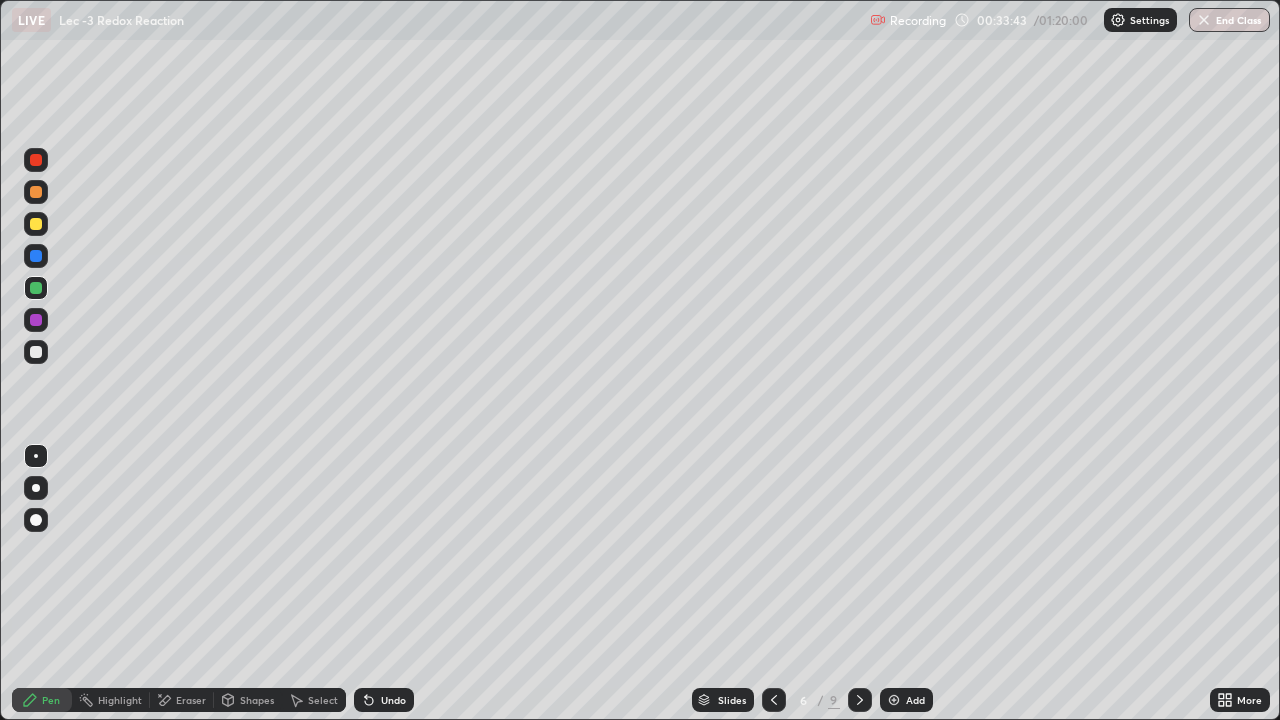 click 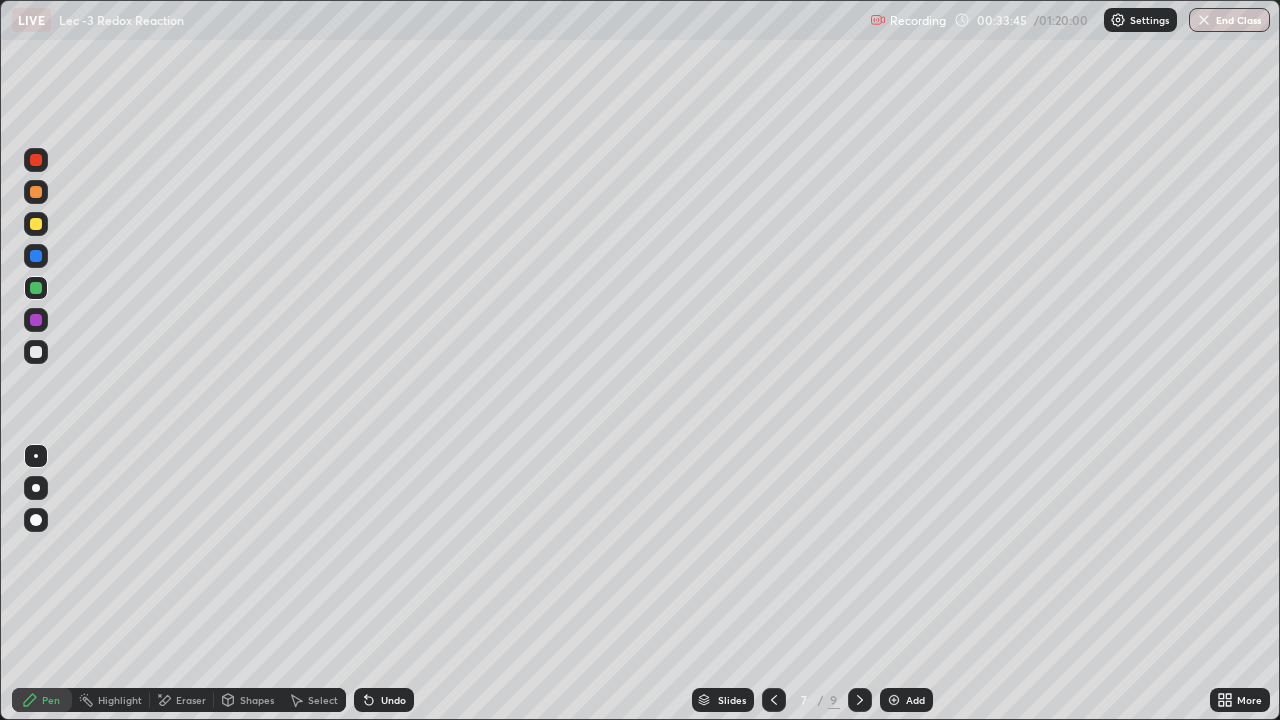 click at bounding box center (36, 224) 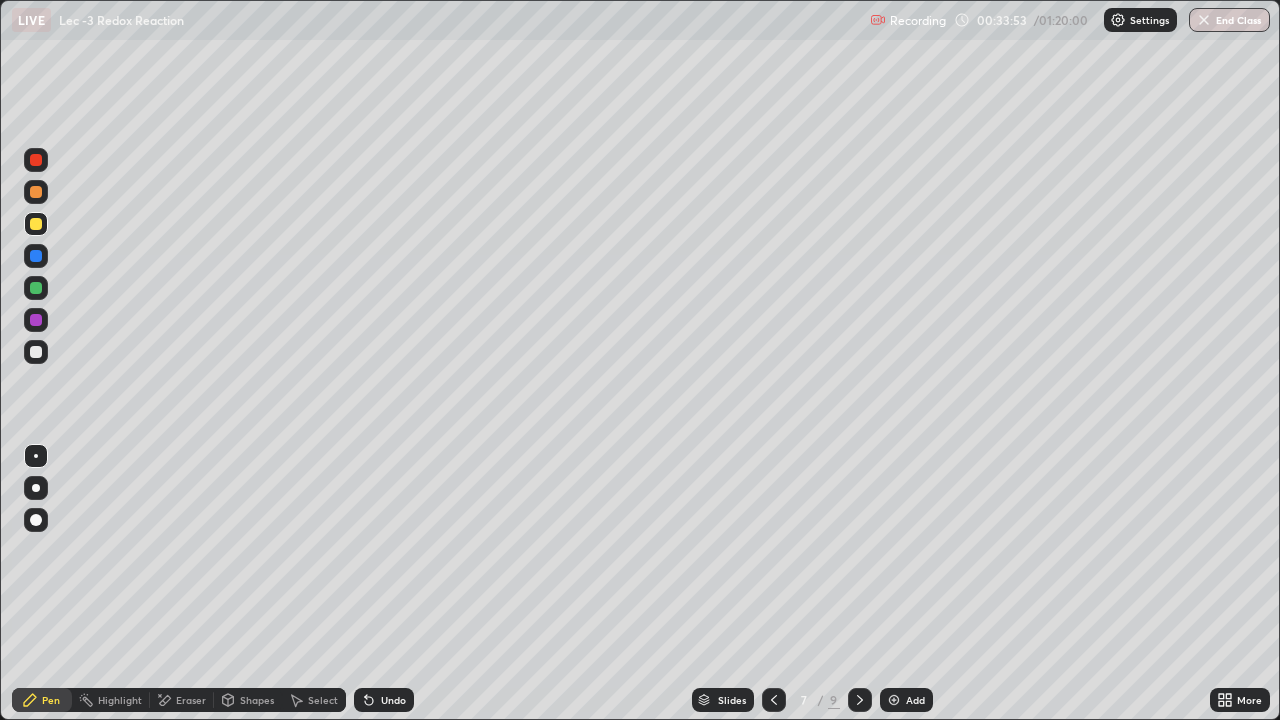 click on "Undo" at bounding box center (384, 700) 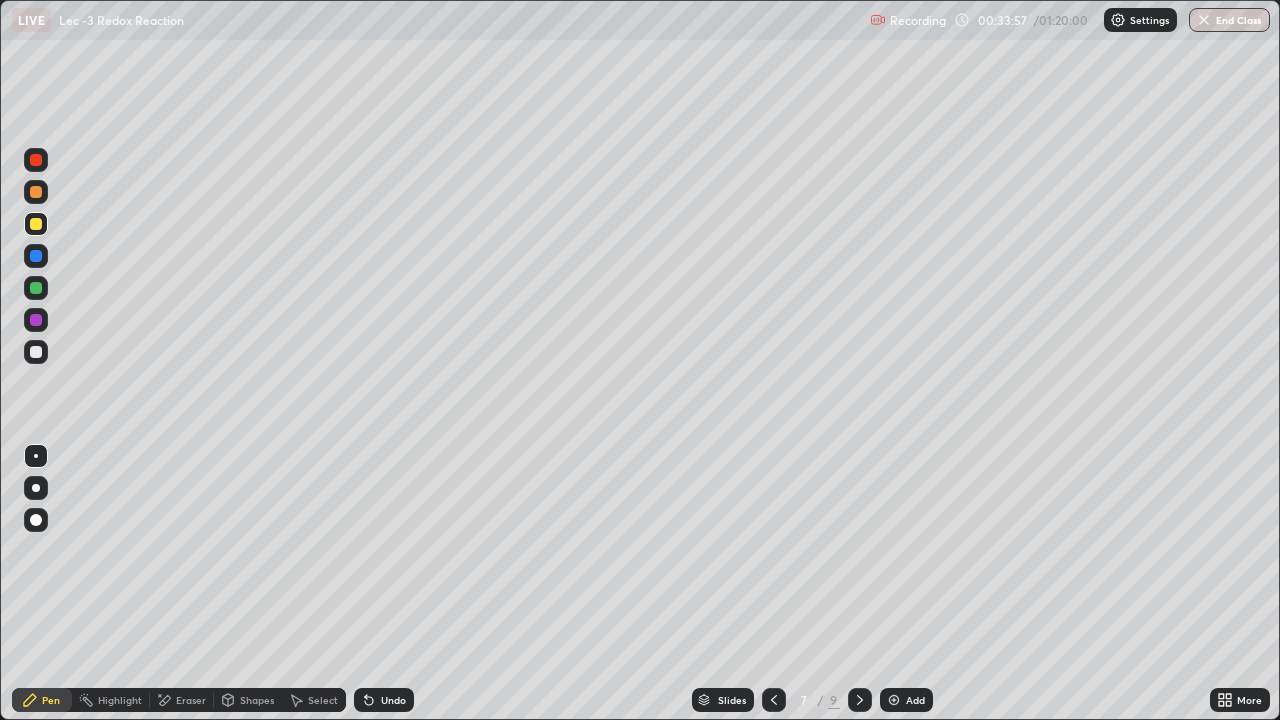 click on "Undo" at bounding box center [384, 700] 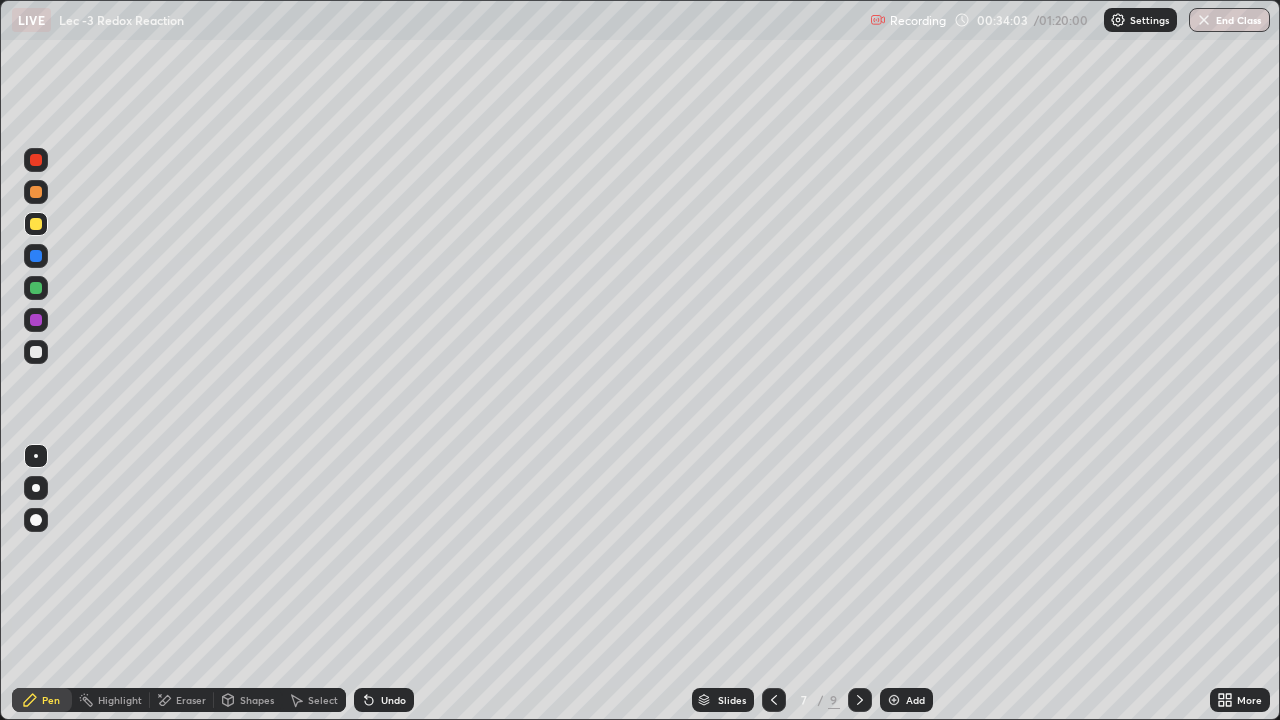 click at bounding box center (36, 288) 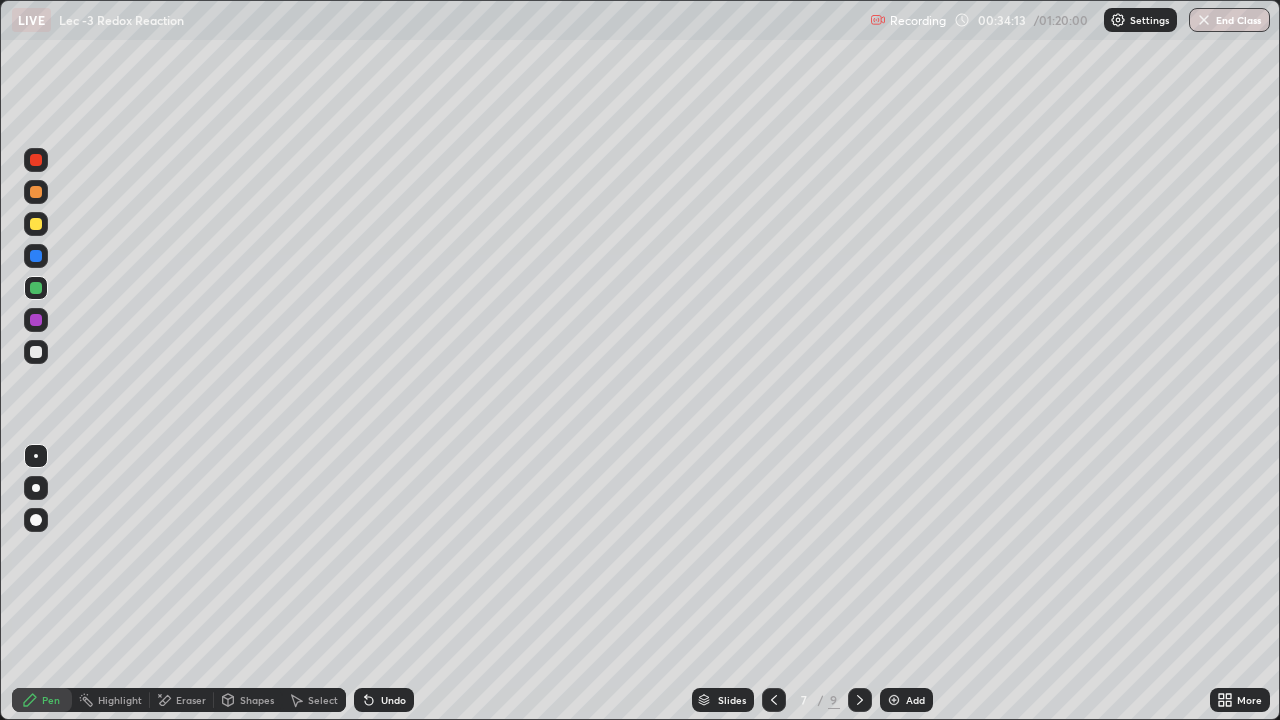 click at bounding box center [36, 224] 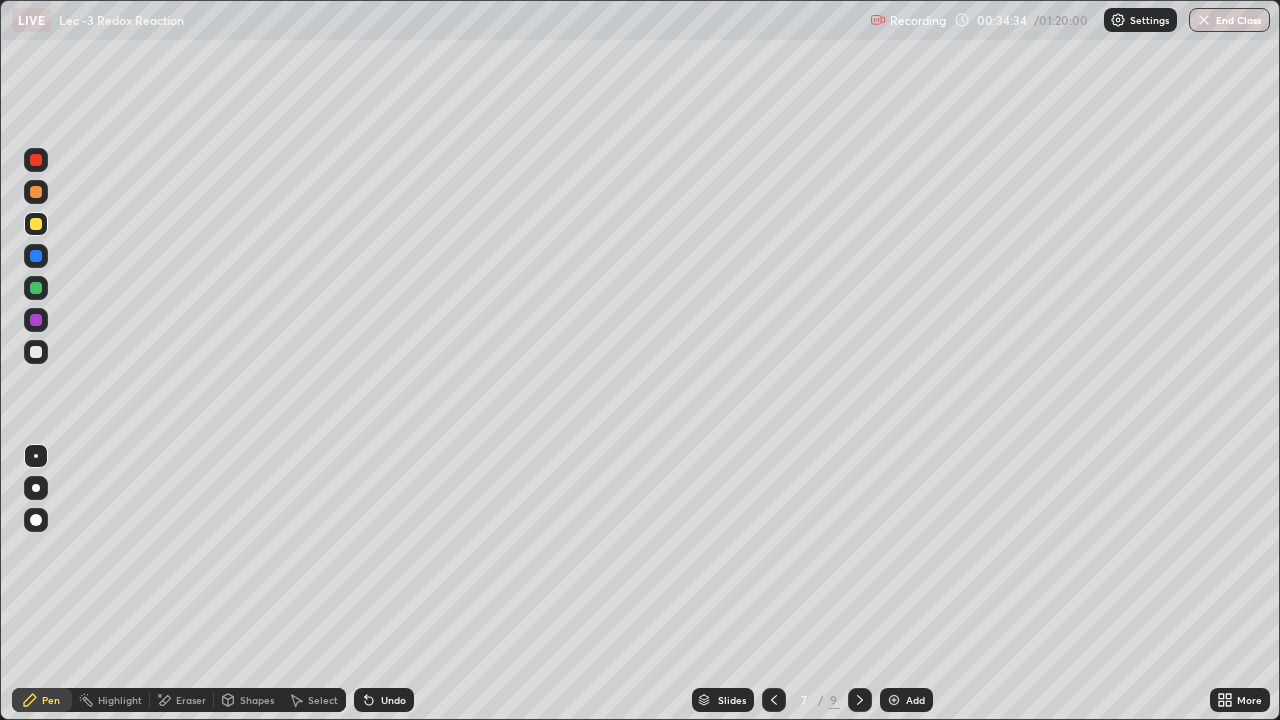 click at bounding box center [36, 320] 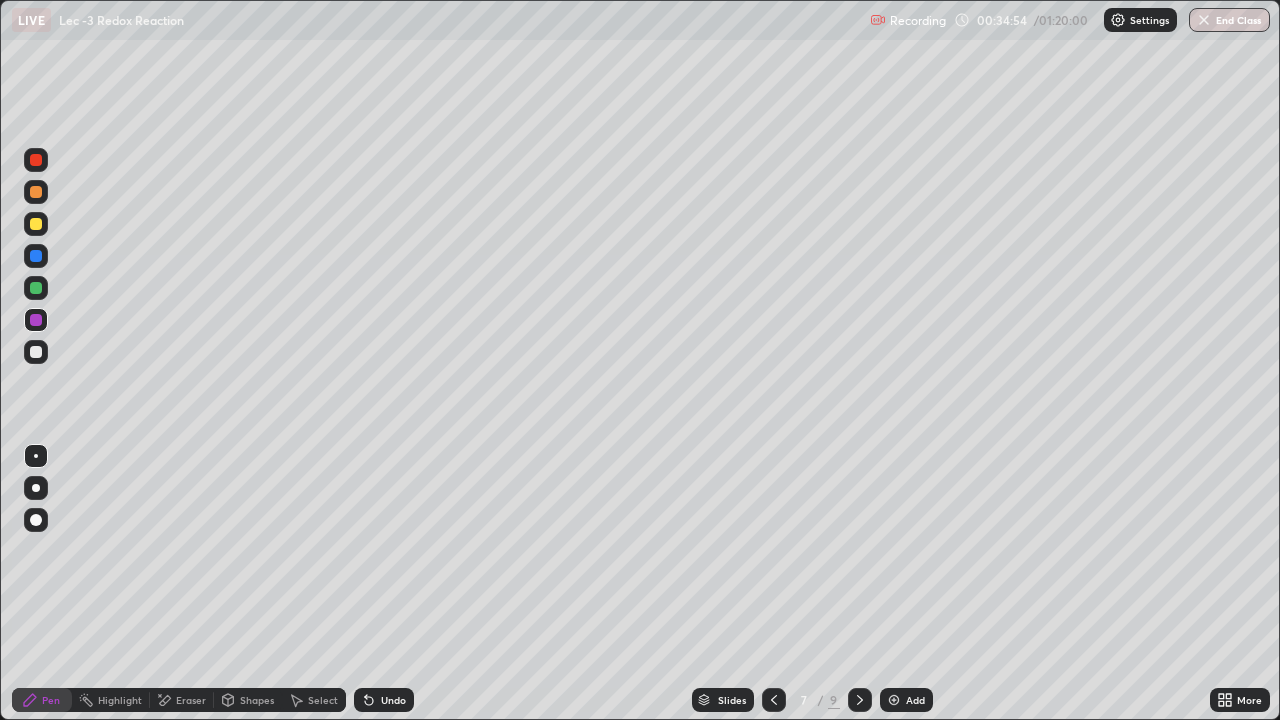 click on "Undo" at bounding box center [384, 700] 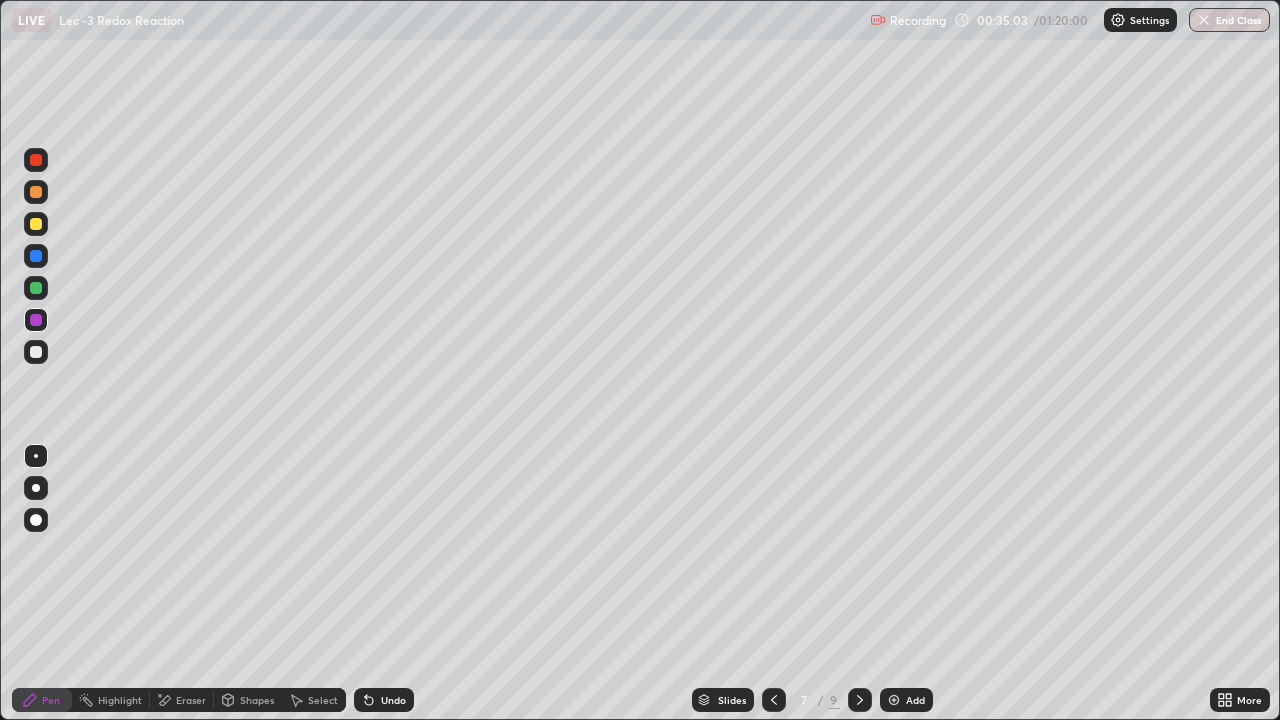 click on "Undo" at bounding box center (384, 700) 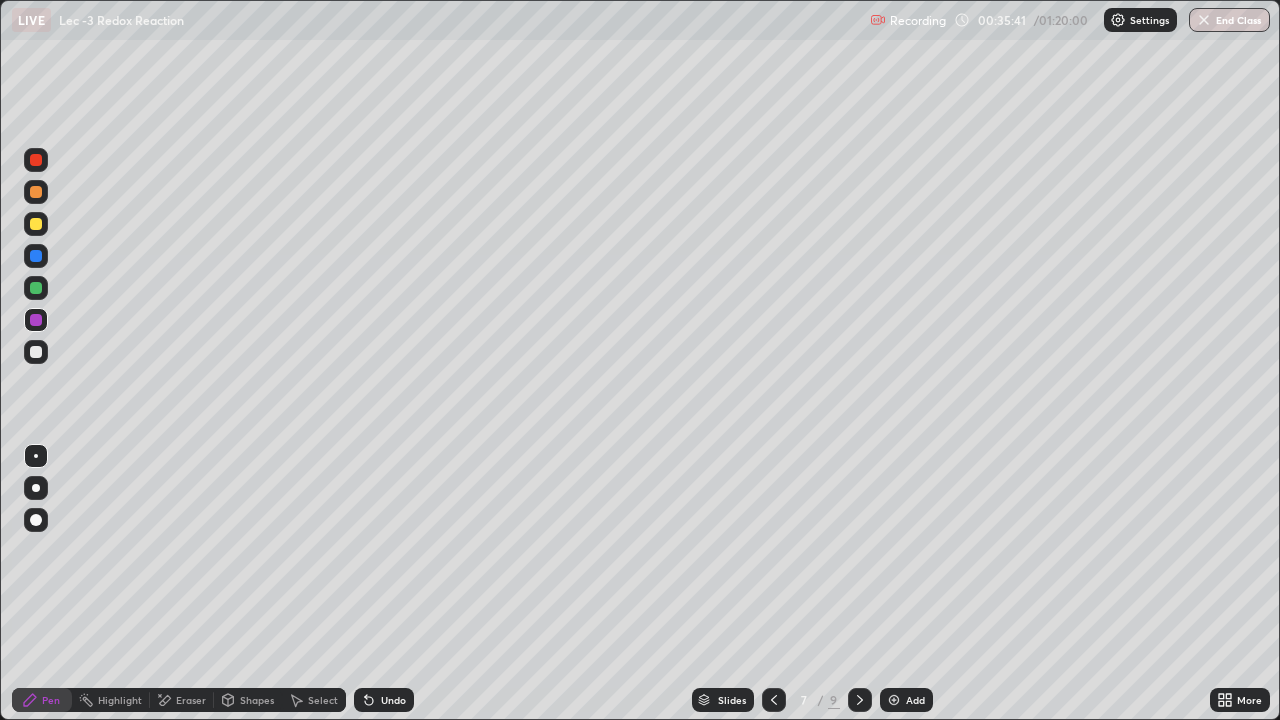 click at bounding box center [36, 160] 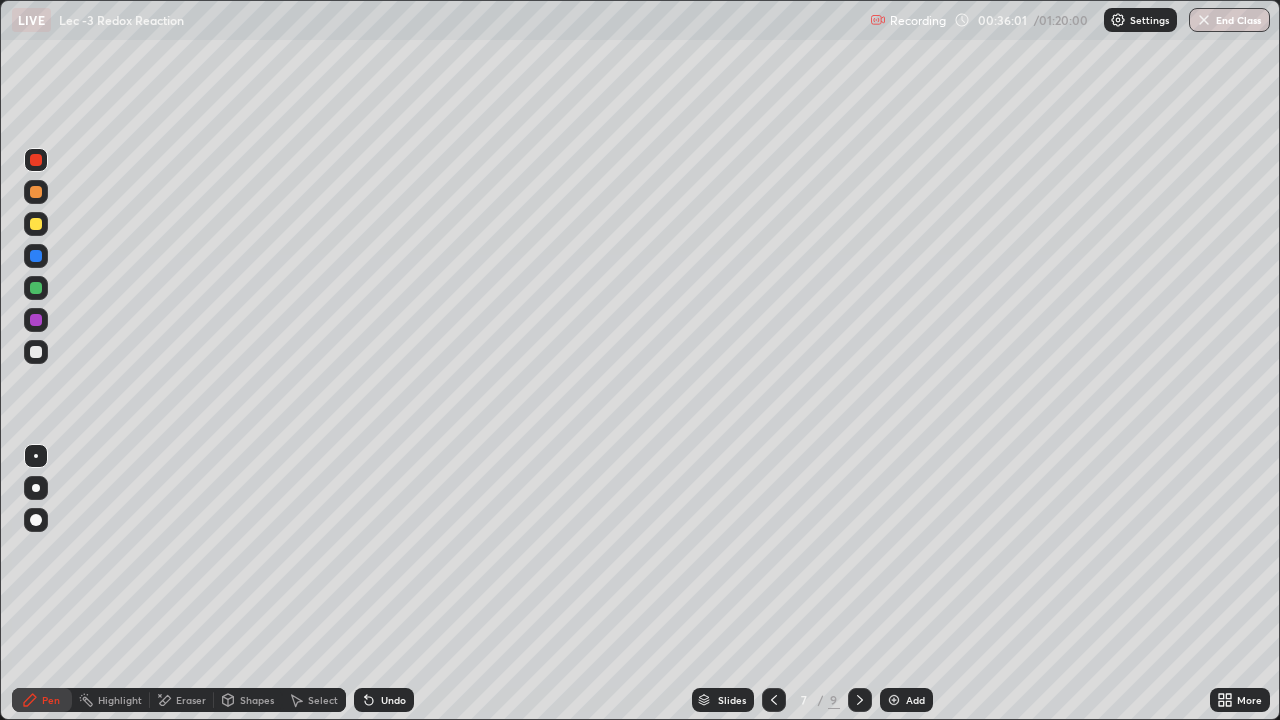 click at bounding box center [36, 288] 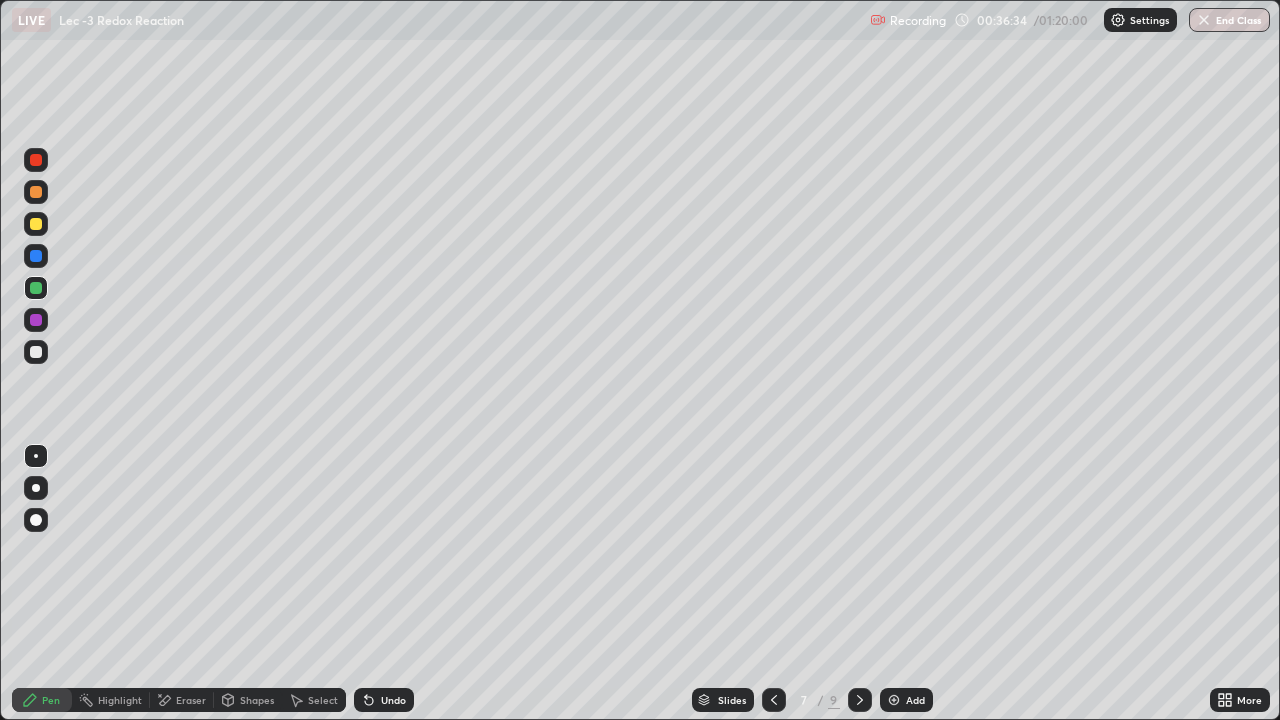 click at bounding box center [36, 320] 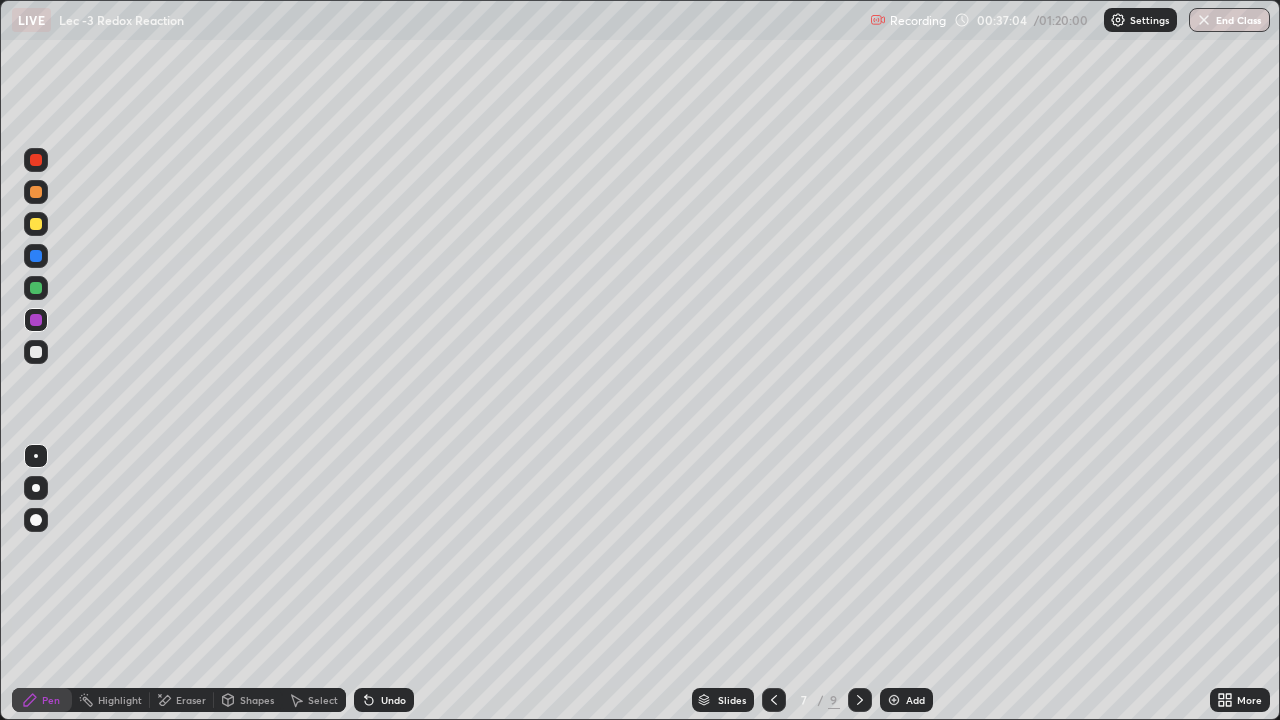 click on "Undo" at bounding box center (384, 700) 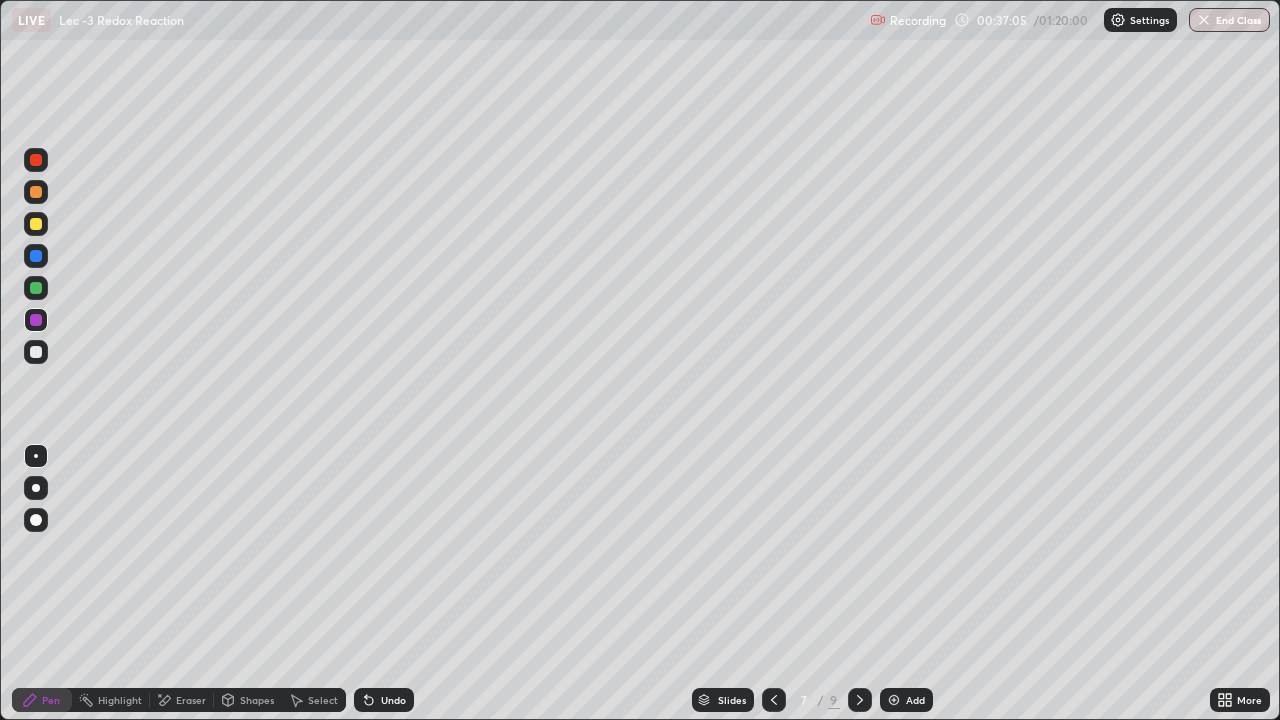 click on "Undo" at bounding box center [393, 700] 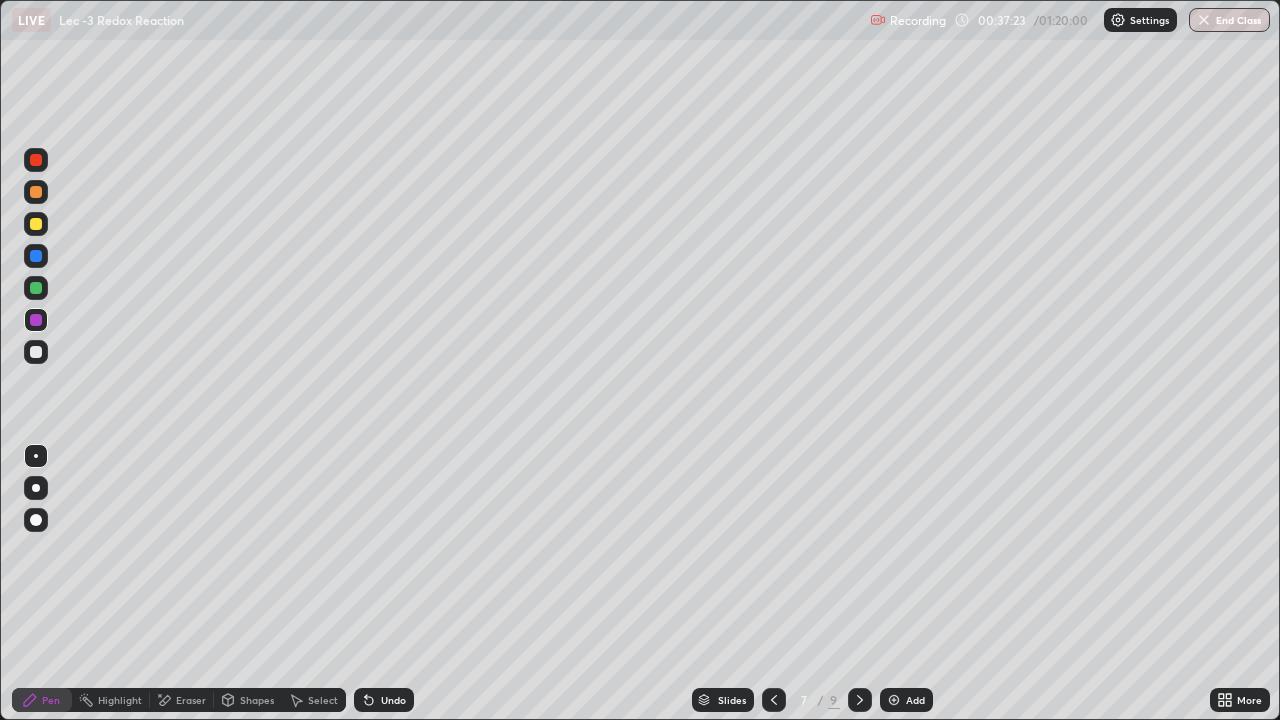 click on "Undo" at bounding box center (393, 700) 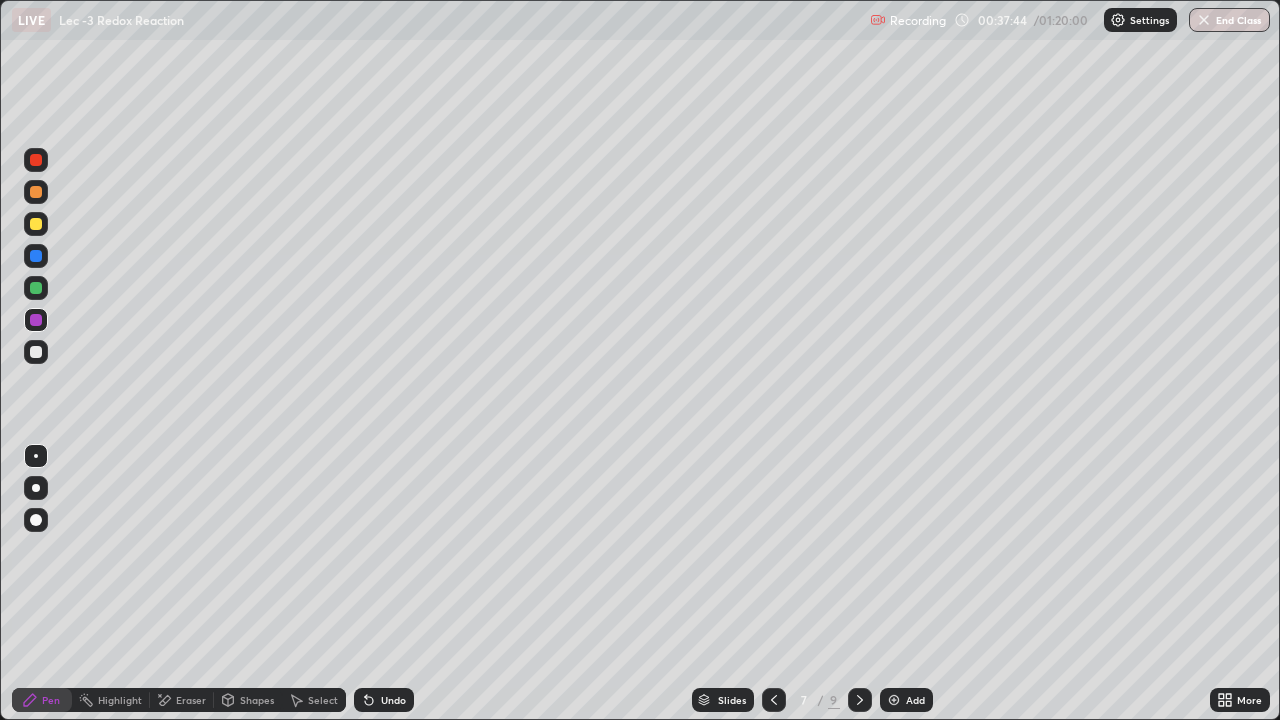 click at bounding box center (36, 352) 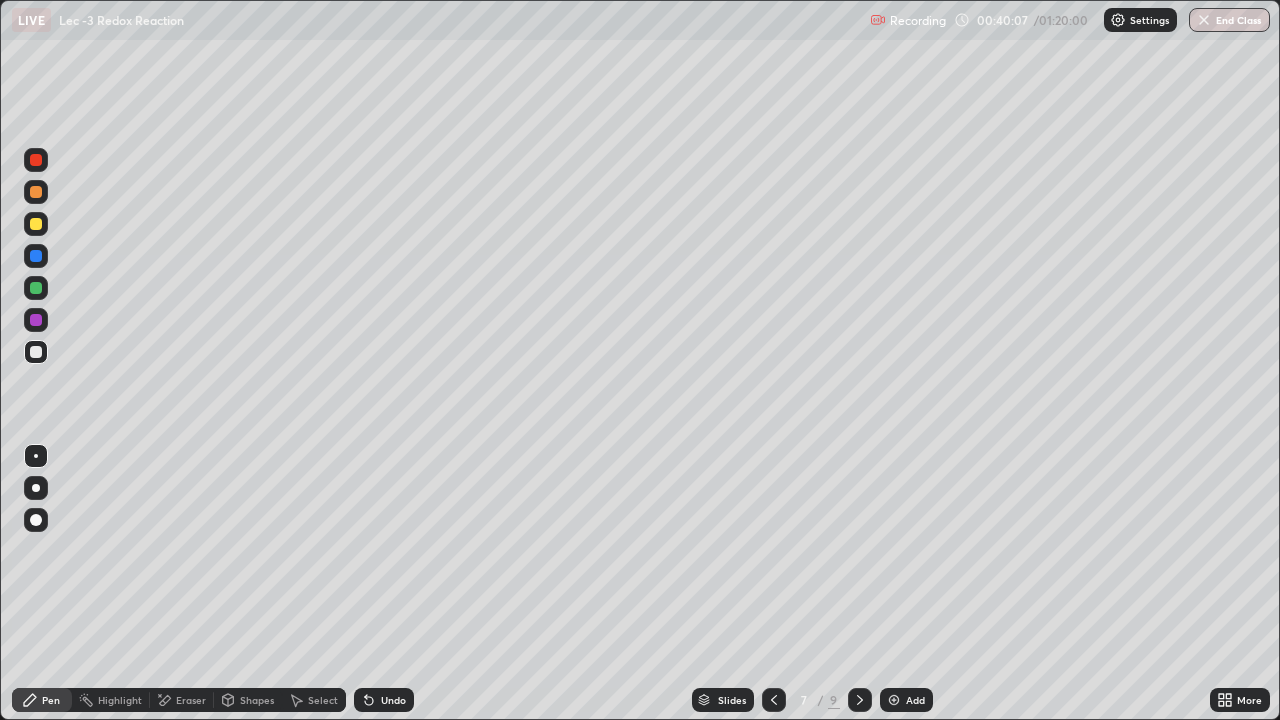 click on "Slides 7 / 9 Add" at bounding box center (812, 700) 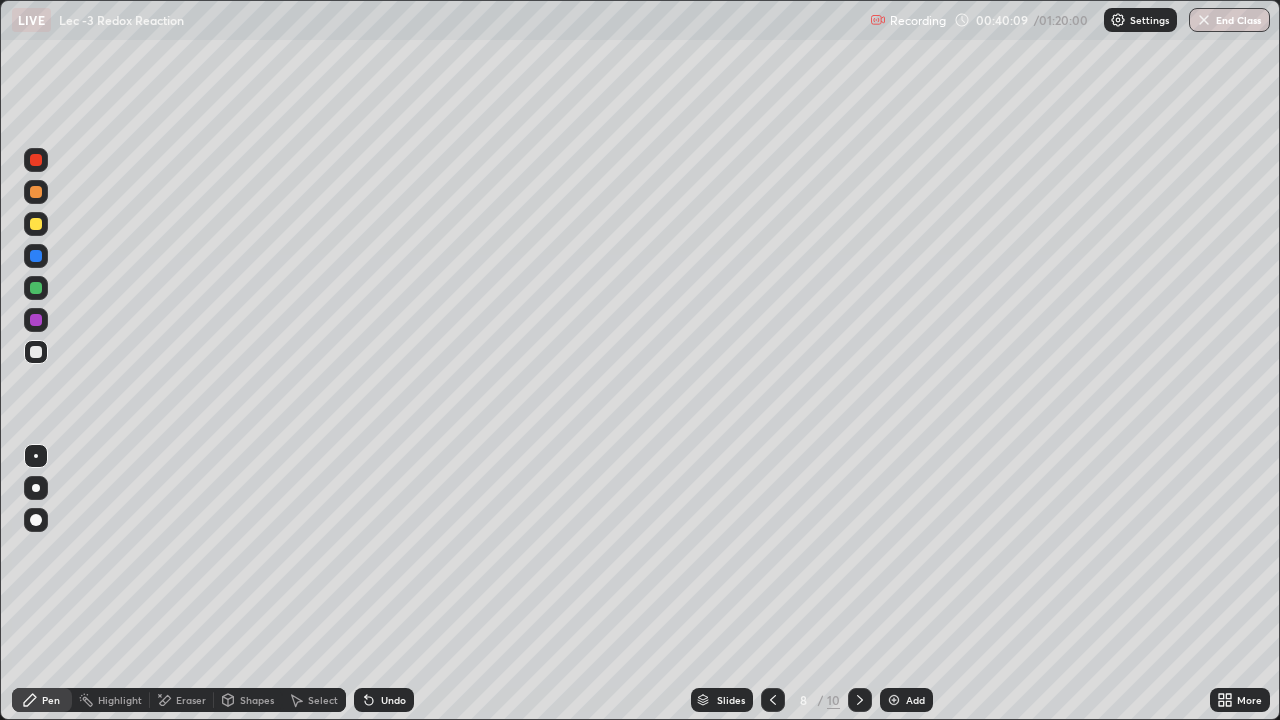 click at bounding box center (36, 224) 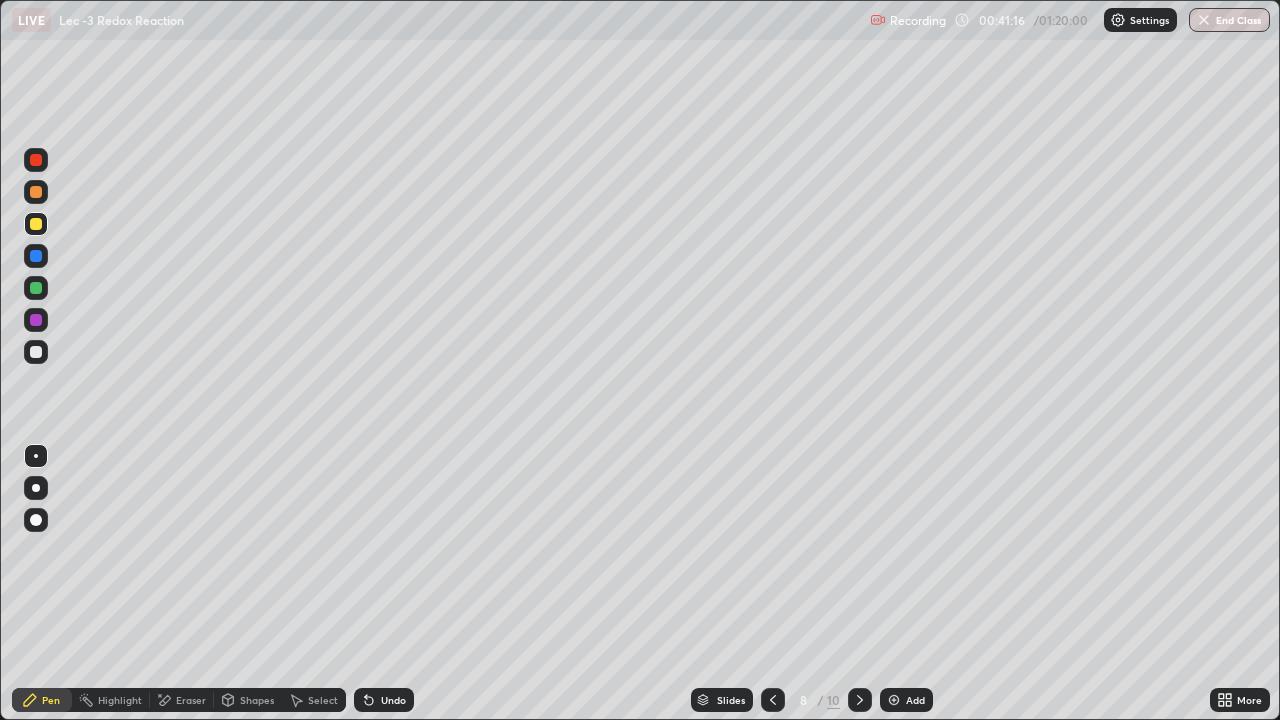 click on "Undo" at bounding box center [393, 700] 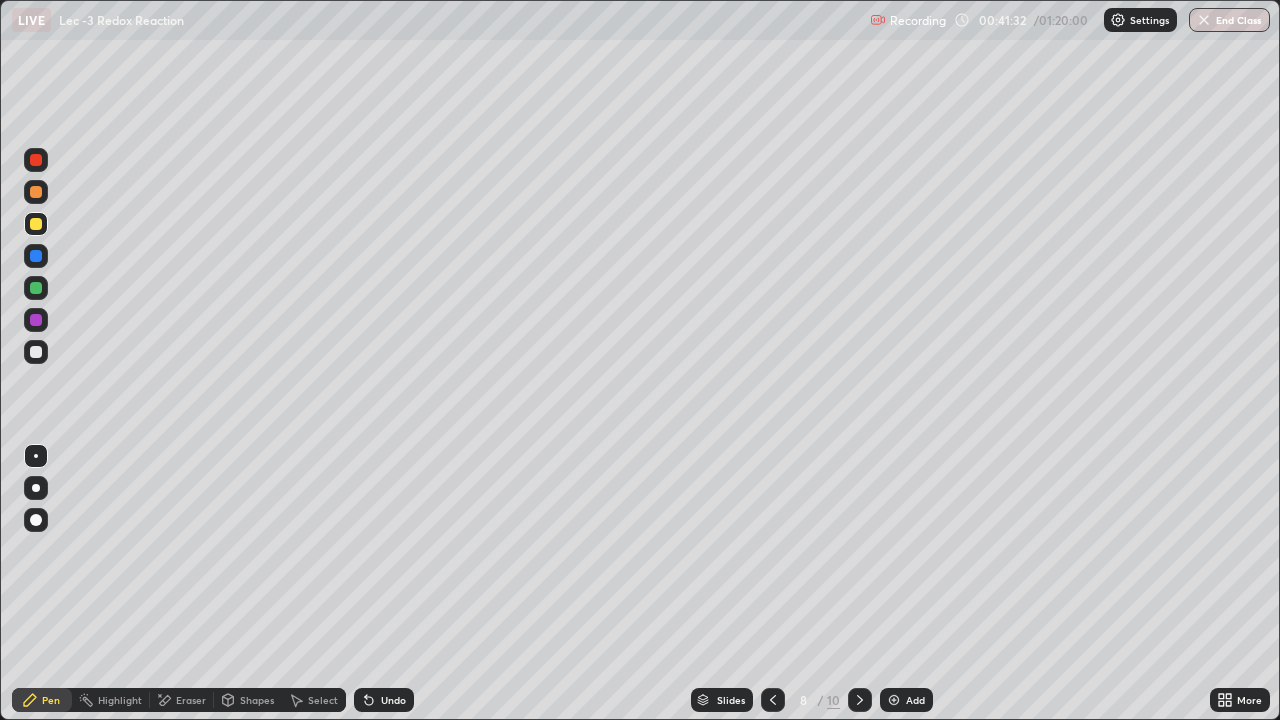 click on "Select" at bounding box center [314, 700] 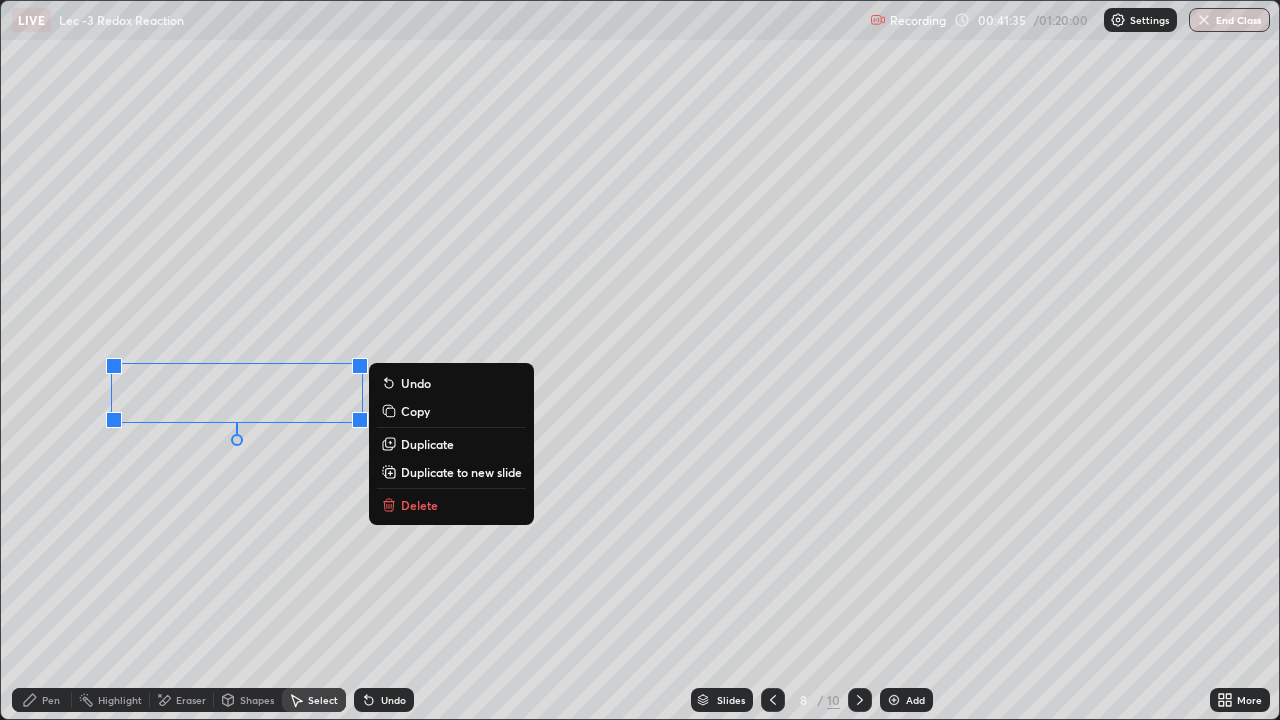 click on "0 ° Undo Copy Duplicate Duplicate to new slide Delete" at bounding box center (640, 360) 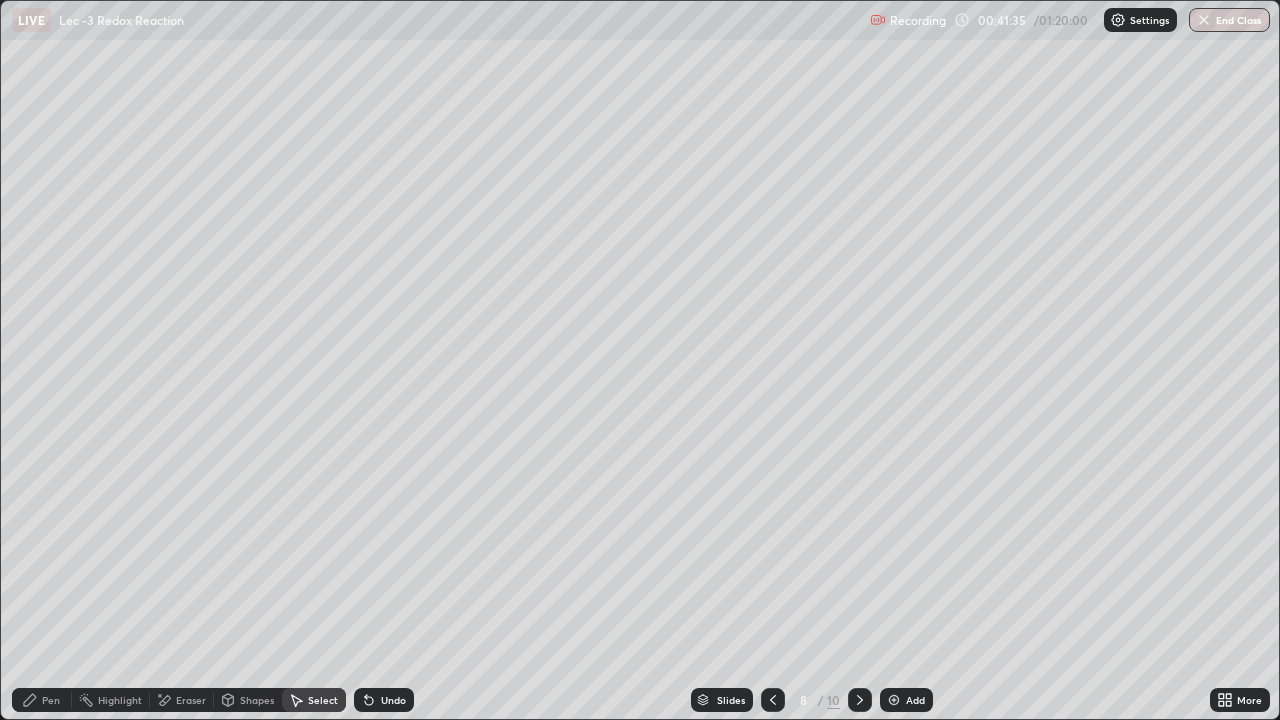 click on "Pen" at bounding box center (42, 700) 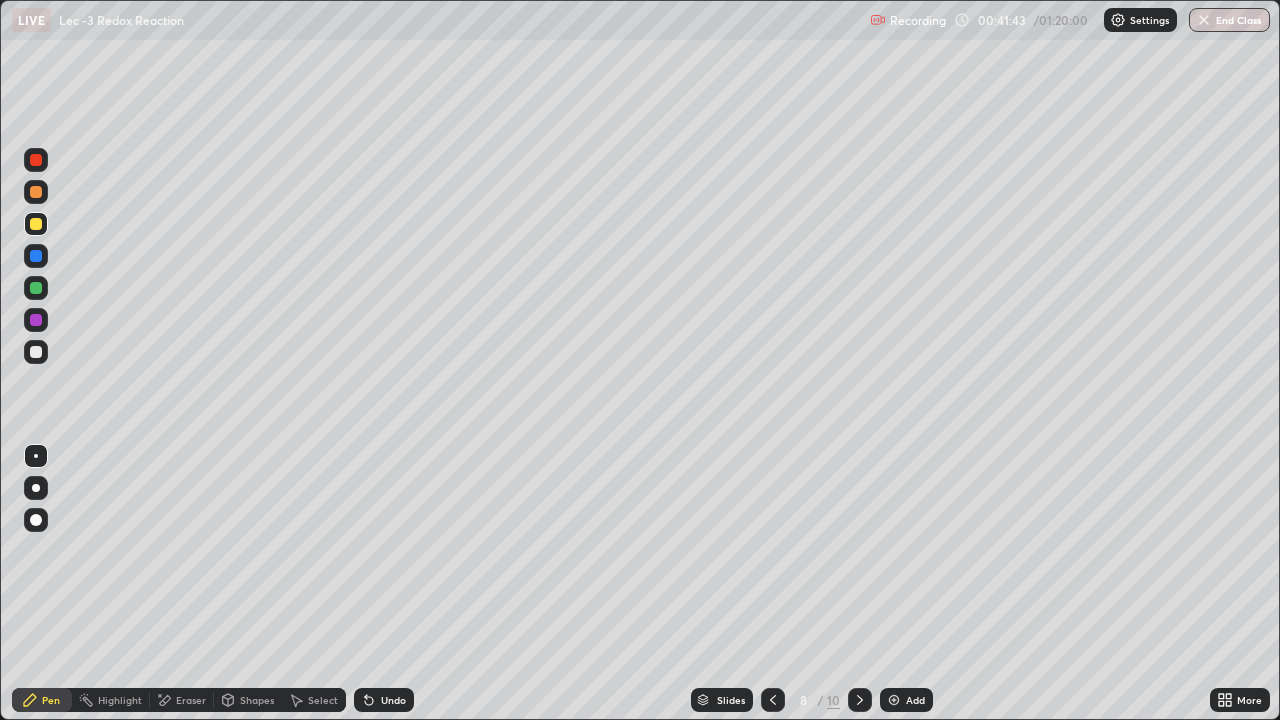 click at bounding box center [36, 288] 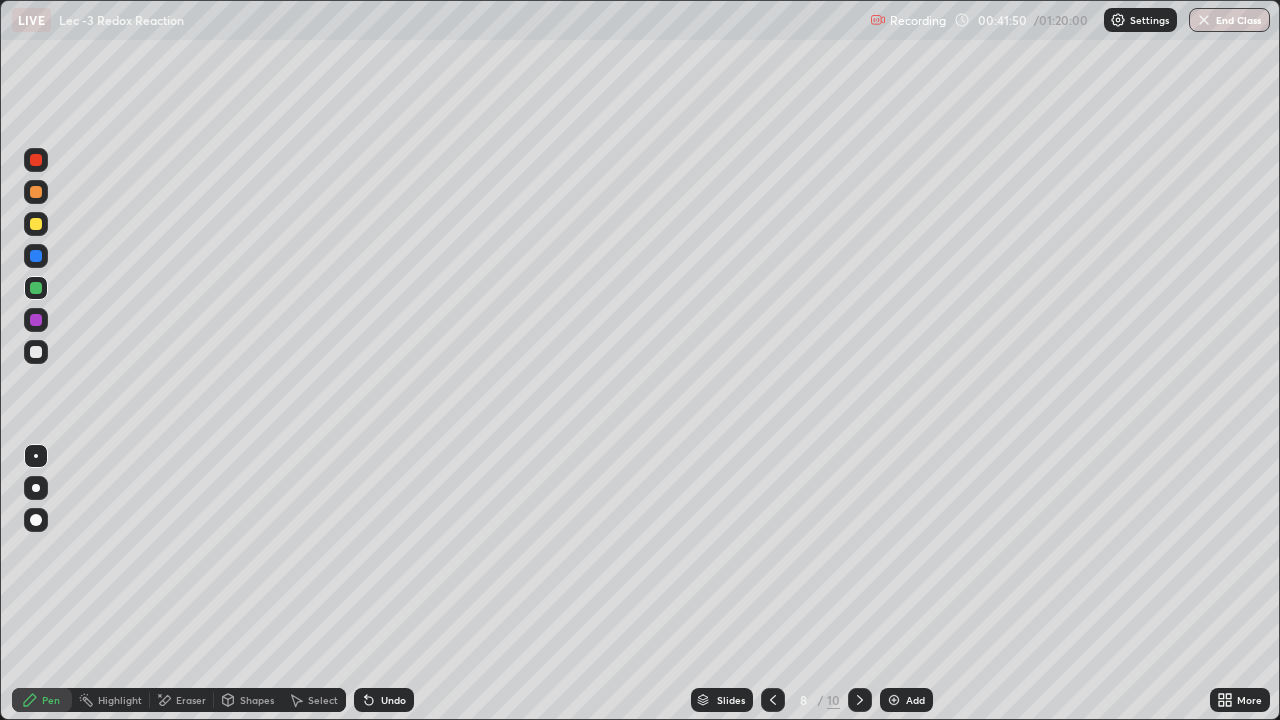 click on "Undo" at bounding box center [384, 700] 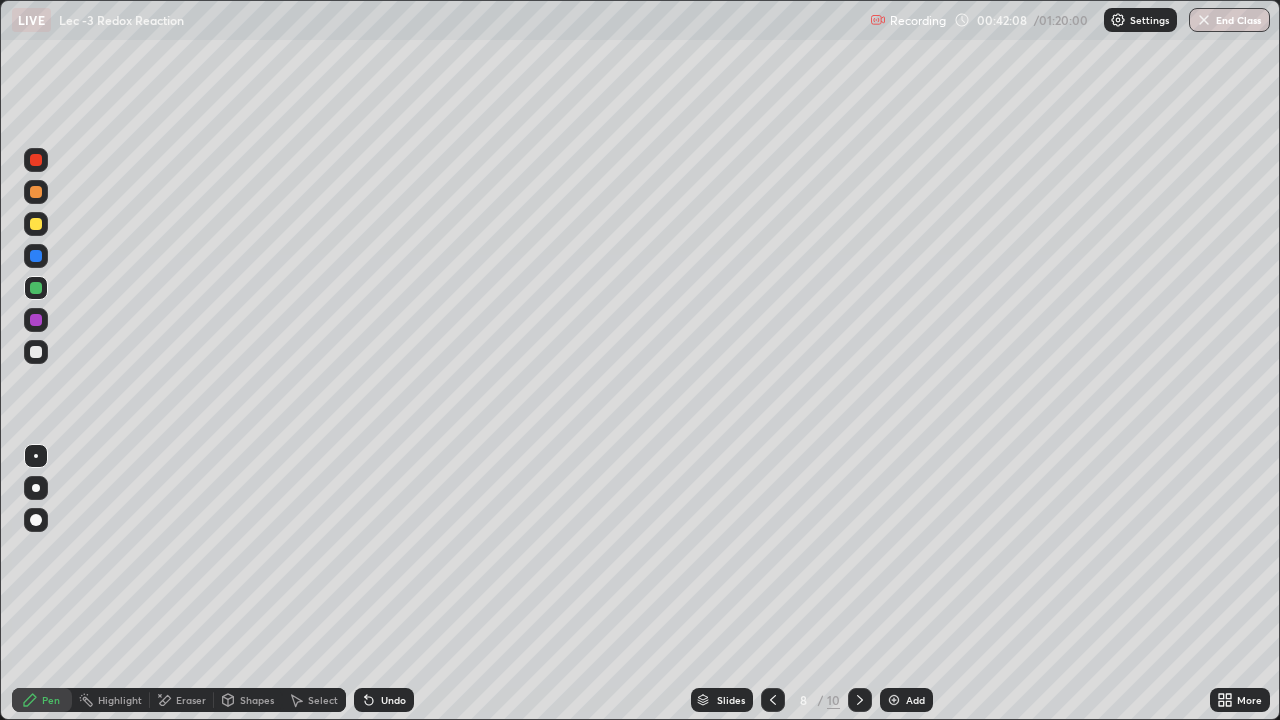 click on "Undo" at bounding box center (384, 700) 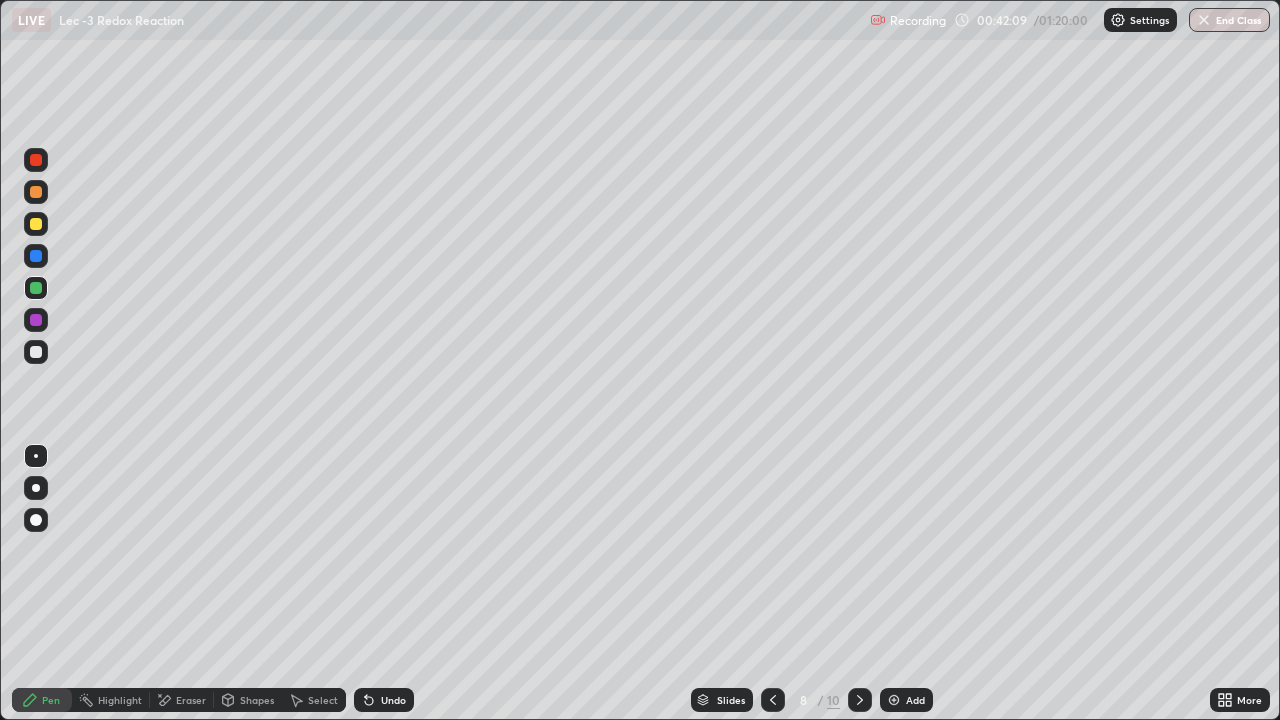 click on "Undo" at bounding box center [393, 700] 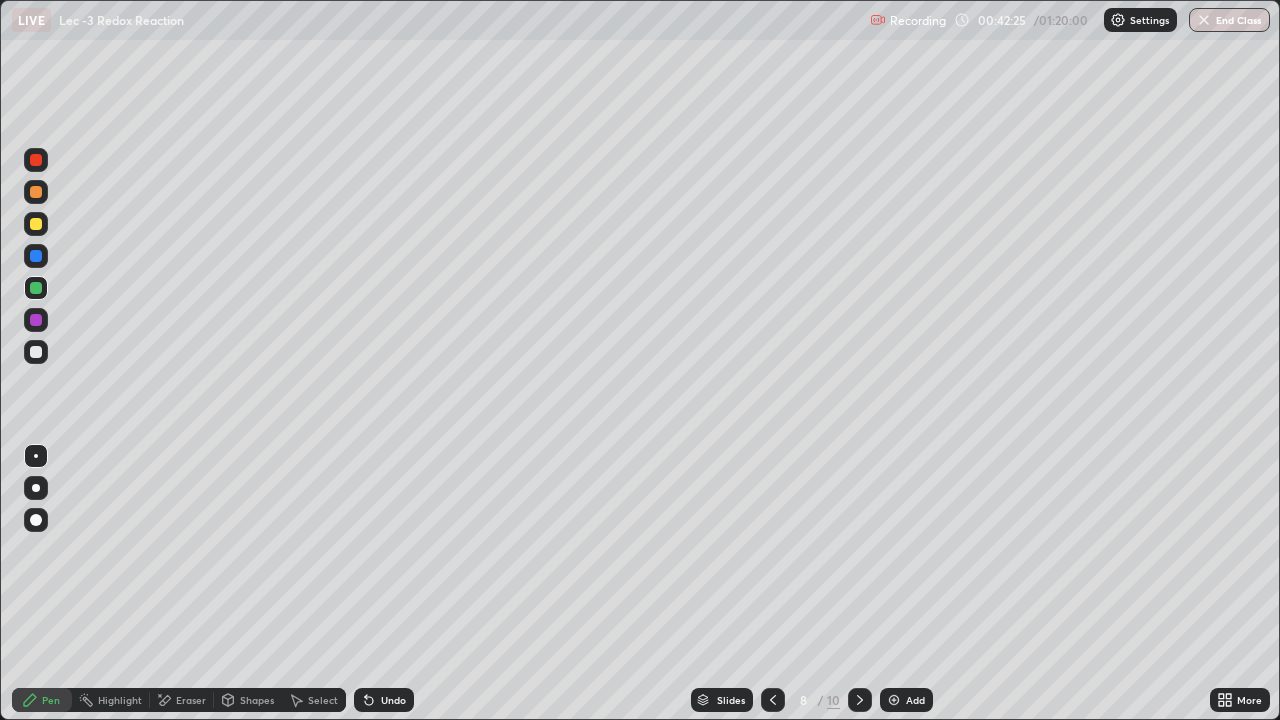 click at bounding box center (36, 256) 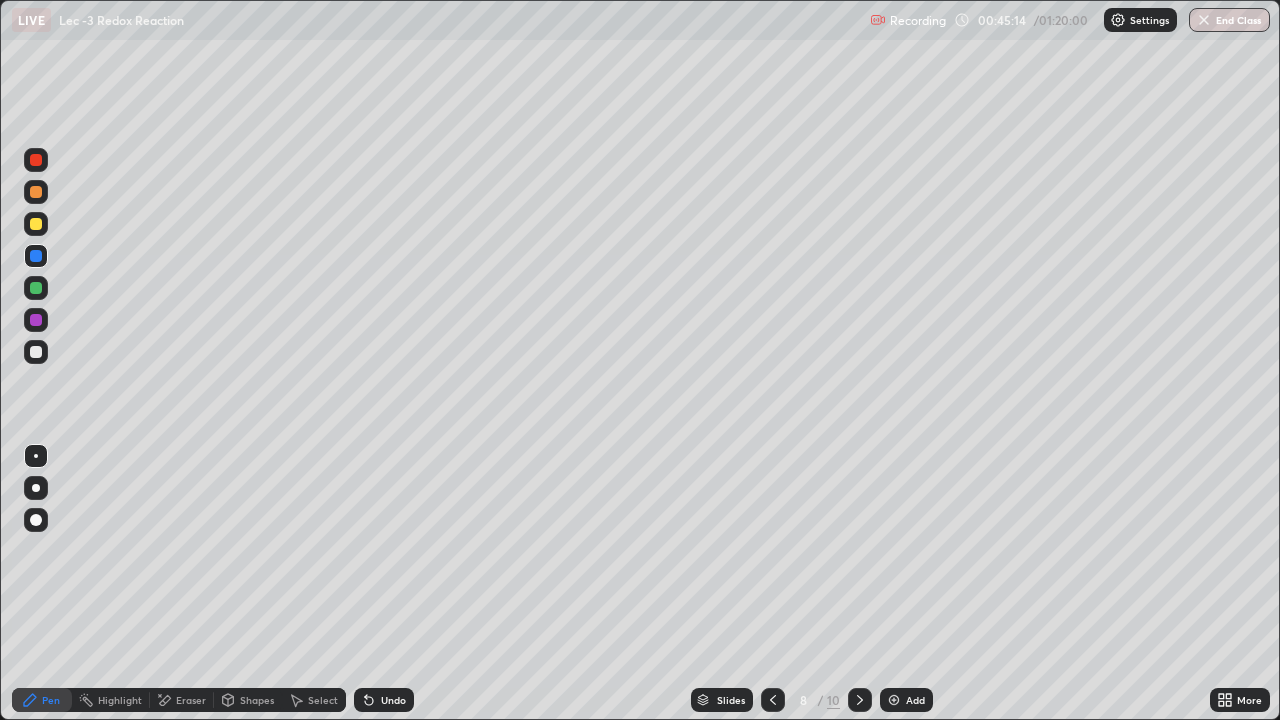 click on "Undo" at bounding box center (384, 700) 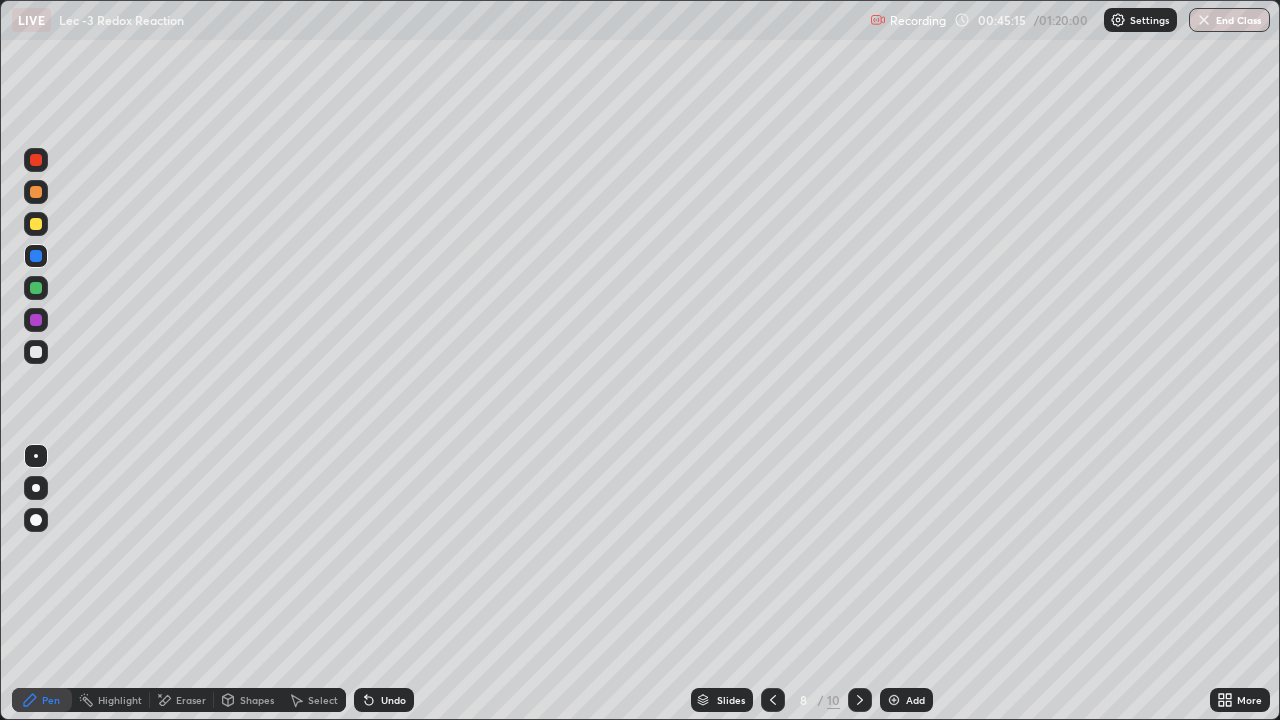 click on "Undo" at bounding box center (384, 700) 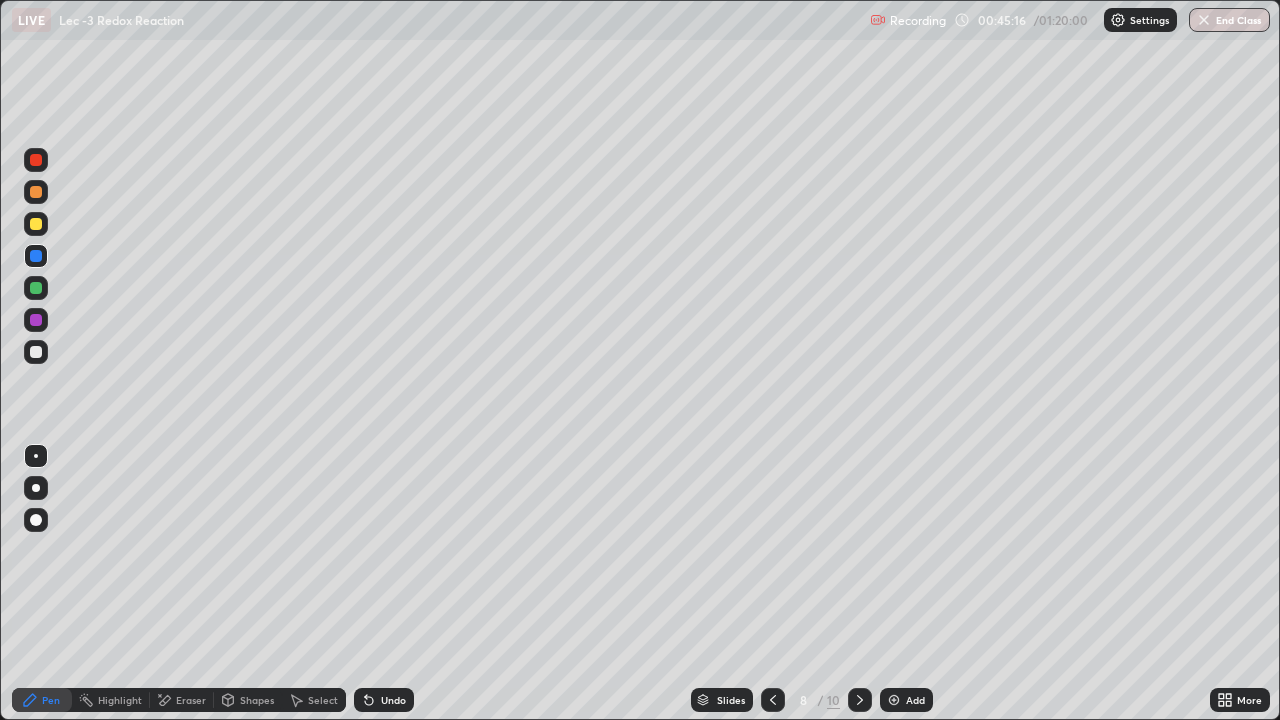 click on "Undo" at bounding box center (393, 700) 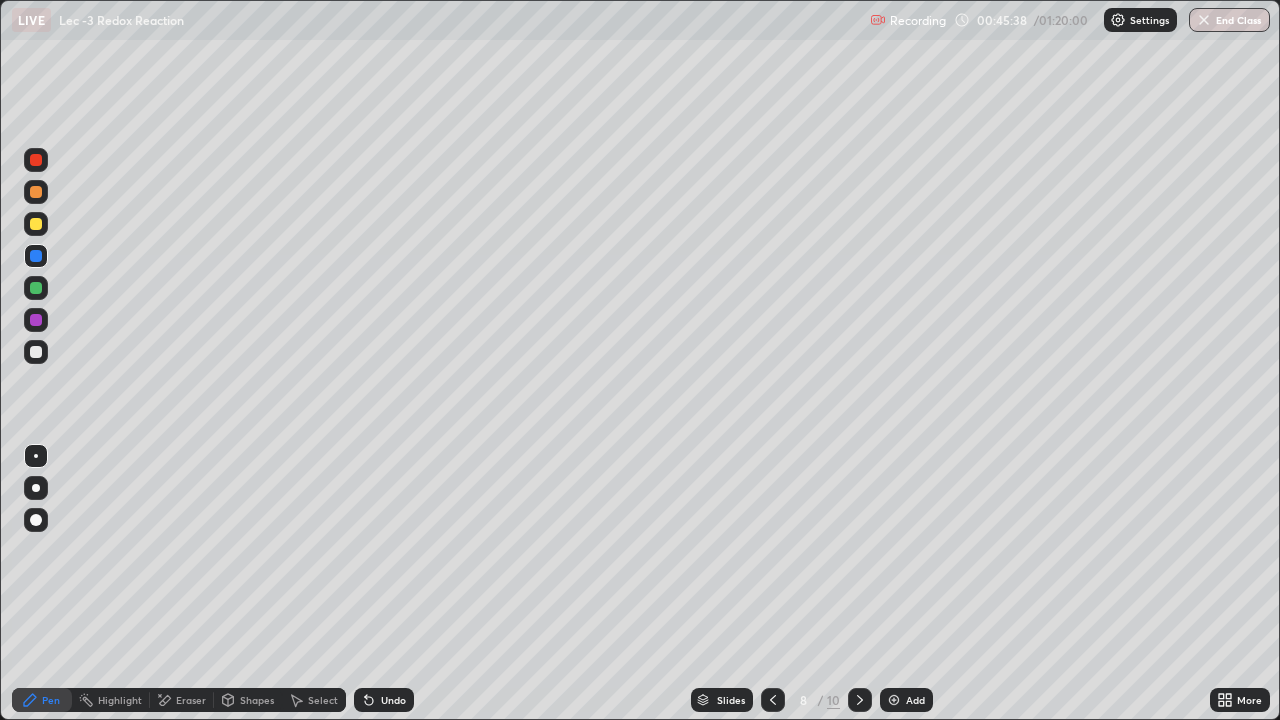 click on "Undo" at bounding box center [393, 700] 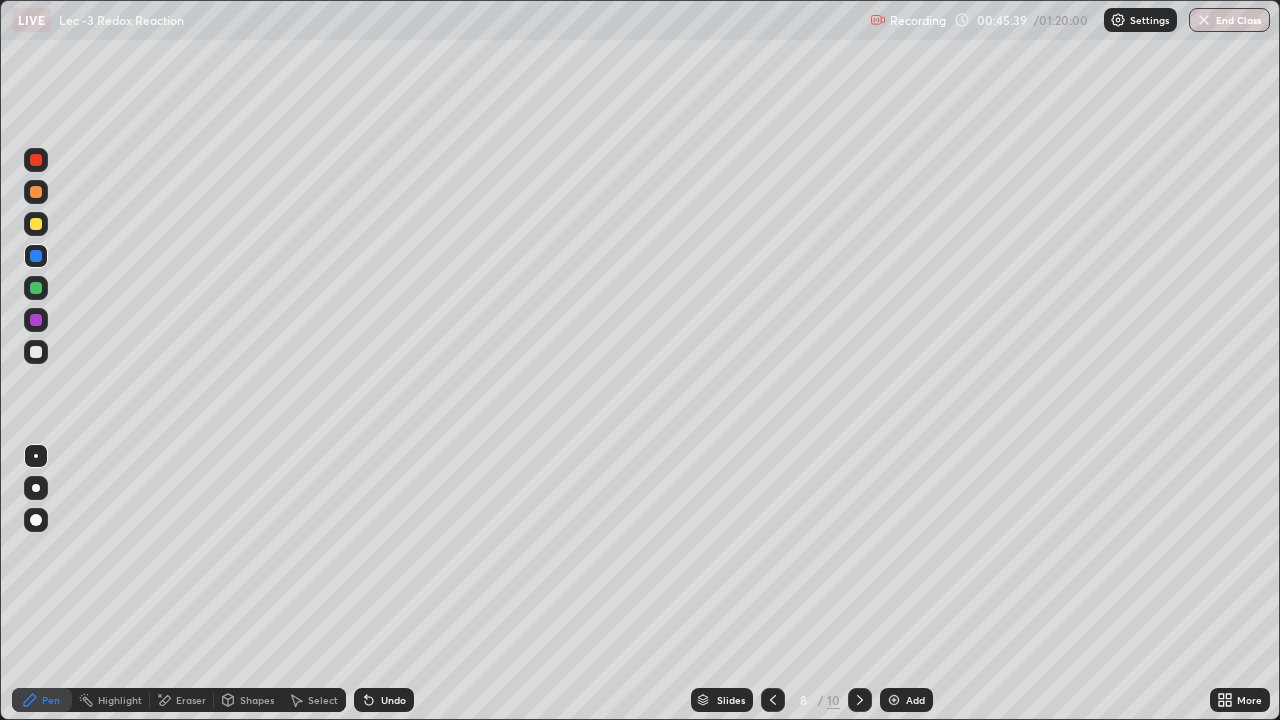 click on "Undo" at bounding box center [384, 700] 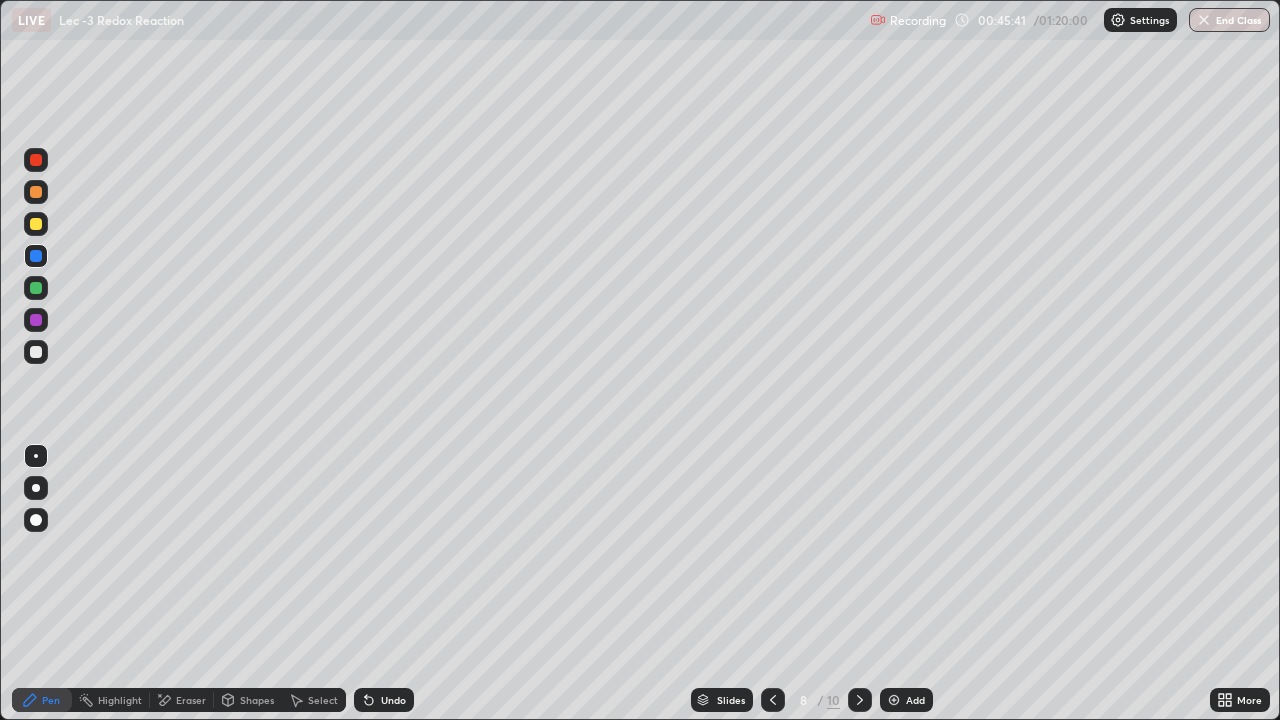 click at bounding box center (36, 288) 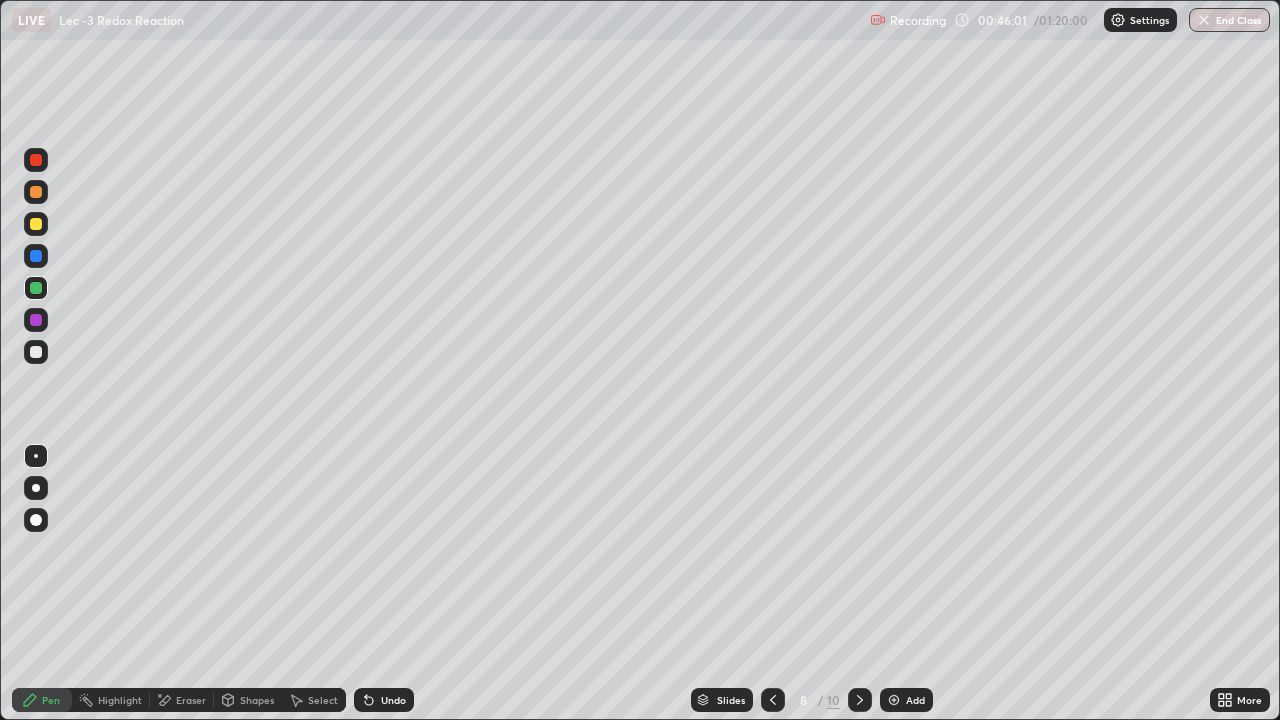 click on "Undo" at bounding box center (393, 700) 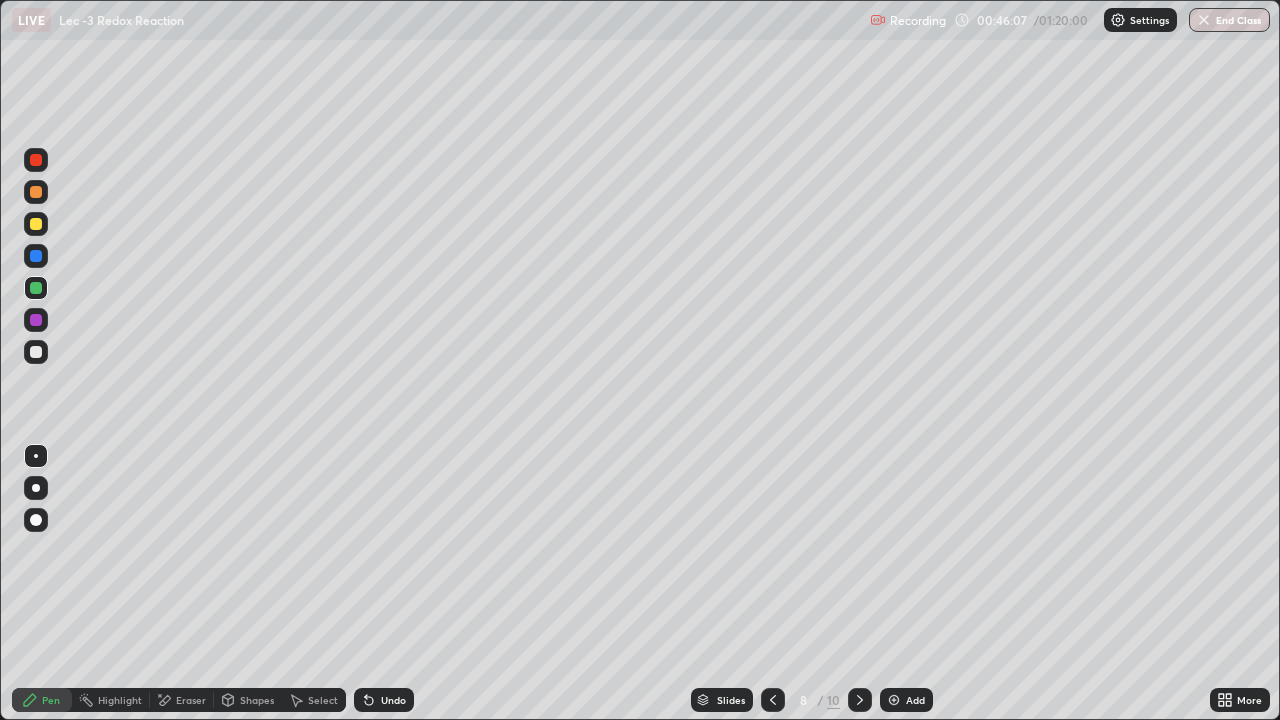 click on "Undo" at bounding box center (384, 700) 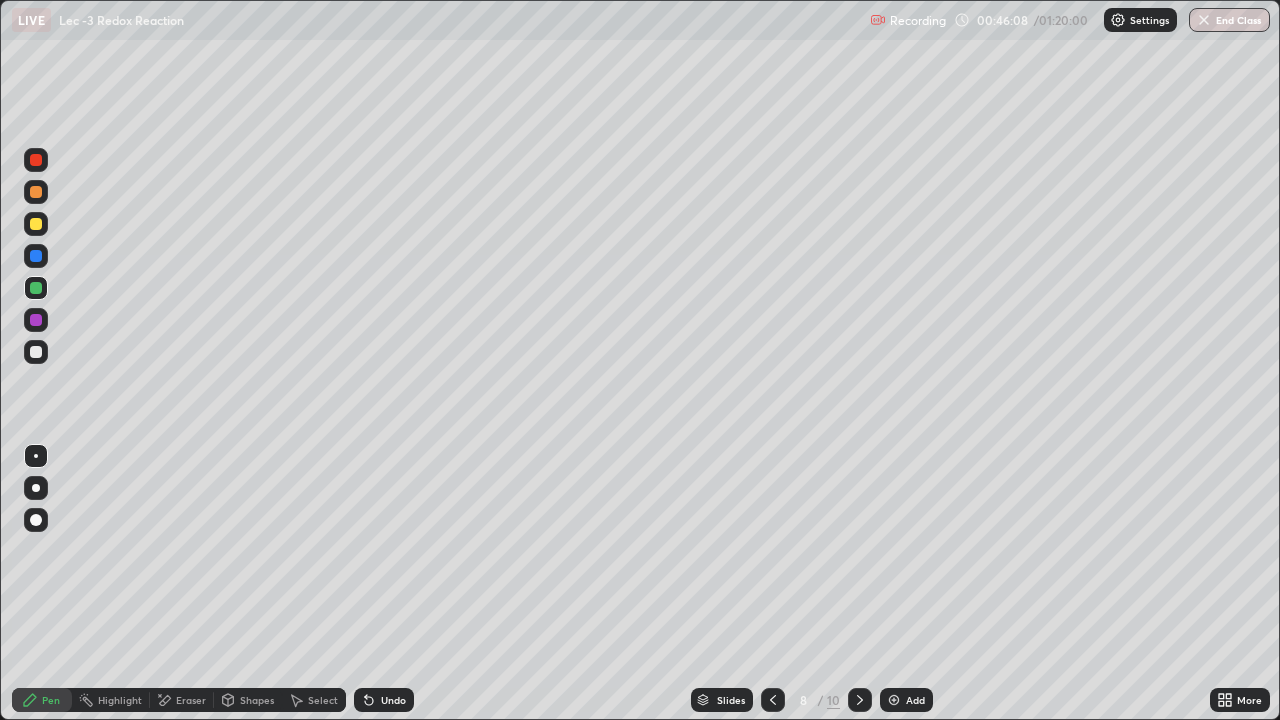 click on "Undo" at bounding box center [393, 700] 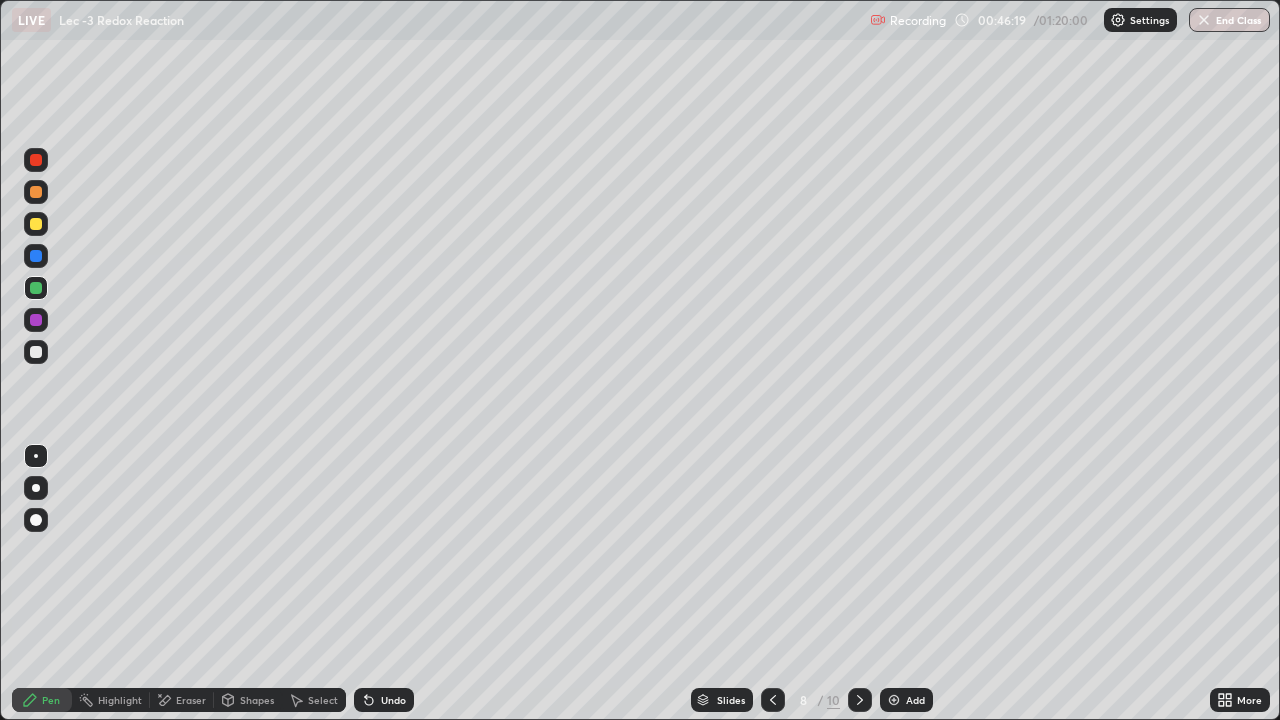 click on "Undo" at bounding box center (393, 700) 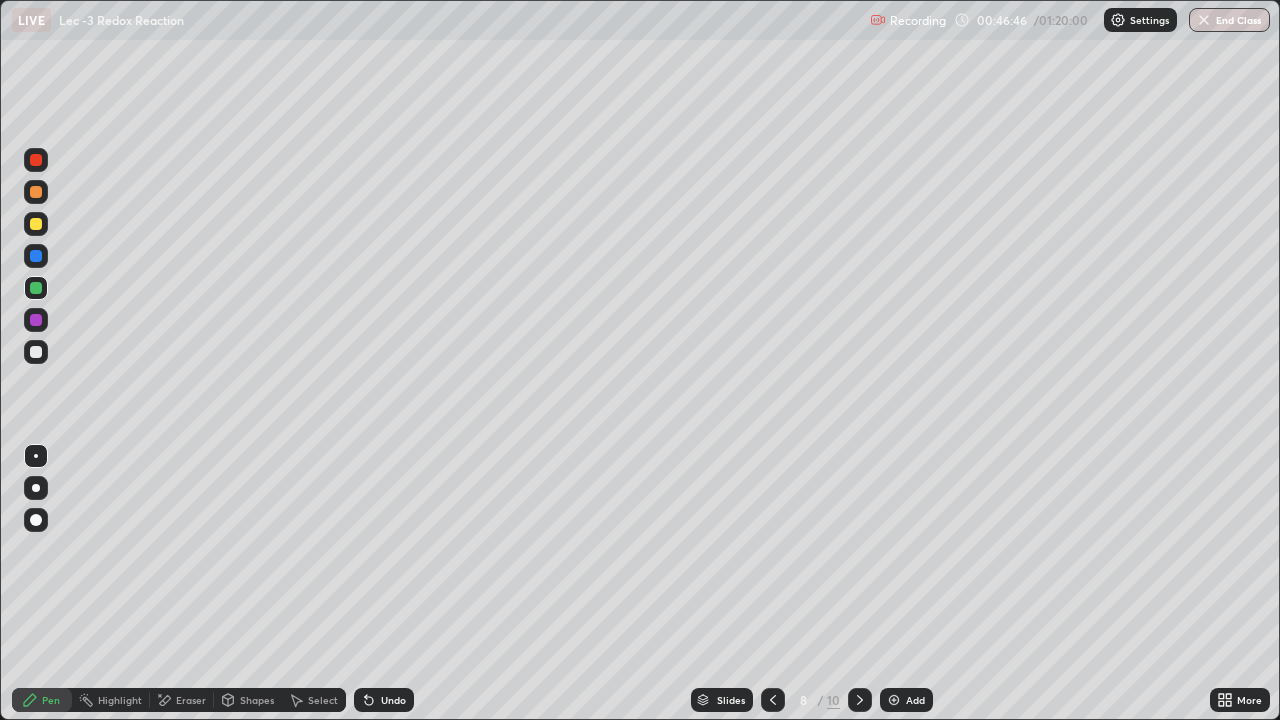 click at bounding box center [36, 320] 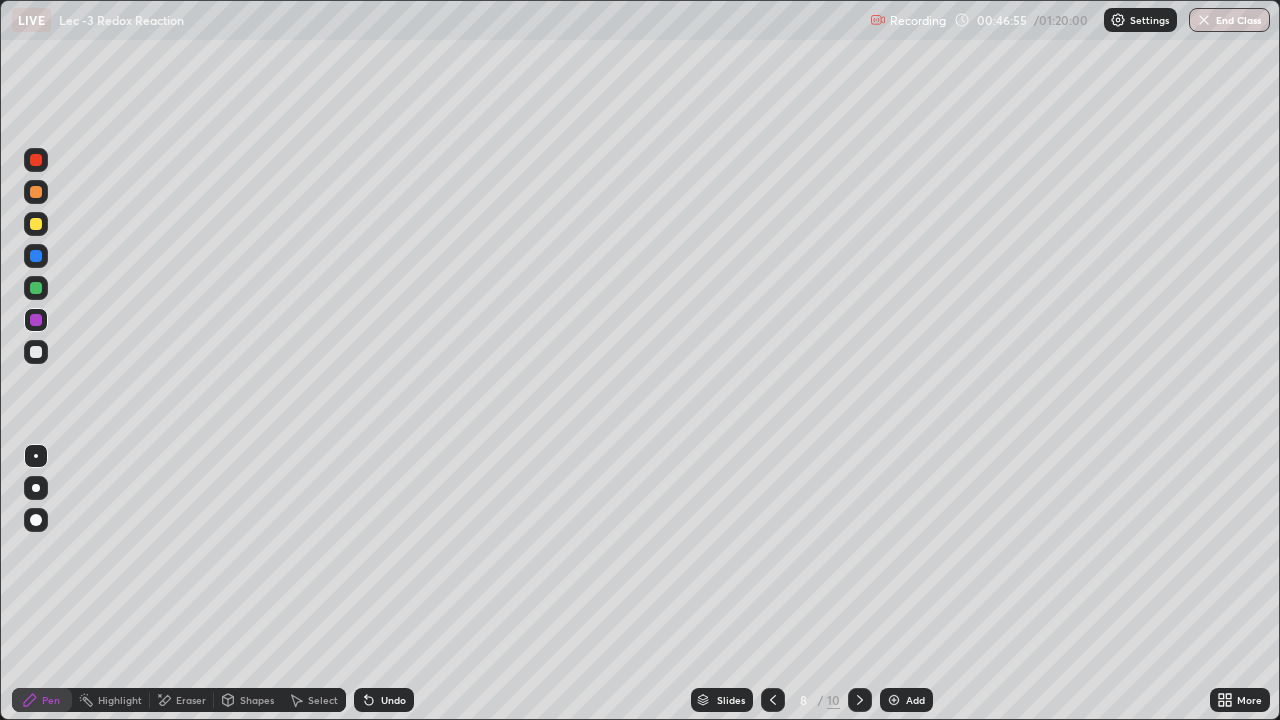 click 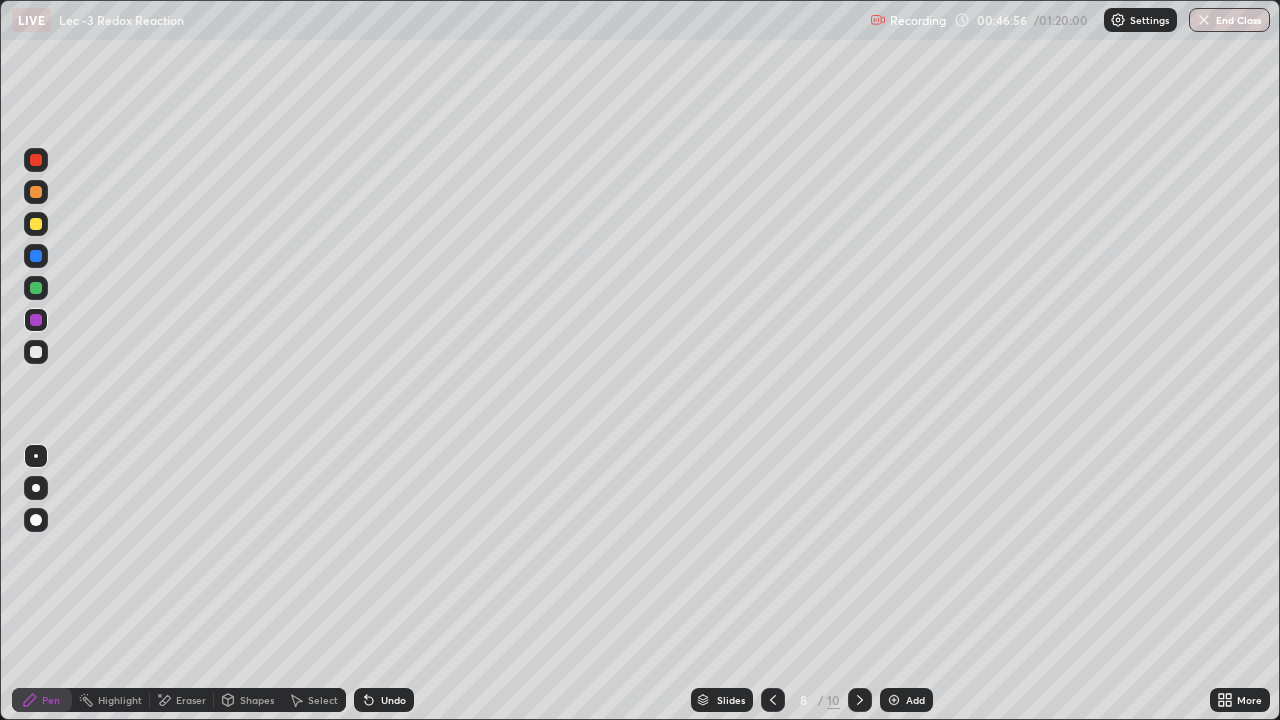 click on "Undo" at bounding box center [380, 700] 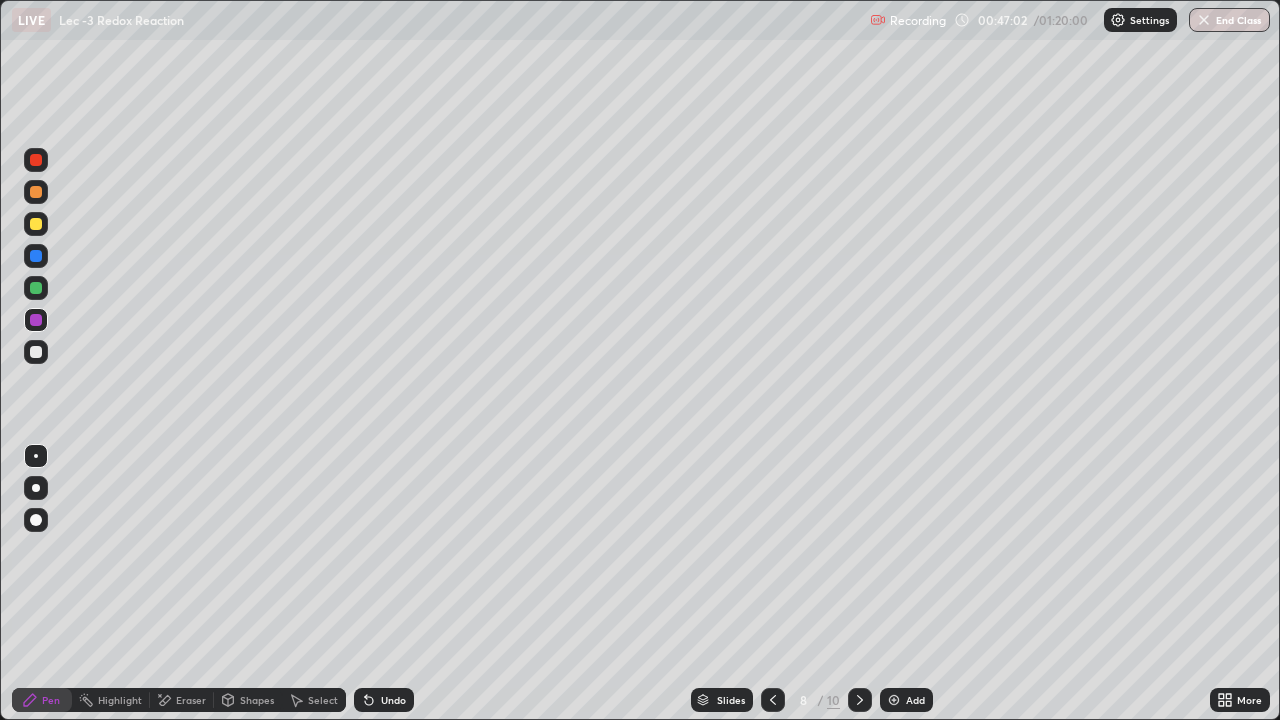 click 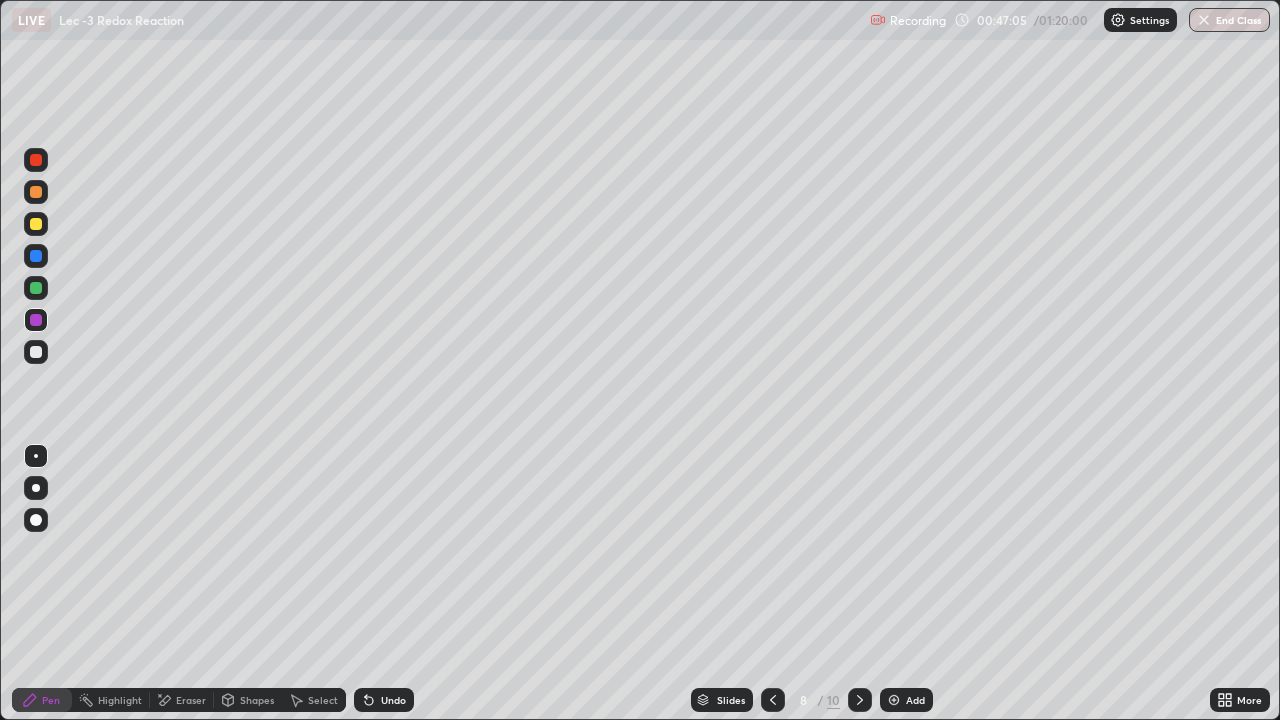 click at bounding box center [36, 288] 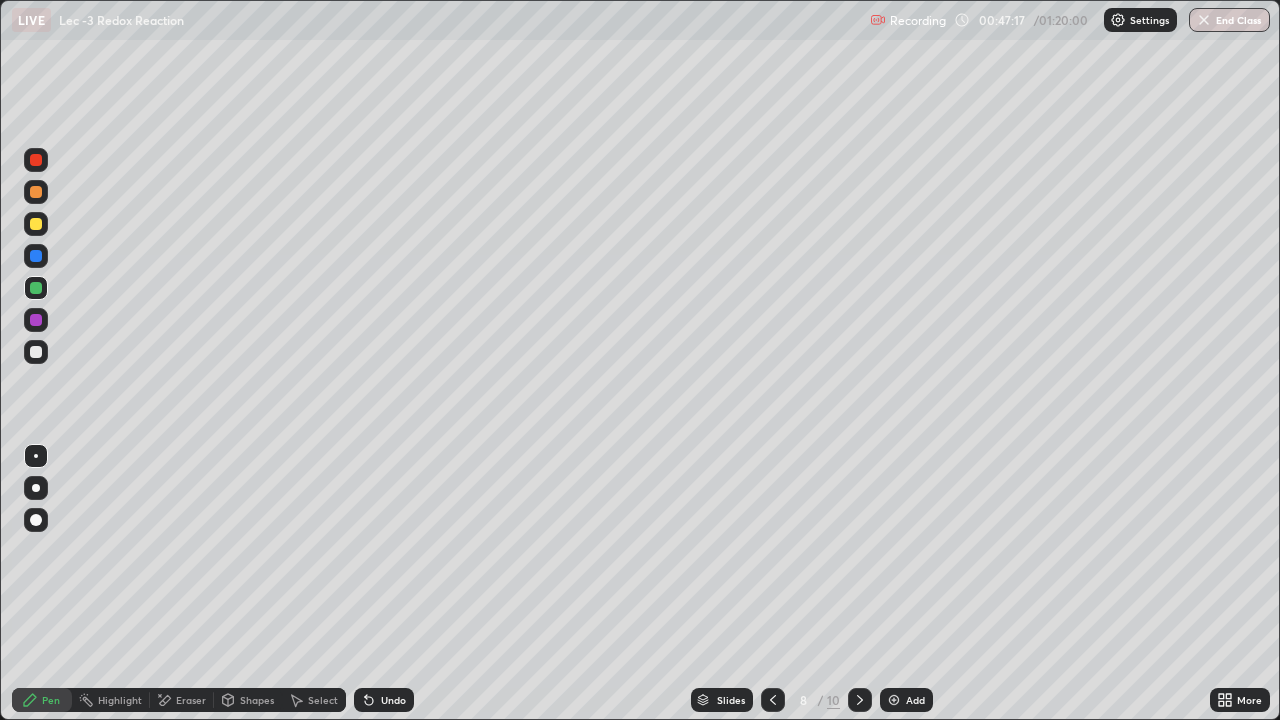 click at bounding box center [36, 256] 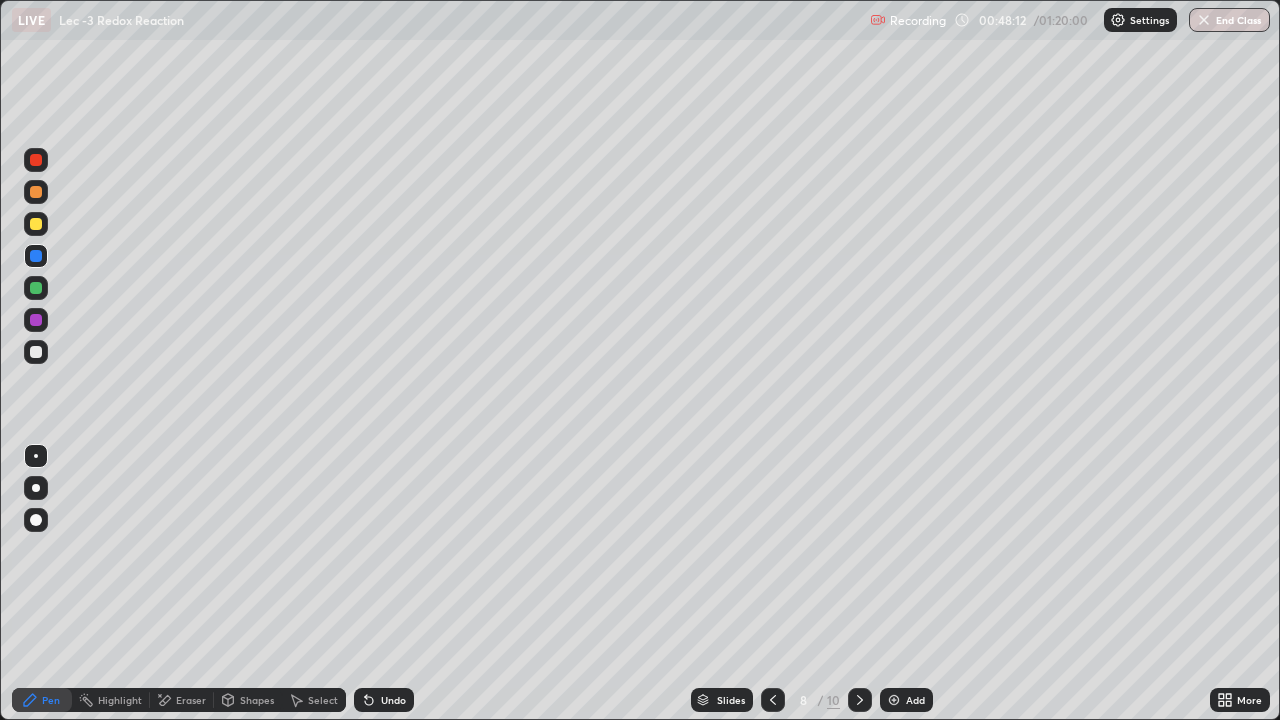 click on "Slides 8 / 10 Add" at bounding box center [812, 700] 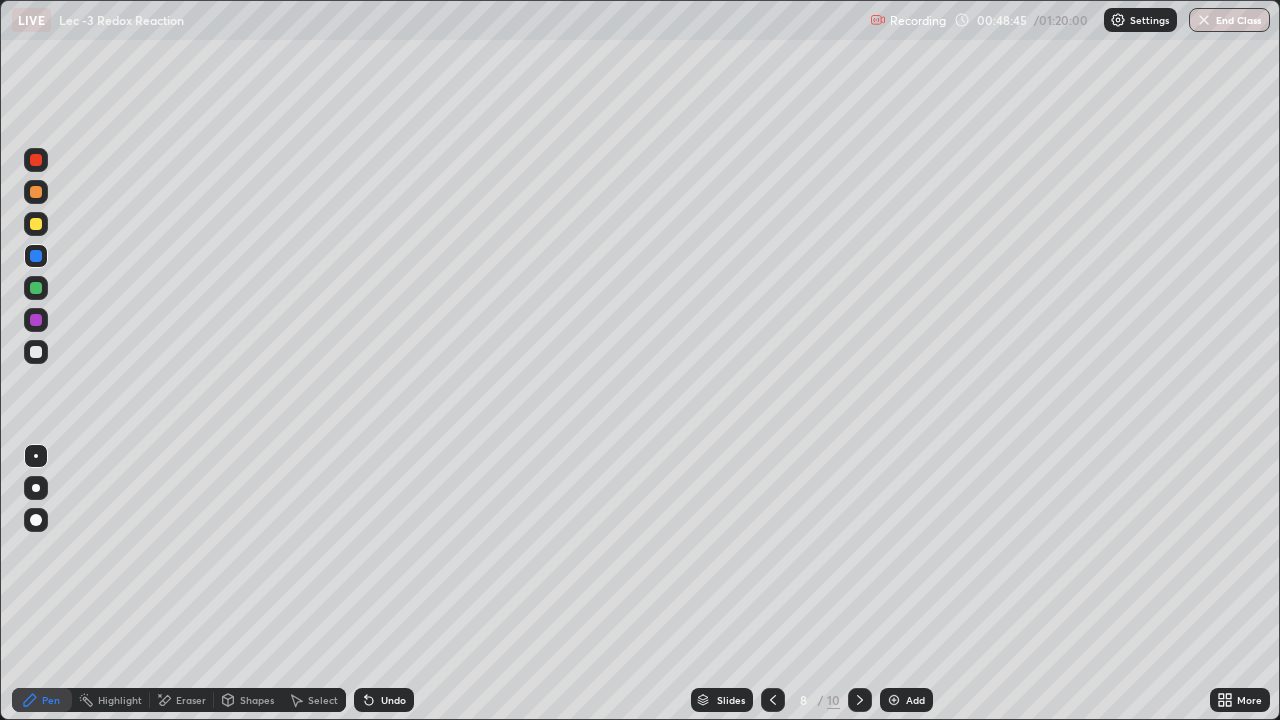 click 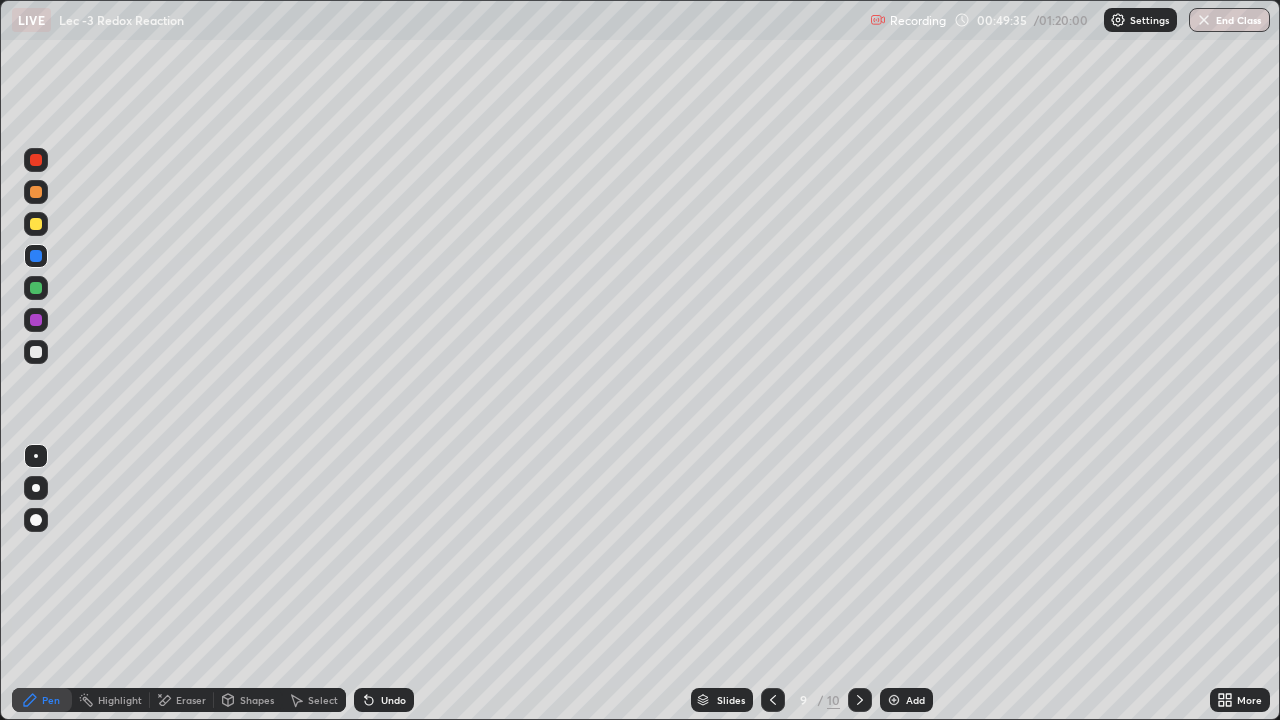 click on "Undo" at bounding box center (393, 700) 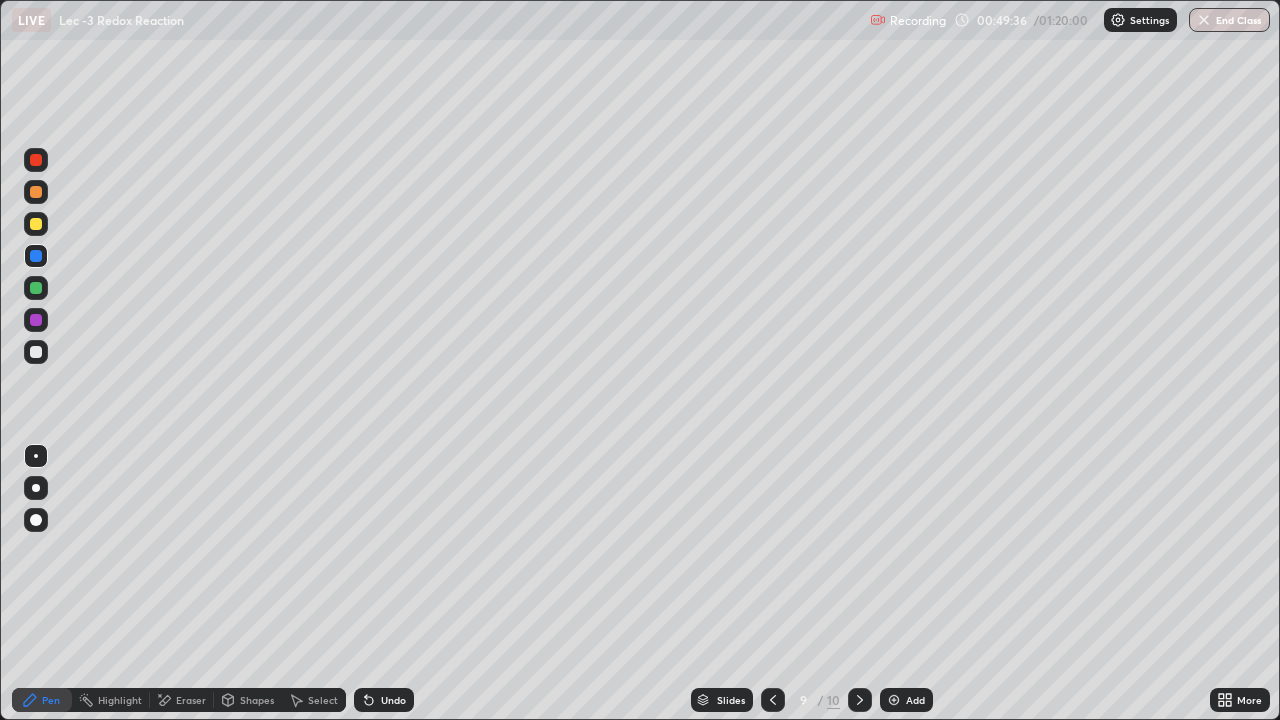 click on "Undo" at bounding box center [393, 700] 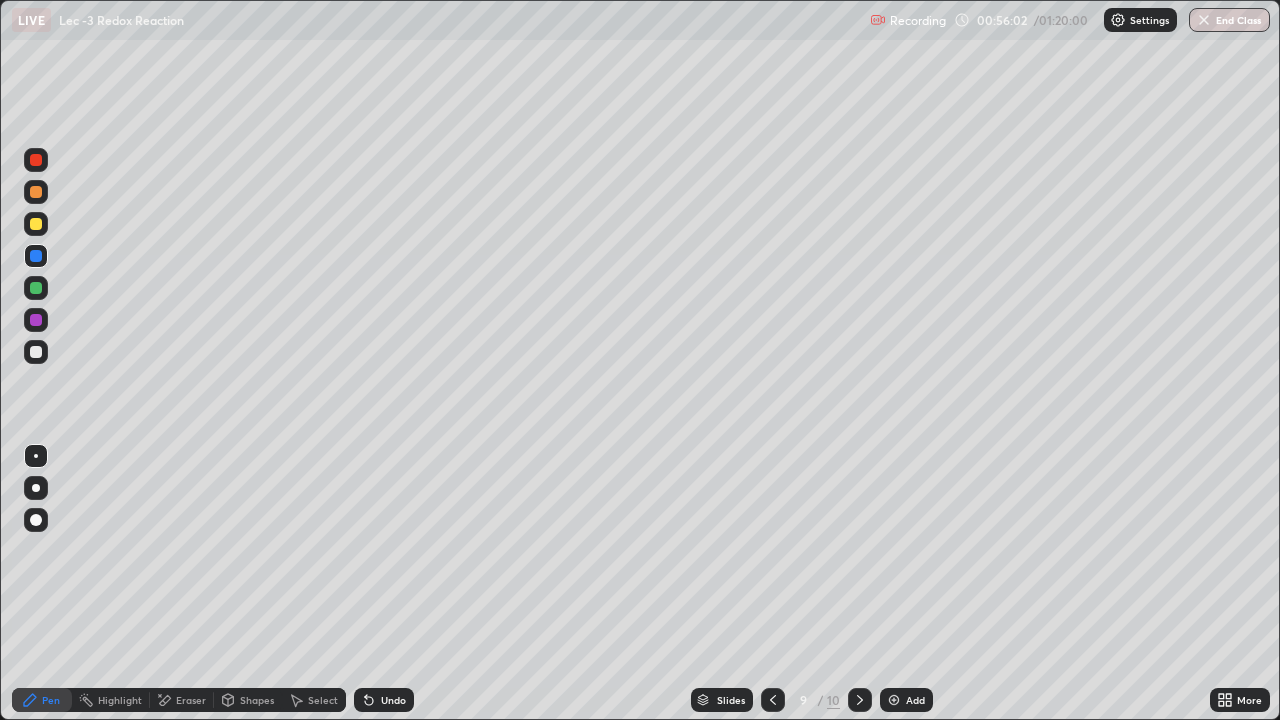 click on "Undo" at bounding box center (393, 700) 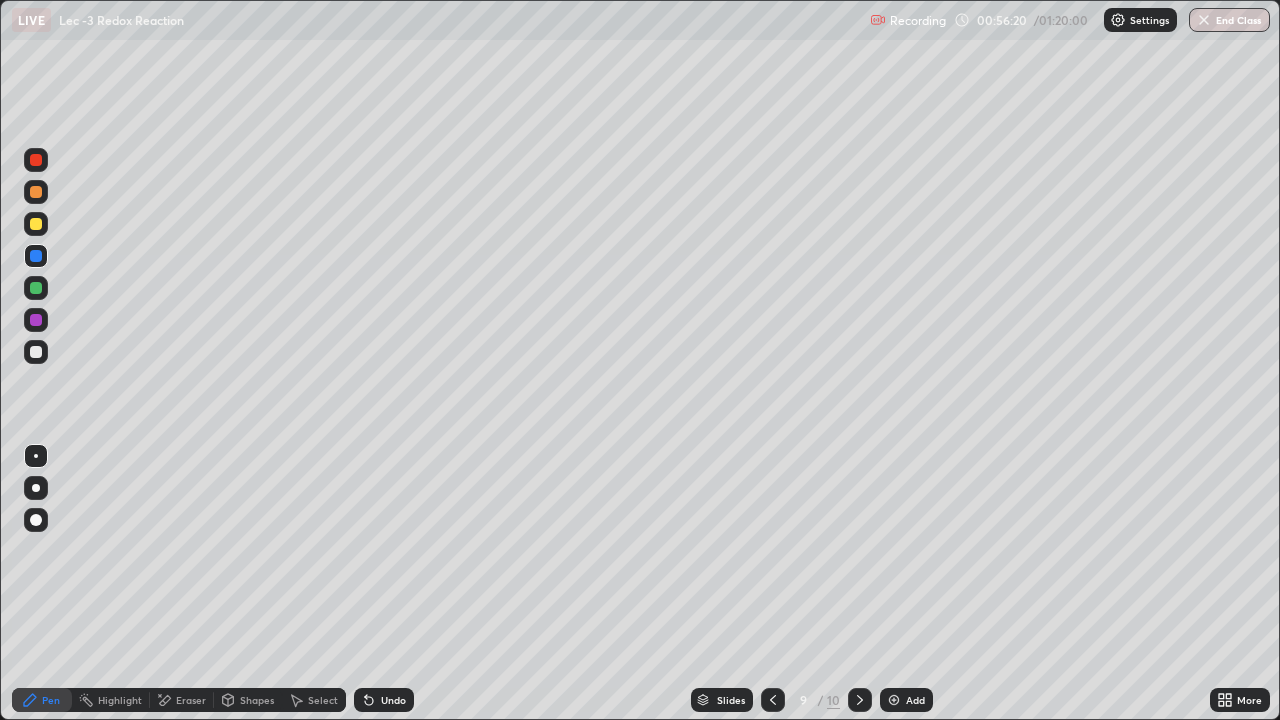 click on "Eraser" at bounding box center (191, 700) 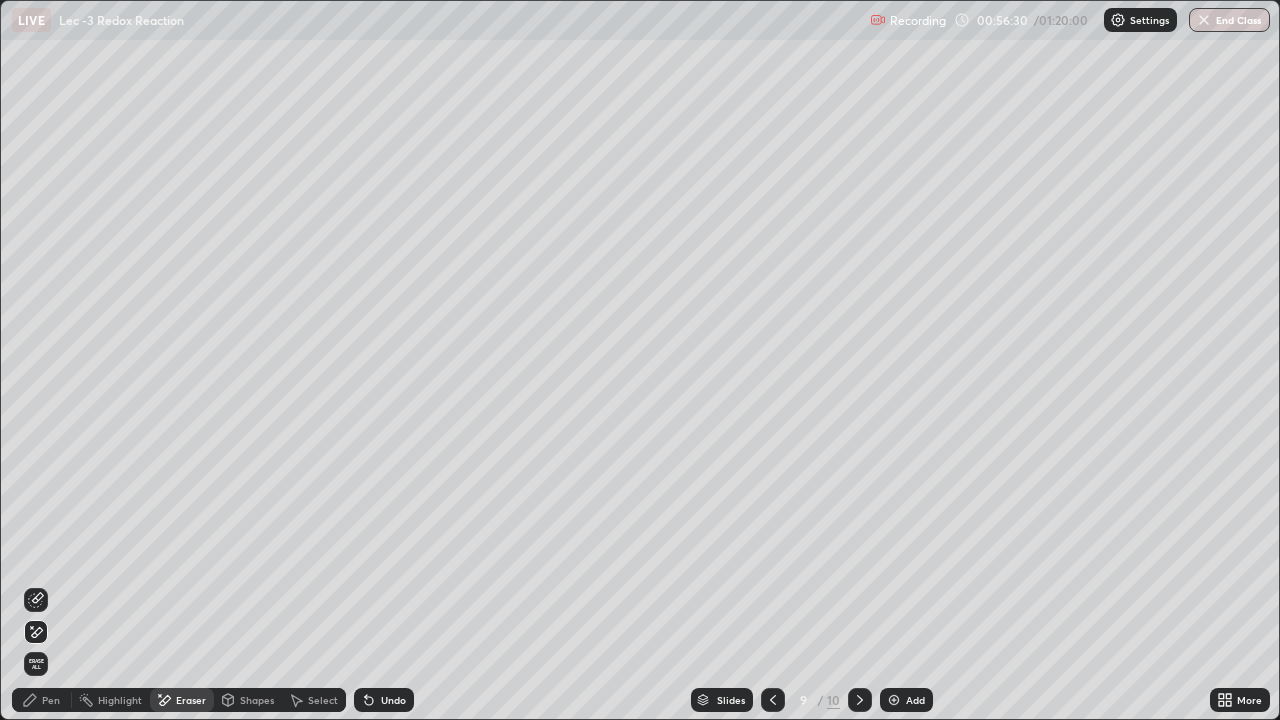 click on "Pen" at bounding box center [42, 700] 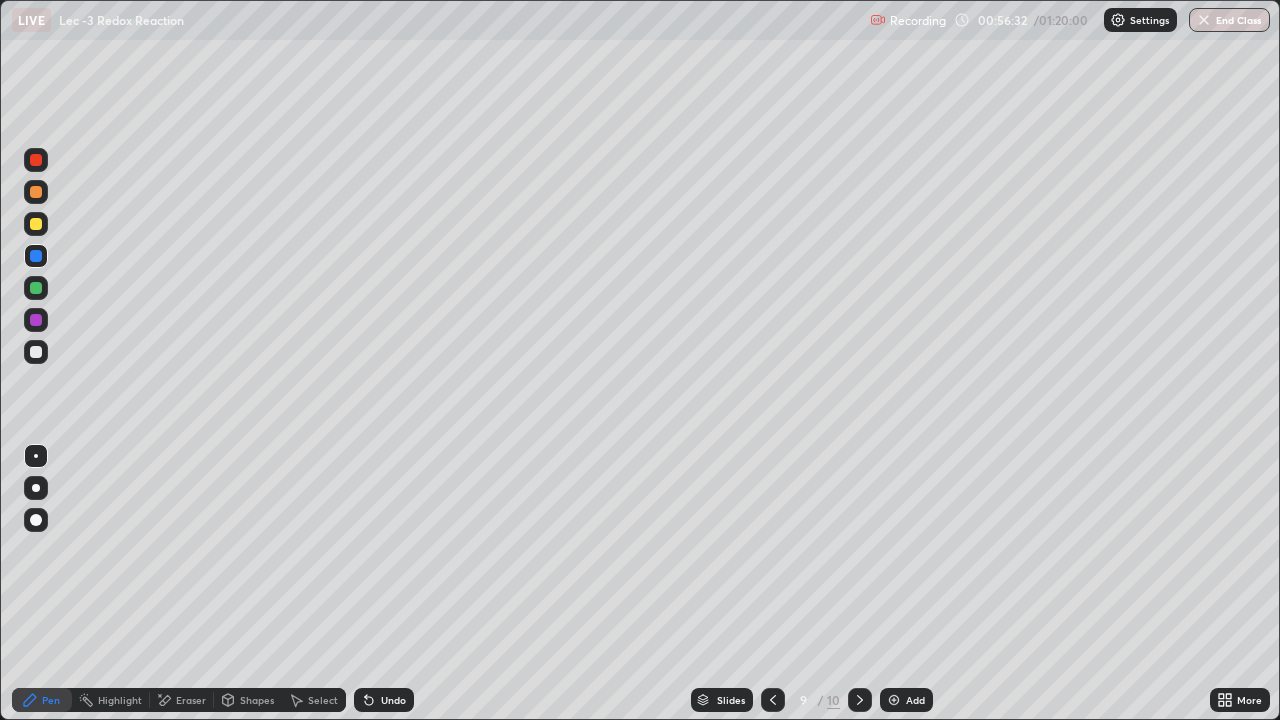 click at bounding box center [36, 288] 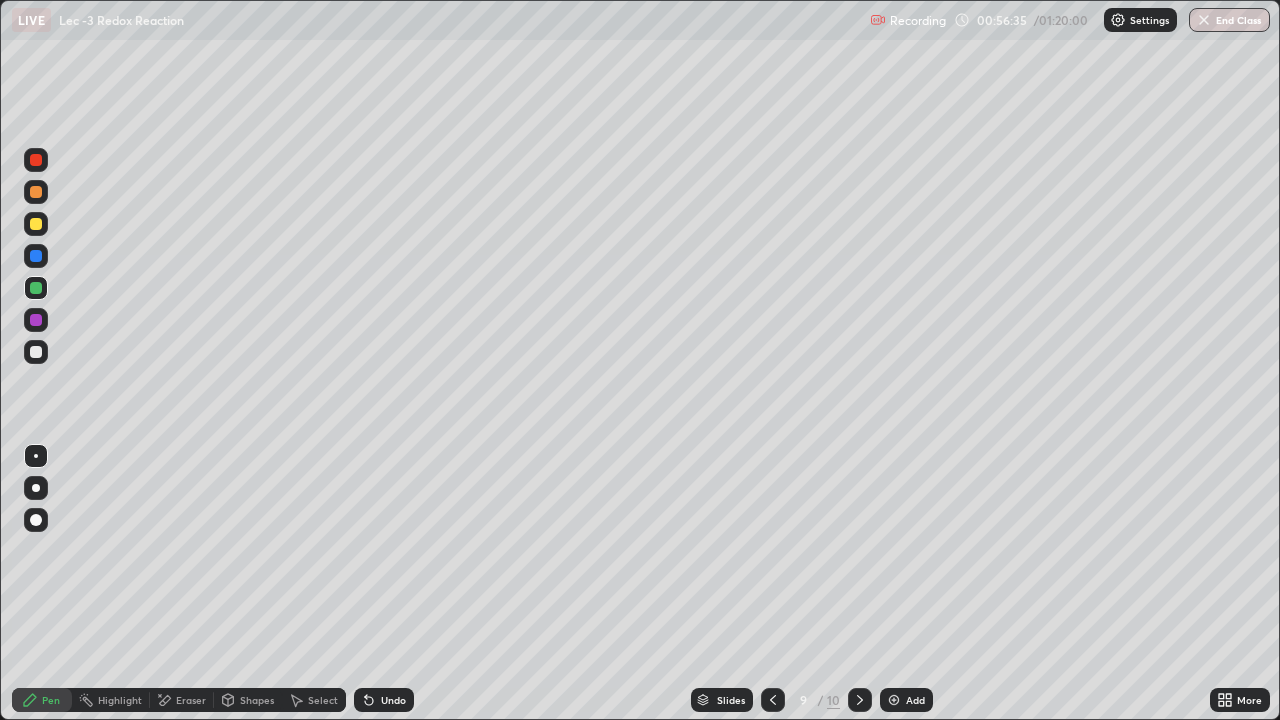 click on "Undo" at bounding box center [384, 700] 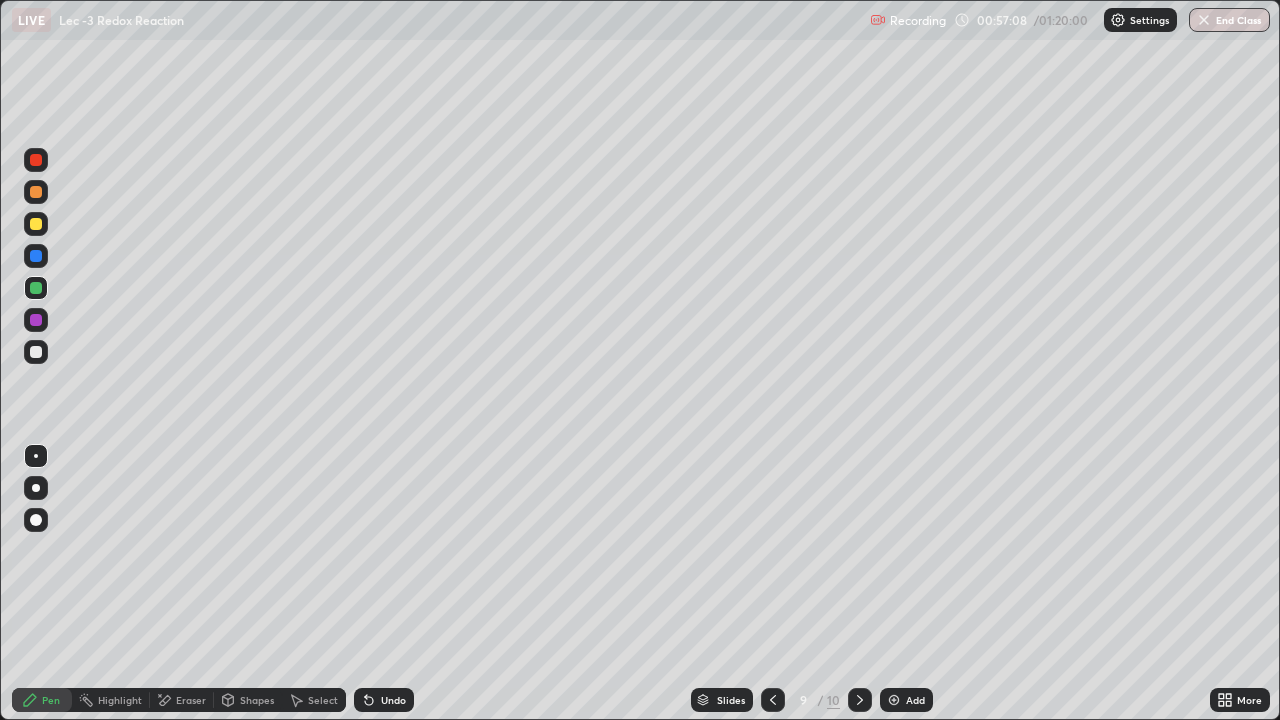 click at bounding box center (36, 320) 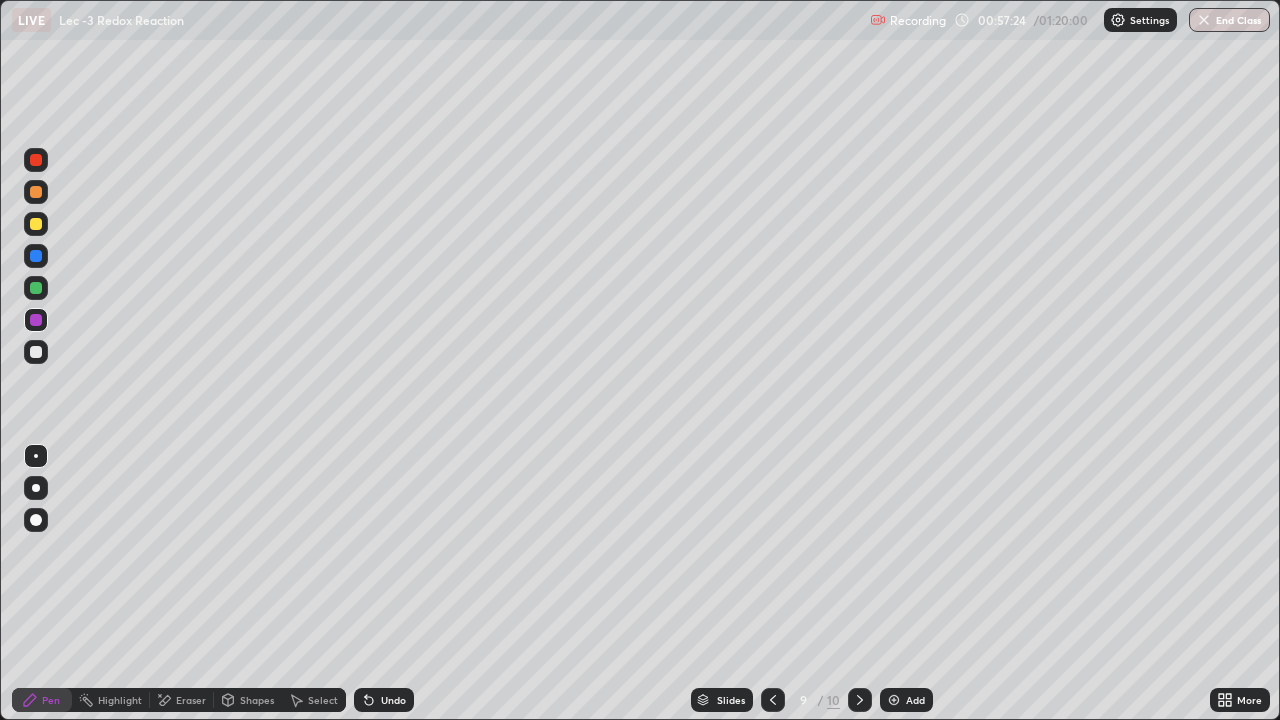 click at bounding box center (36, 256) 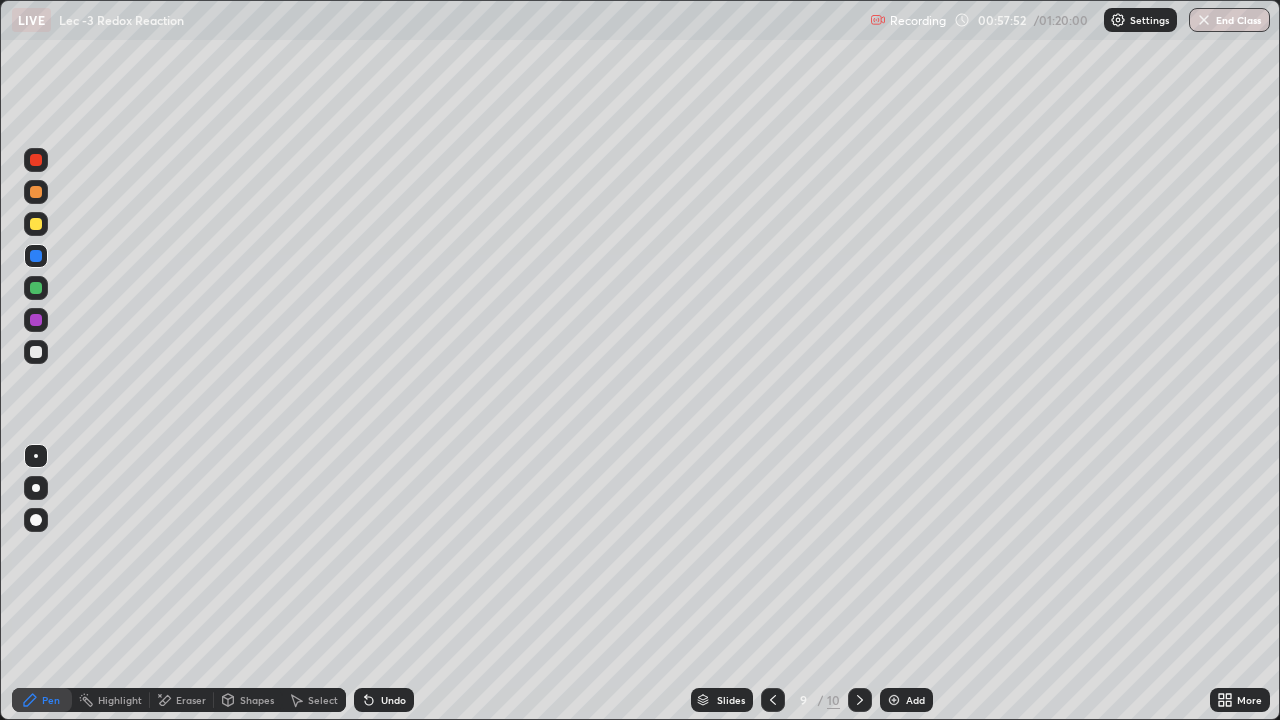 click on "Select" at bounding box center (323, 700) 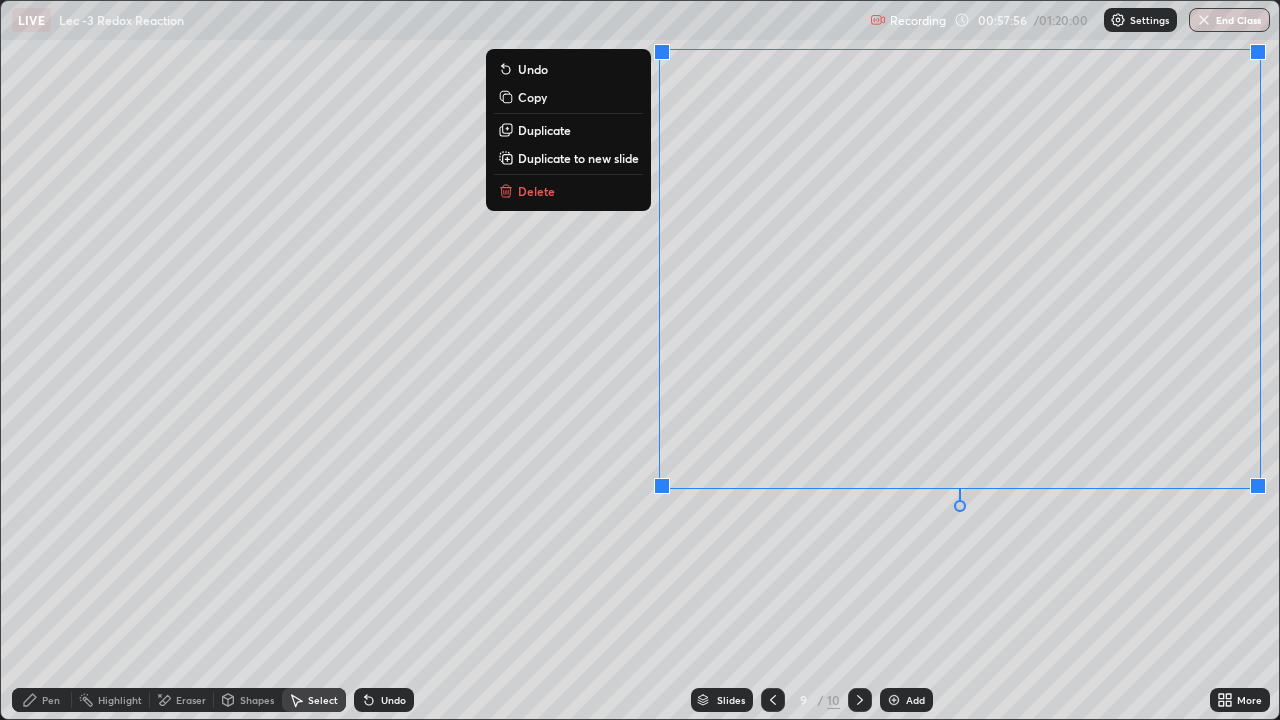 click on "0 ° Undo Copy Duplicate Duplicate to new slide Delete" at bounding box center (640, 360) 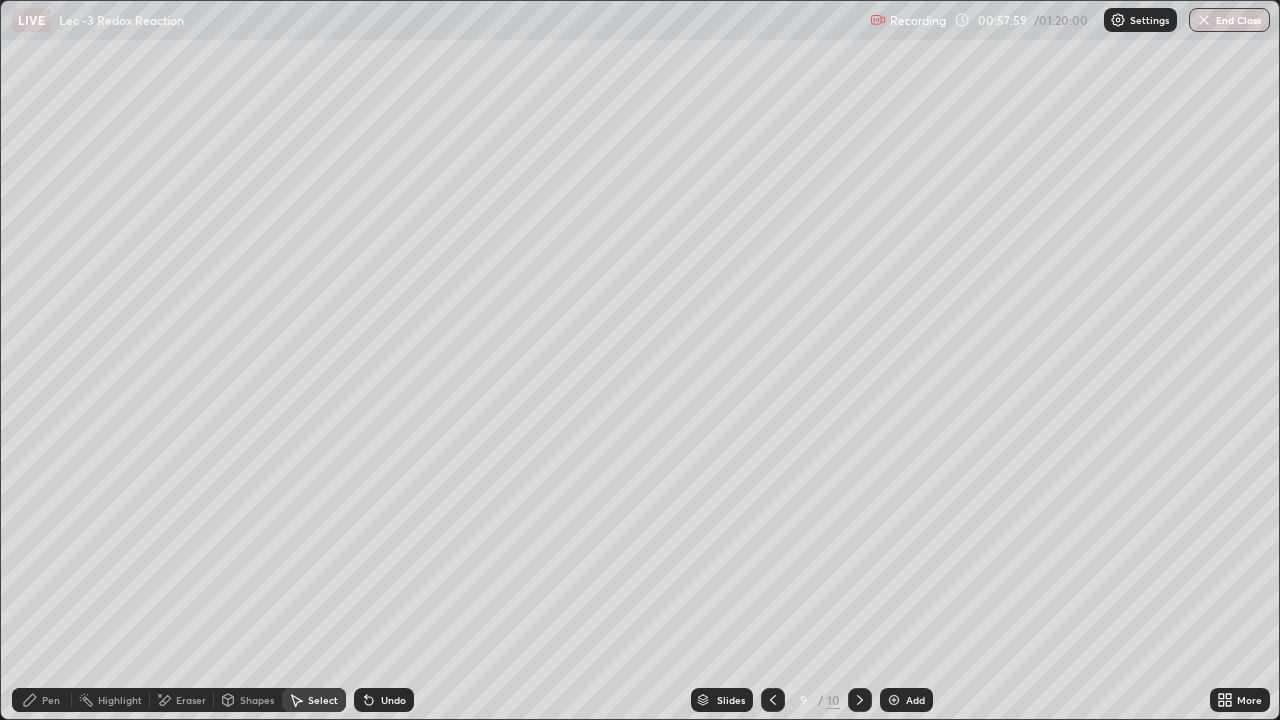 click on "Pen" at bounding box center (51, 700) 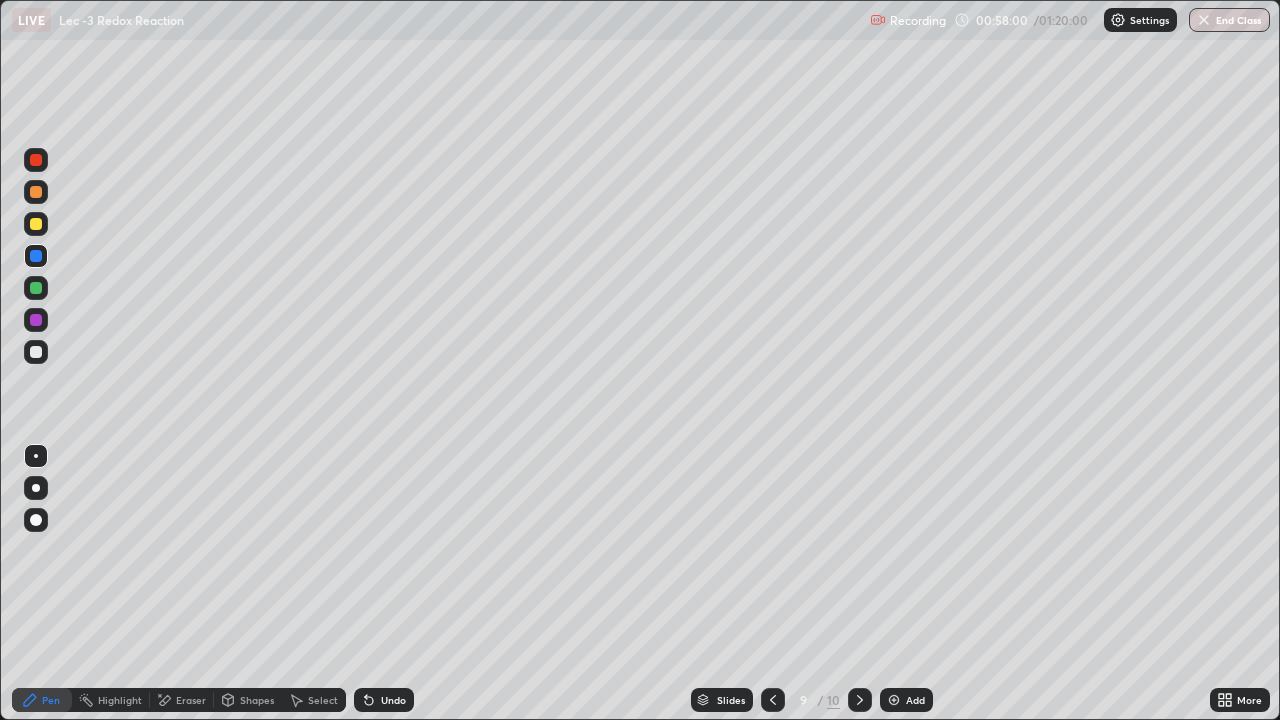 click at bounding box center [36, 224] 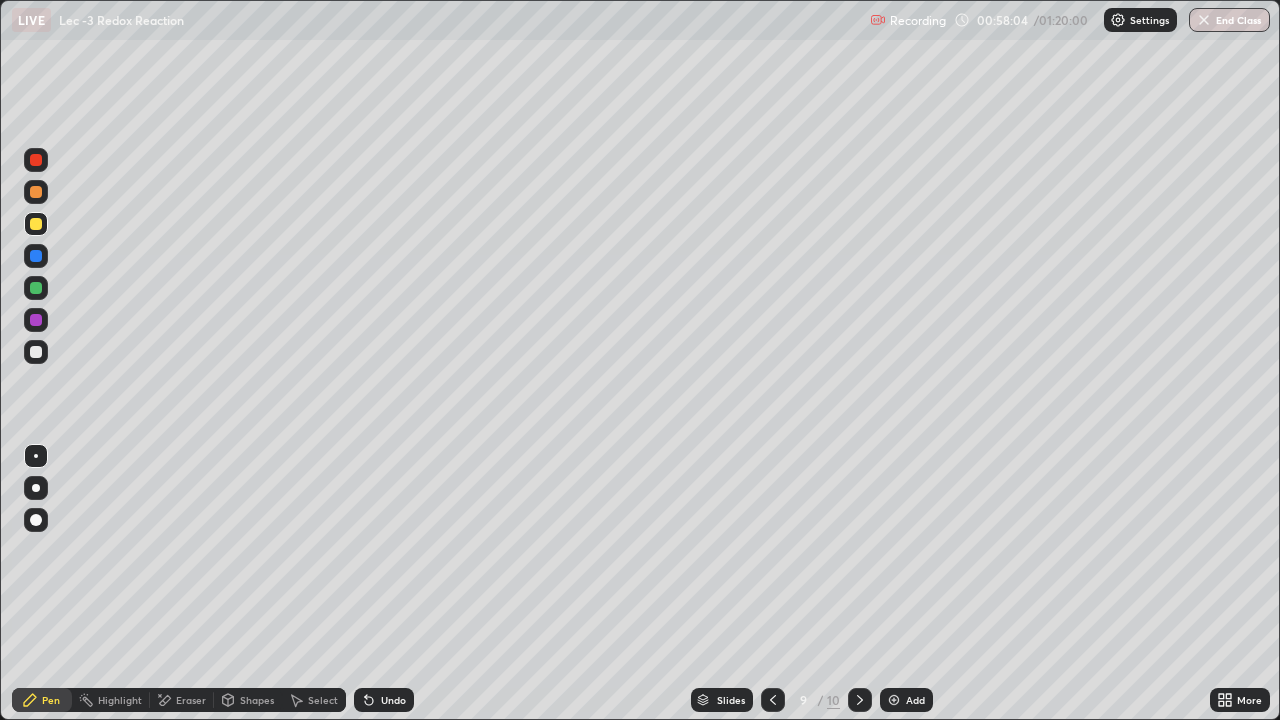 click on "Undo" at bounding box center (384, 700) 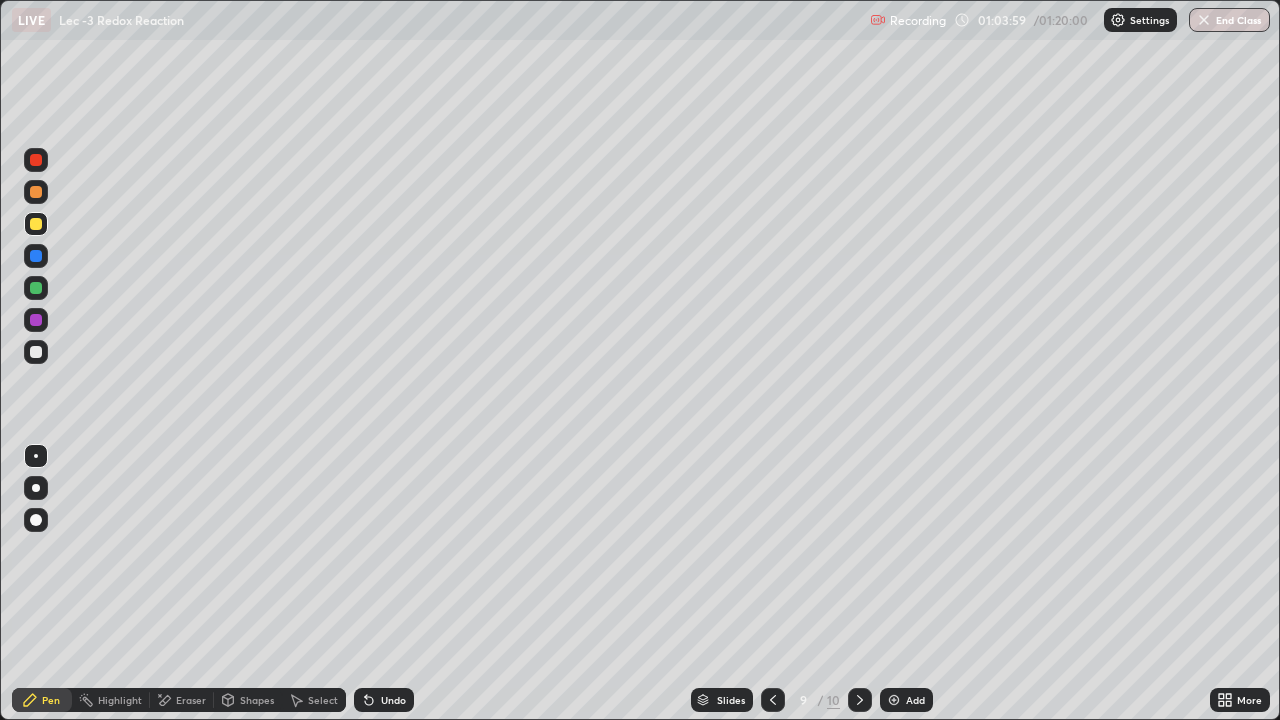 click at bounding box center (894, 700) 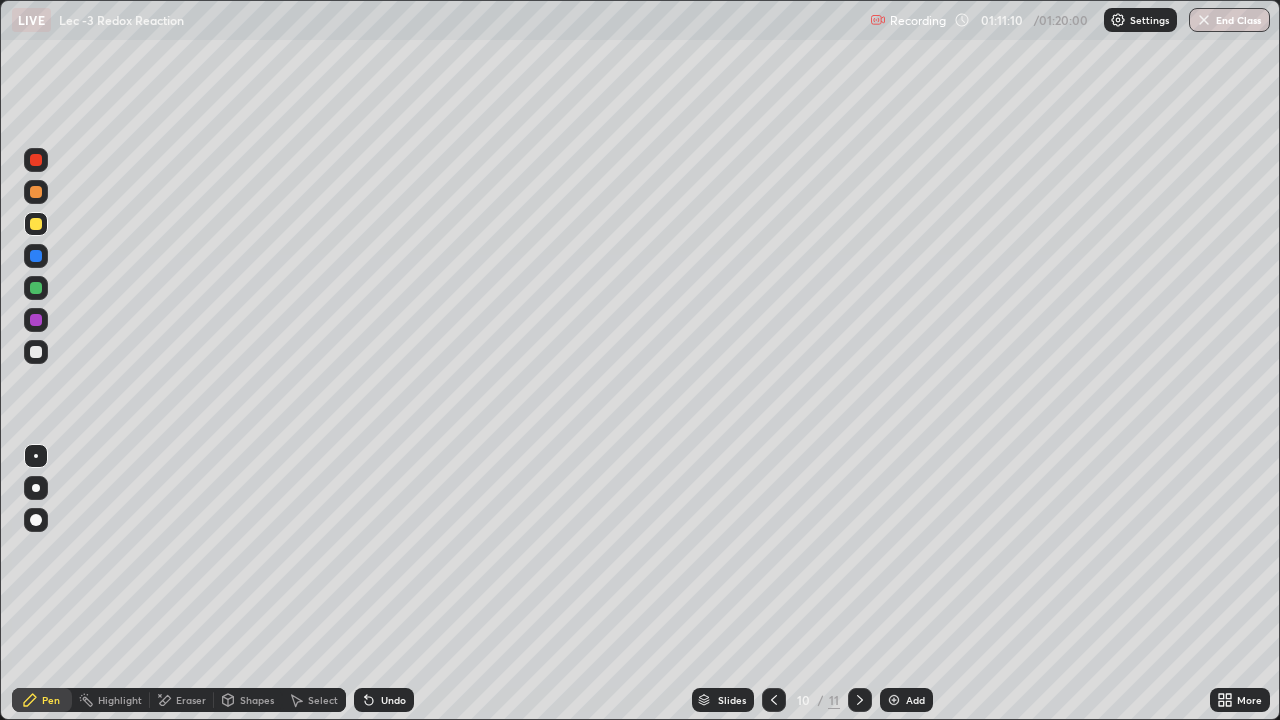 click on "Undo" at bounding box center (384, 700) 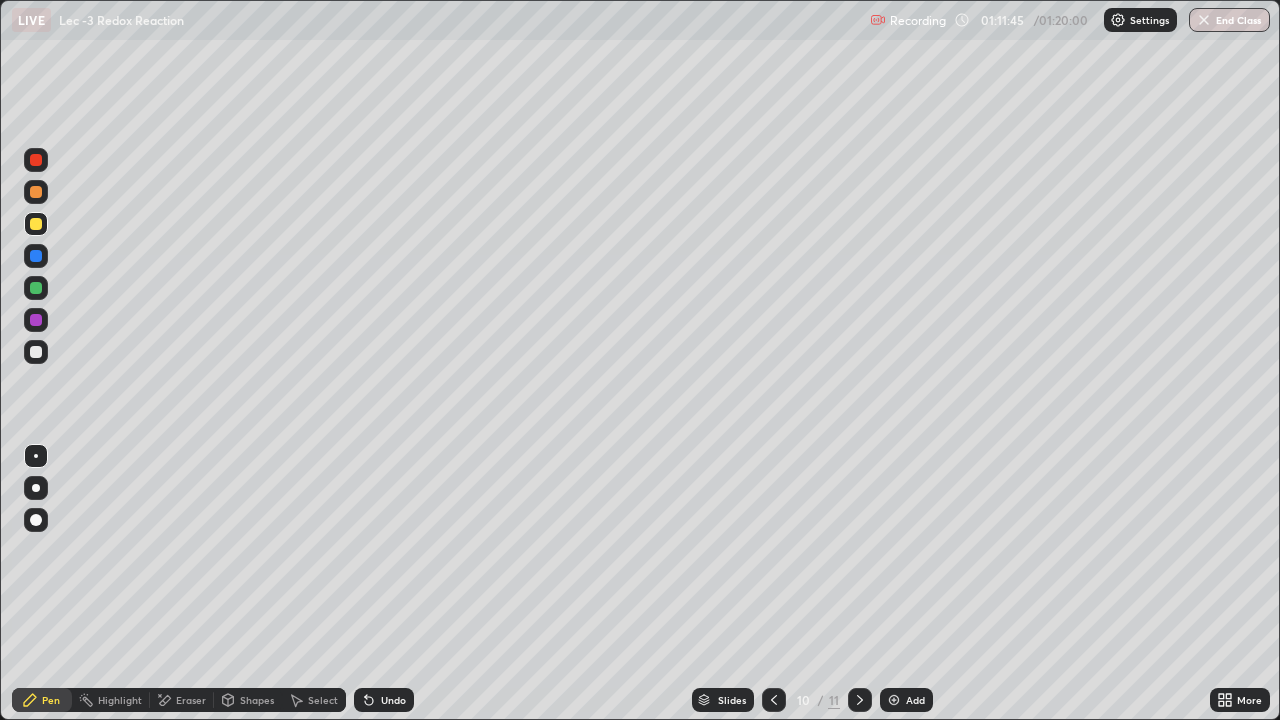 click on "Add" at bounding box center [915, 700] 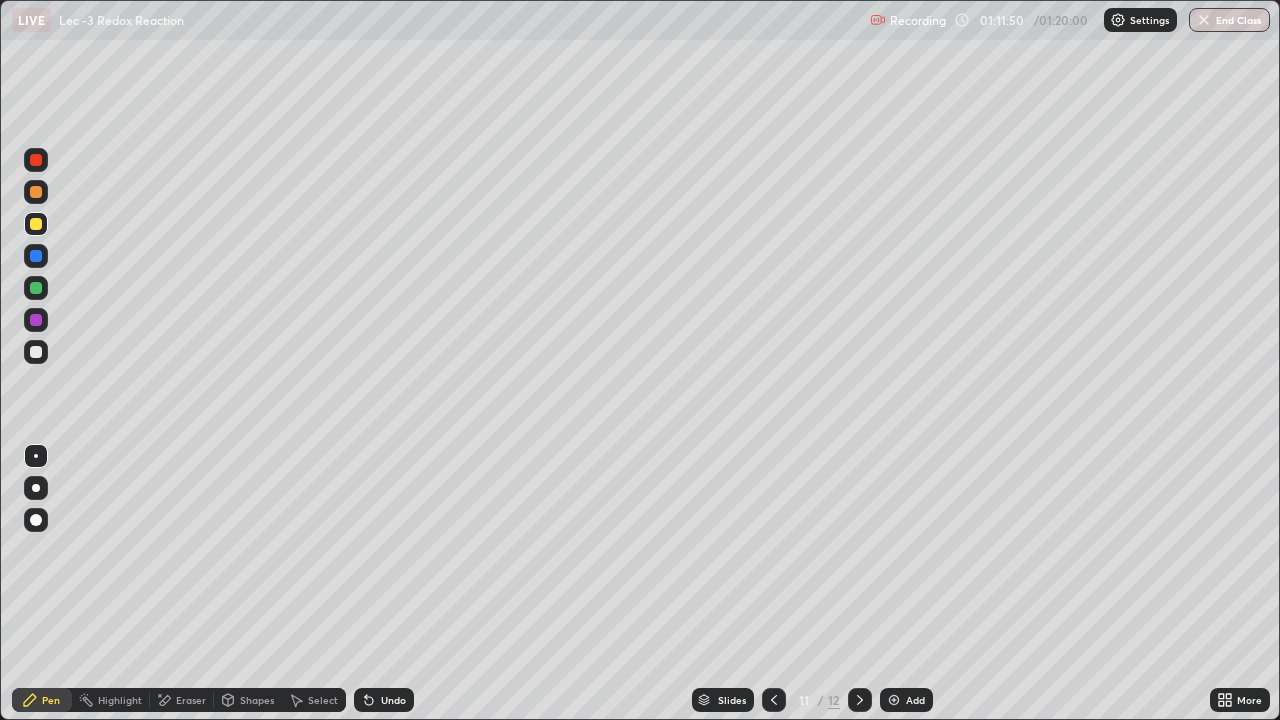 click at bounding box center [36, 320] 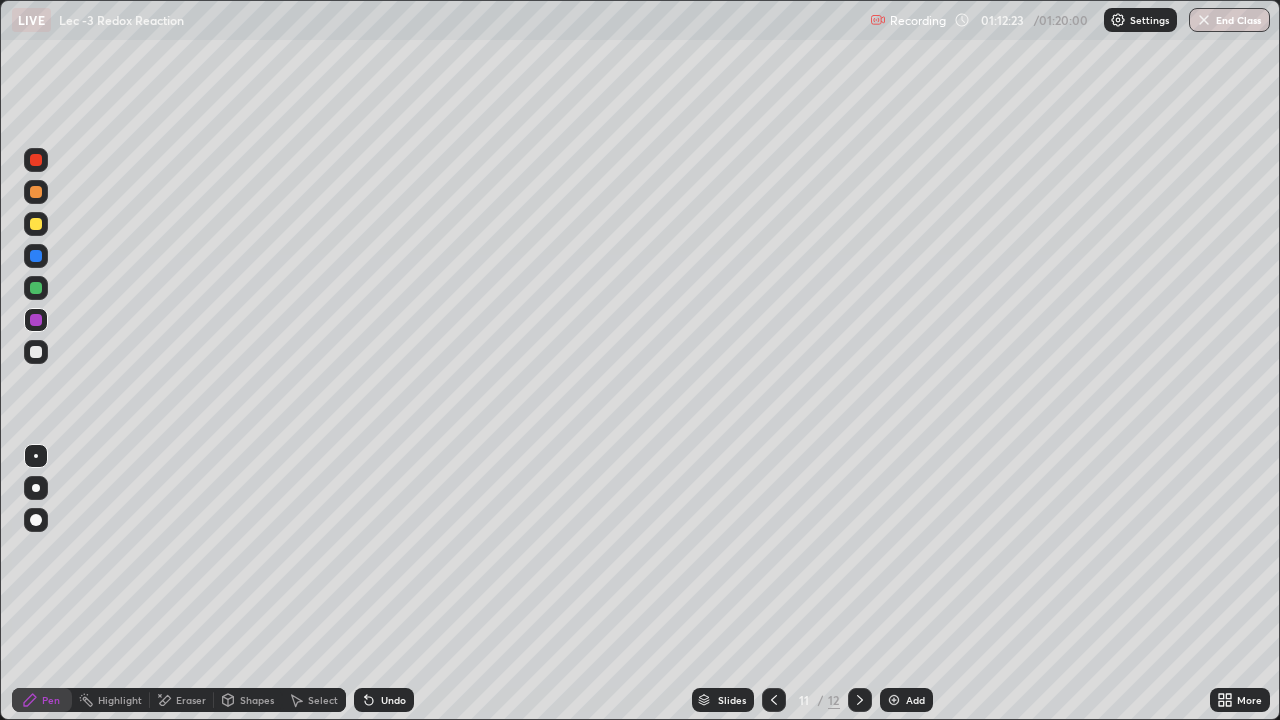 click at bounding box center (36, 288) 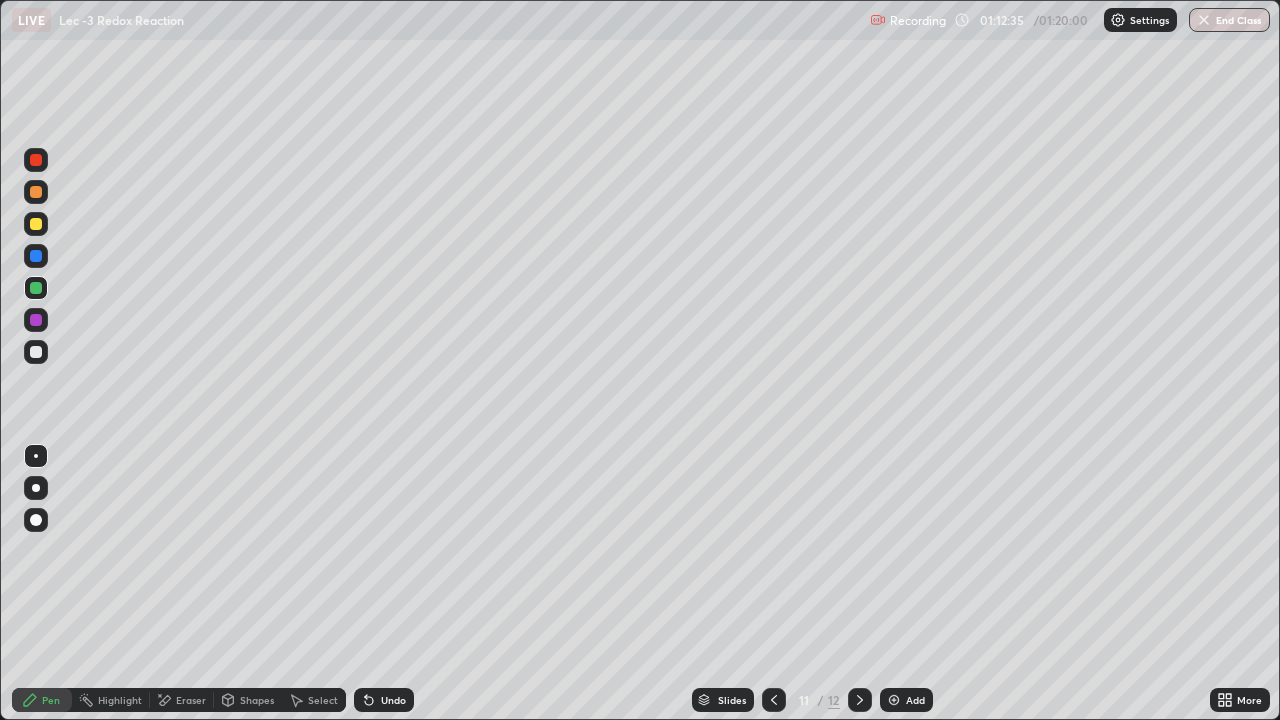click at bounding box center (36, 320) 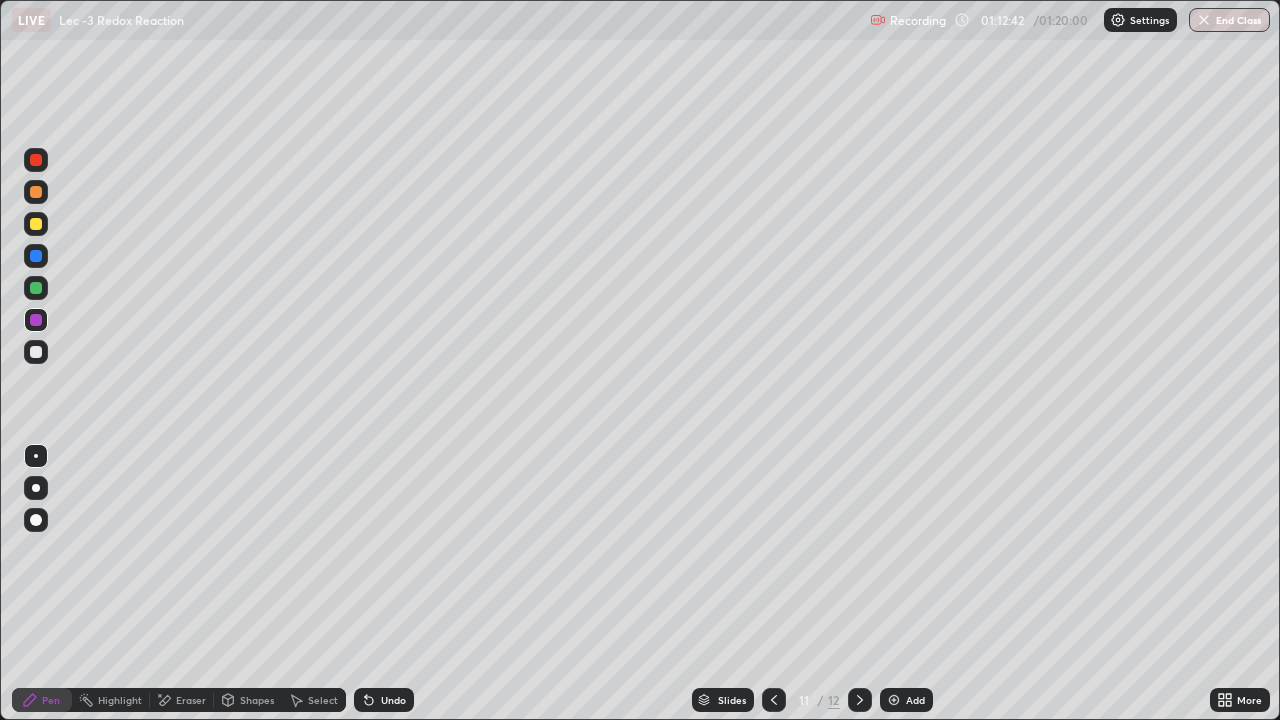 click on "Undo" at bounding box center (393, 700) 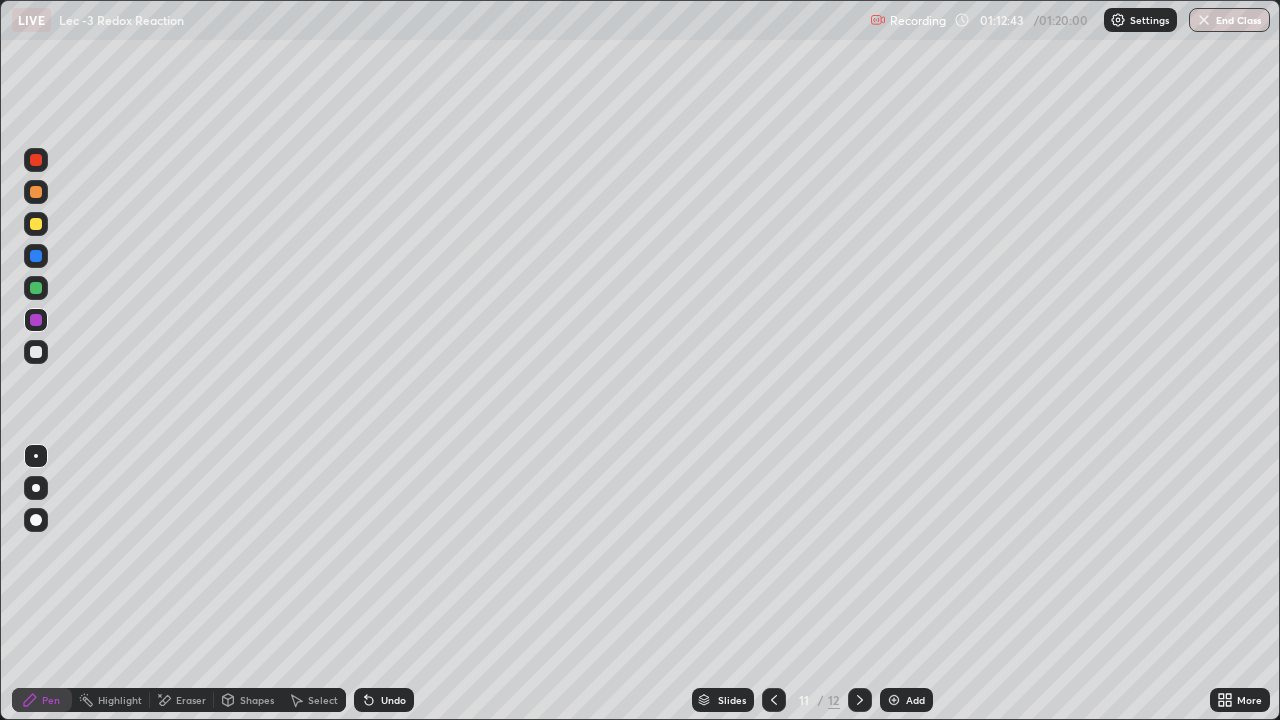 click on "Undo" at bounding box center (384, 700) 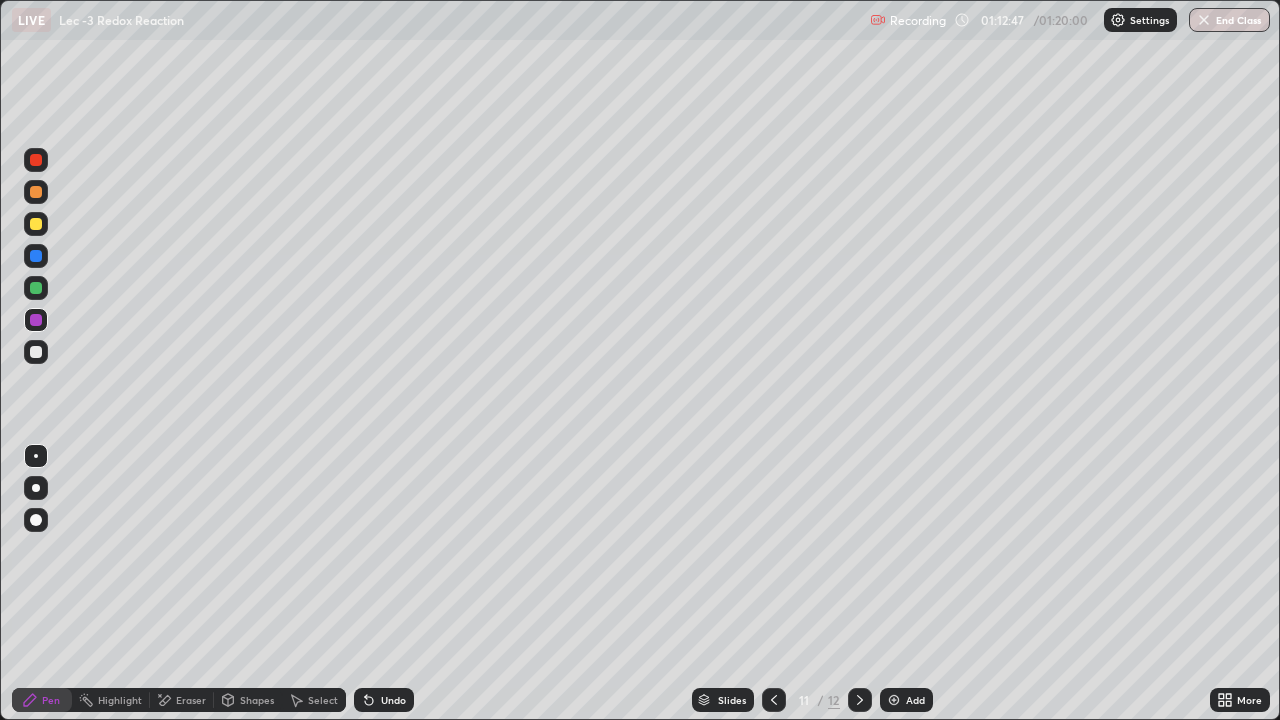 click at bounding box center [36, 288] 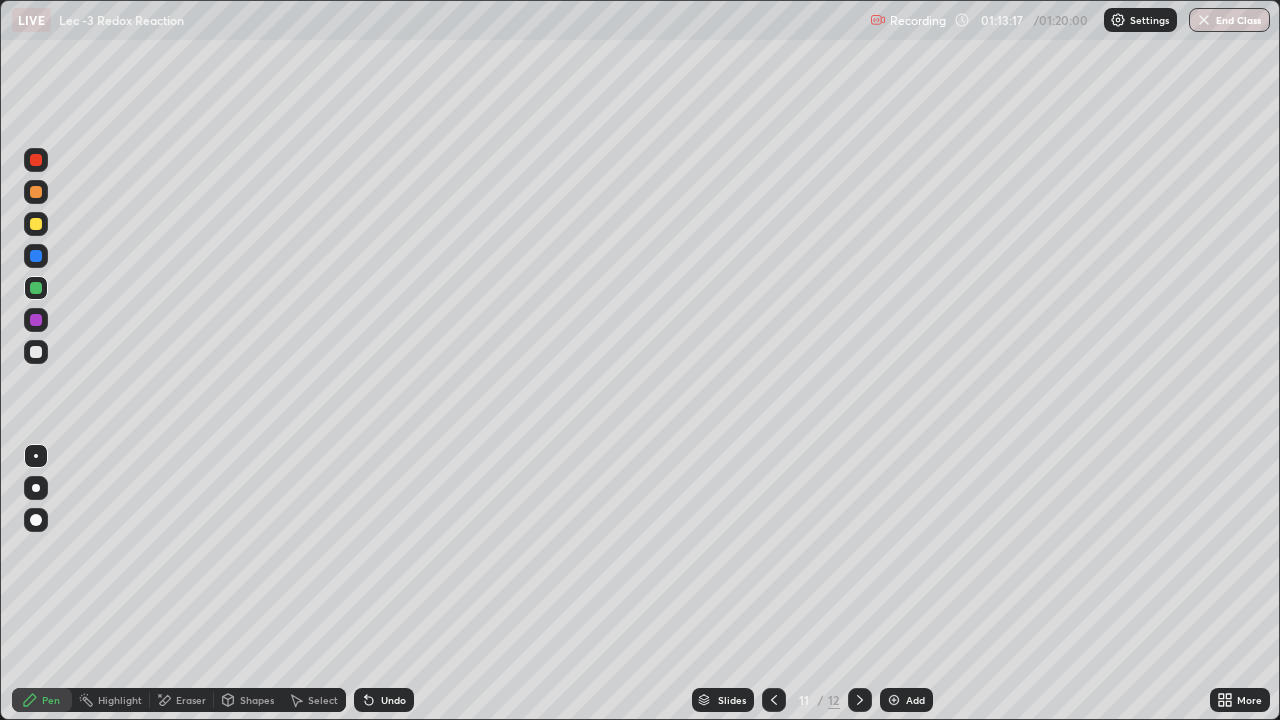 click at bounding box center [36, 256] 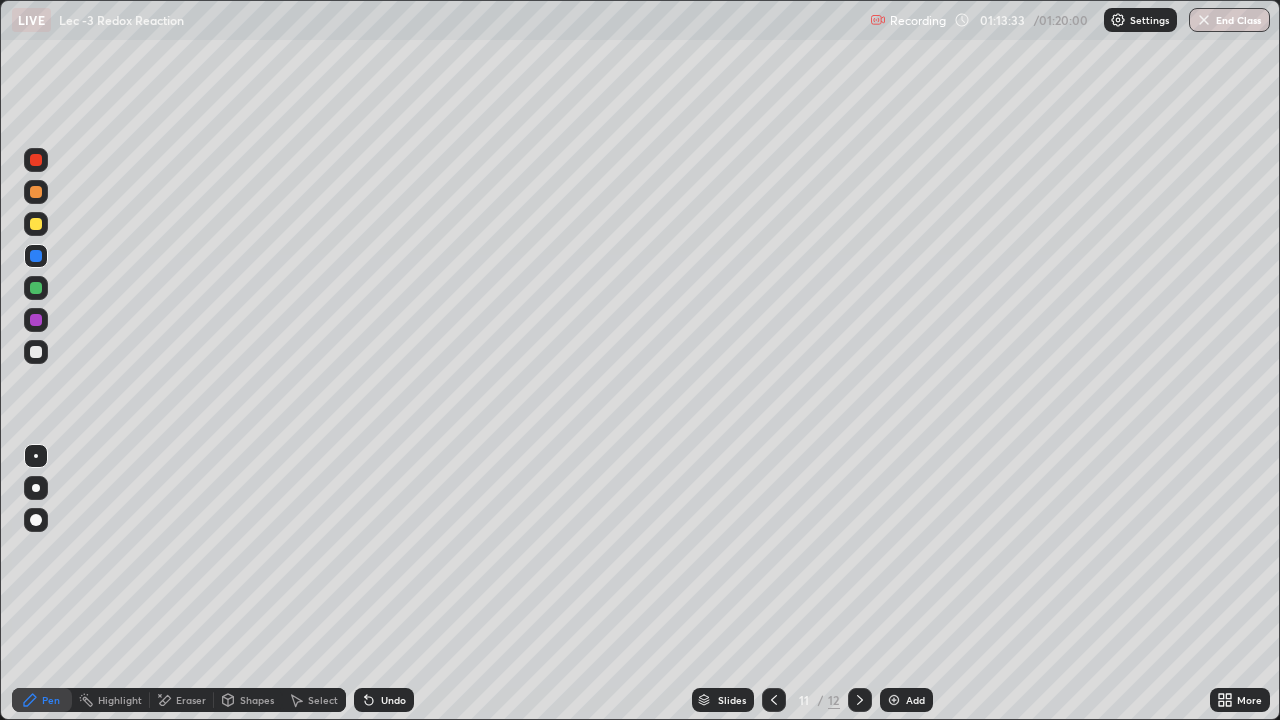 click on "Undo" at bounding box center [393, 700] 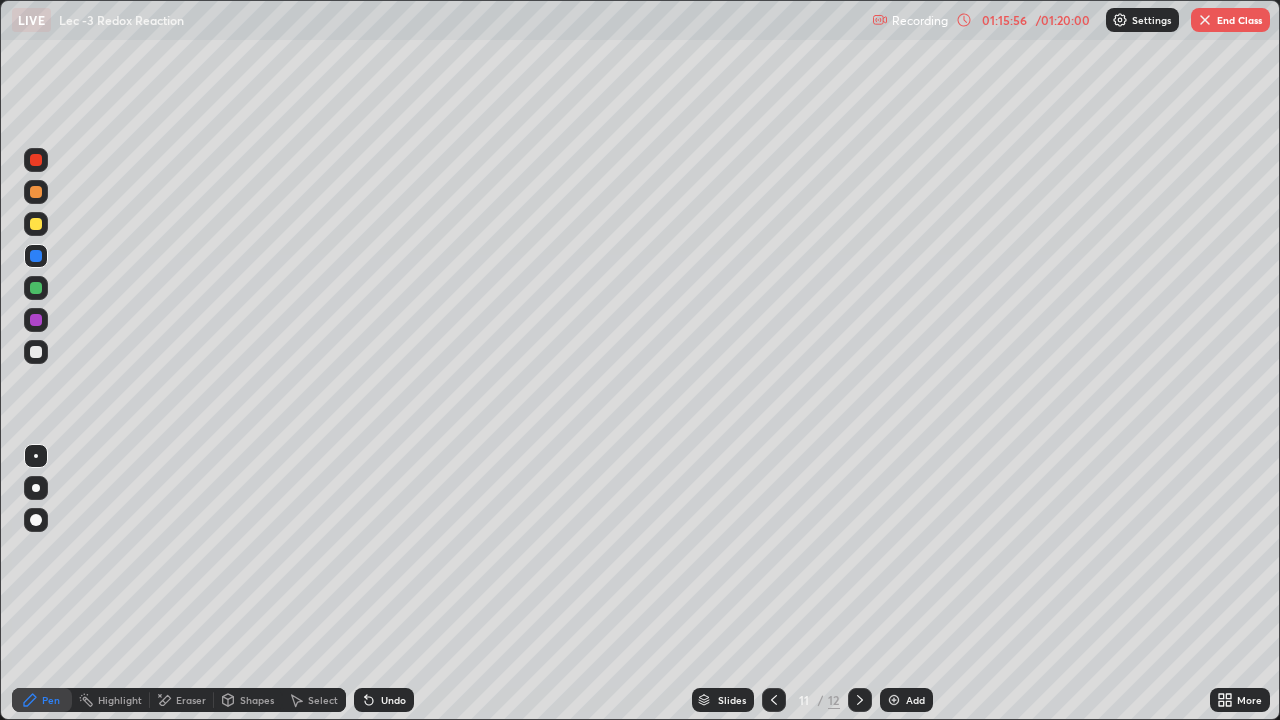 click on "End Class" at bounding box center (1230, 20) 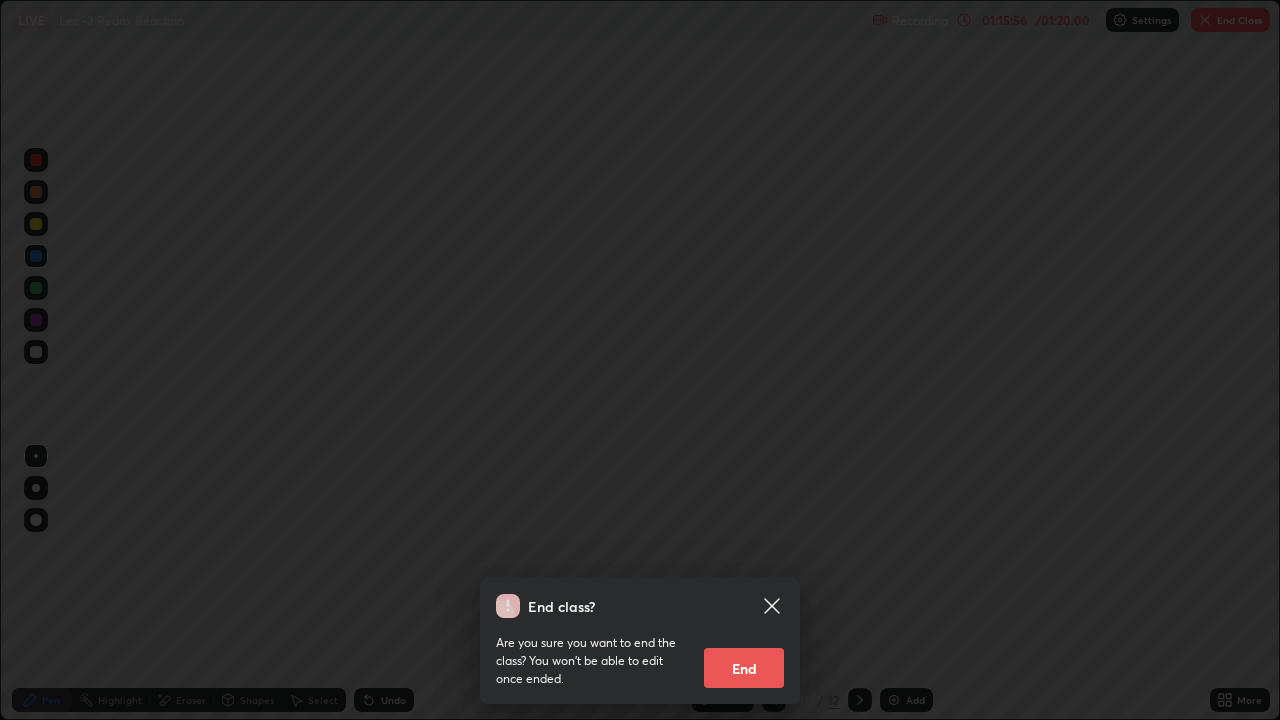 click on "End" at bounding box center (744, 668) 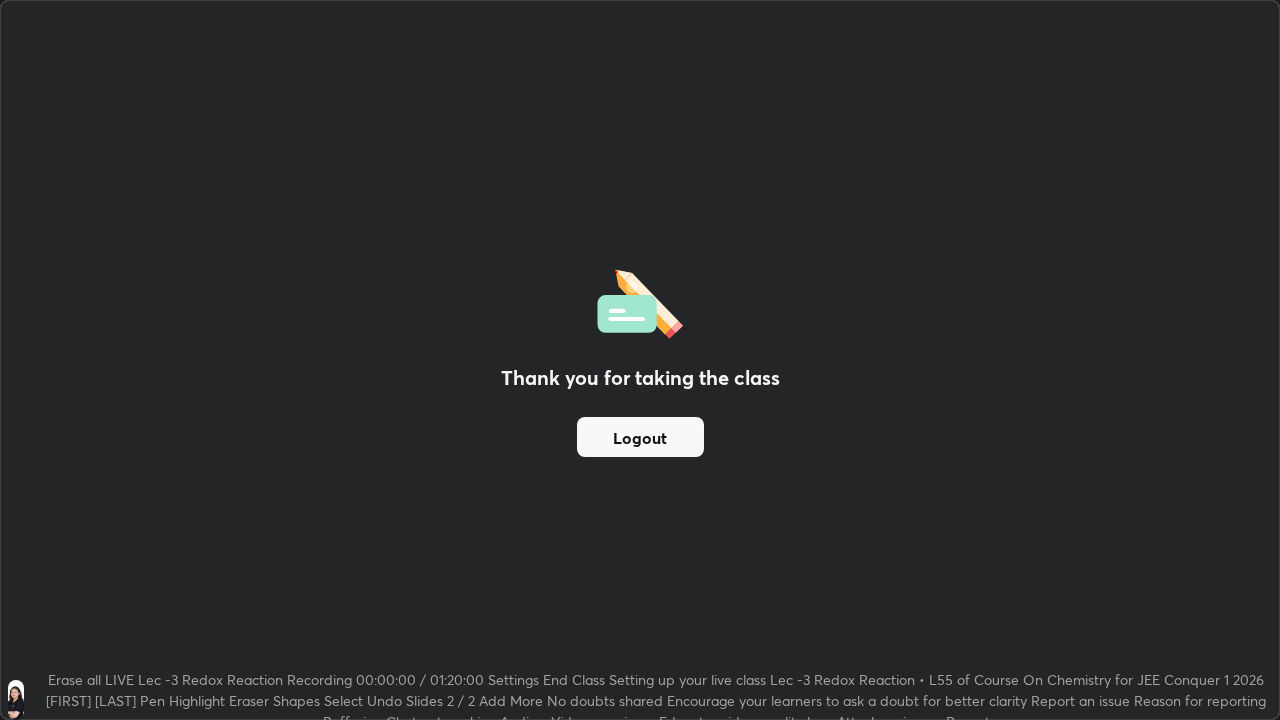 click on "Logout" at bounding box center [640, 437] 